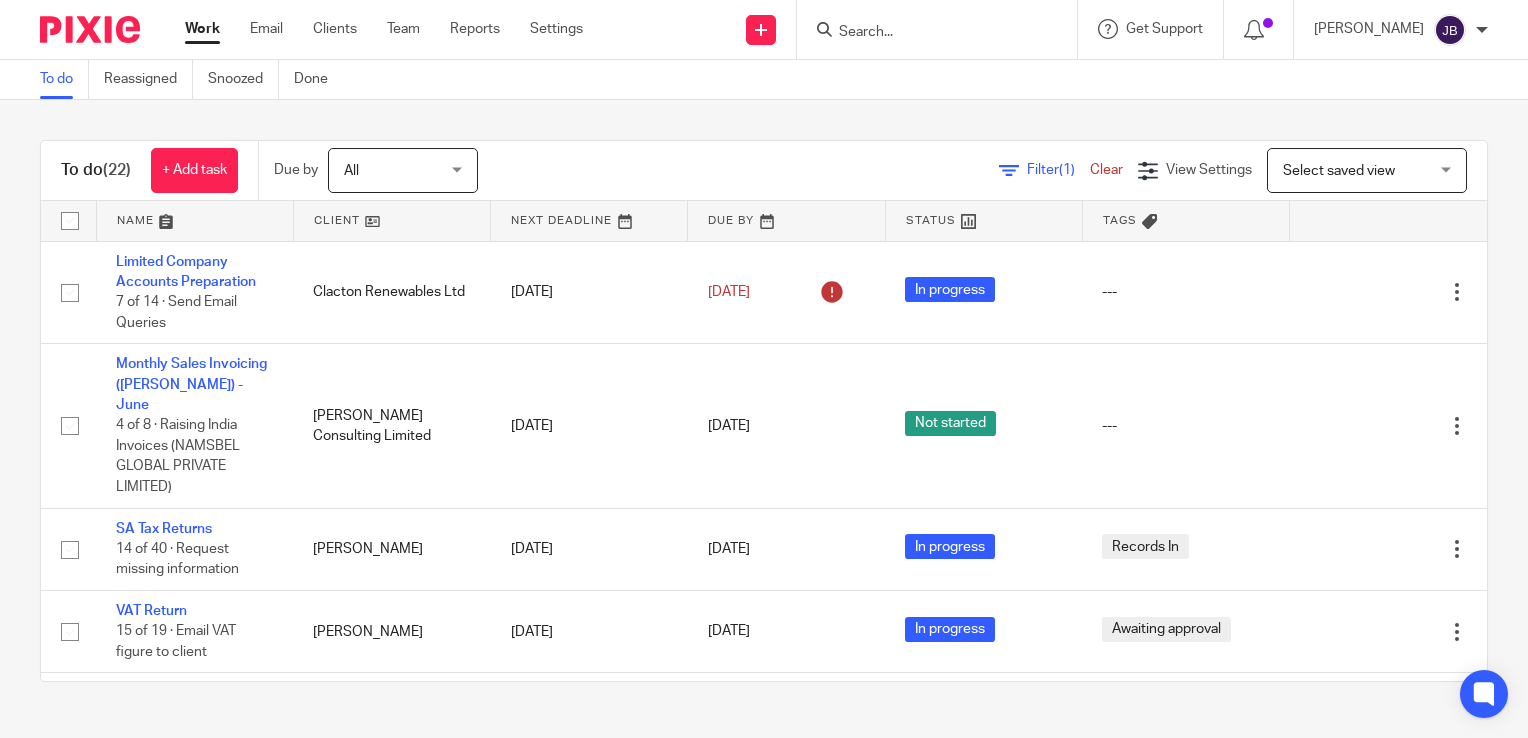scroll, scrollTop: 0, scrollLeft: 0, axis: both 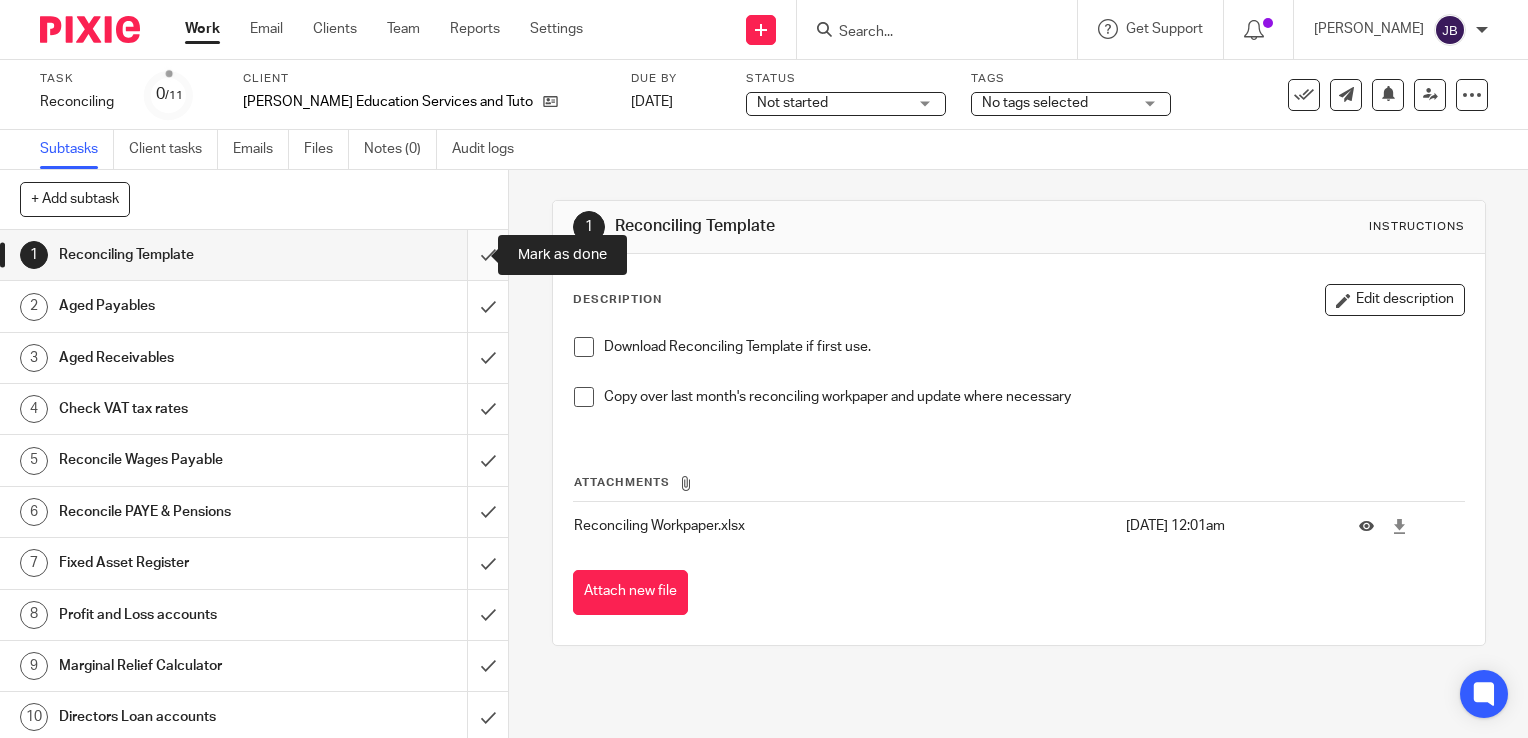 click at bounding box center [254, 255] 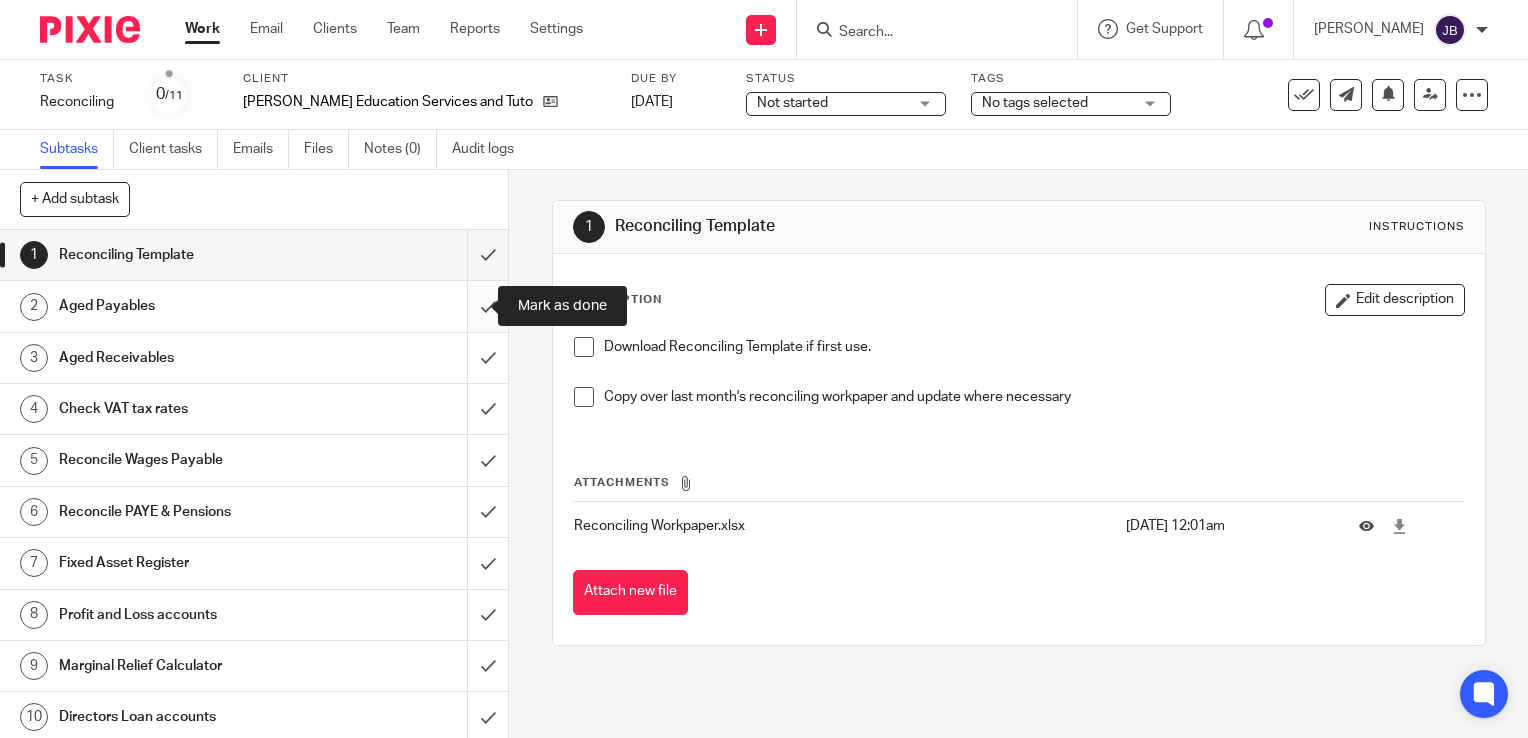 click at bounding box center [254, 306] 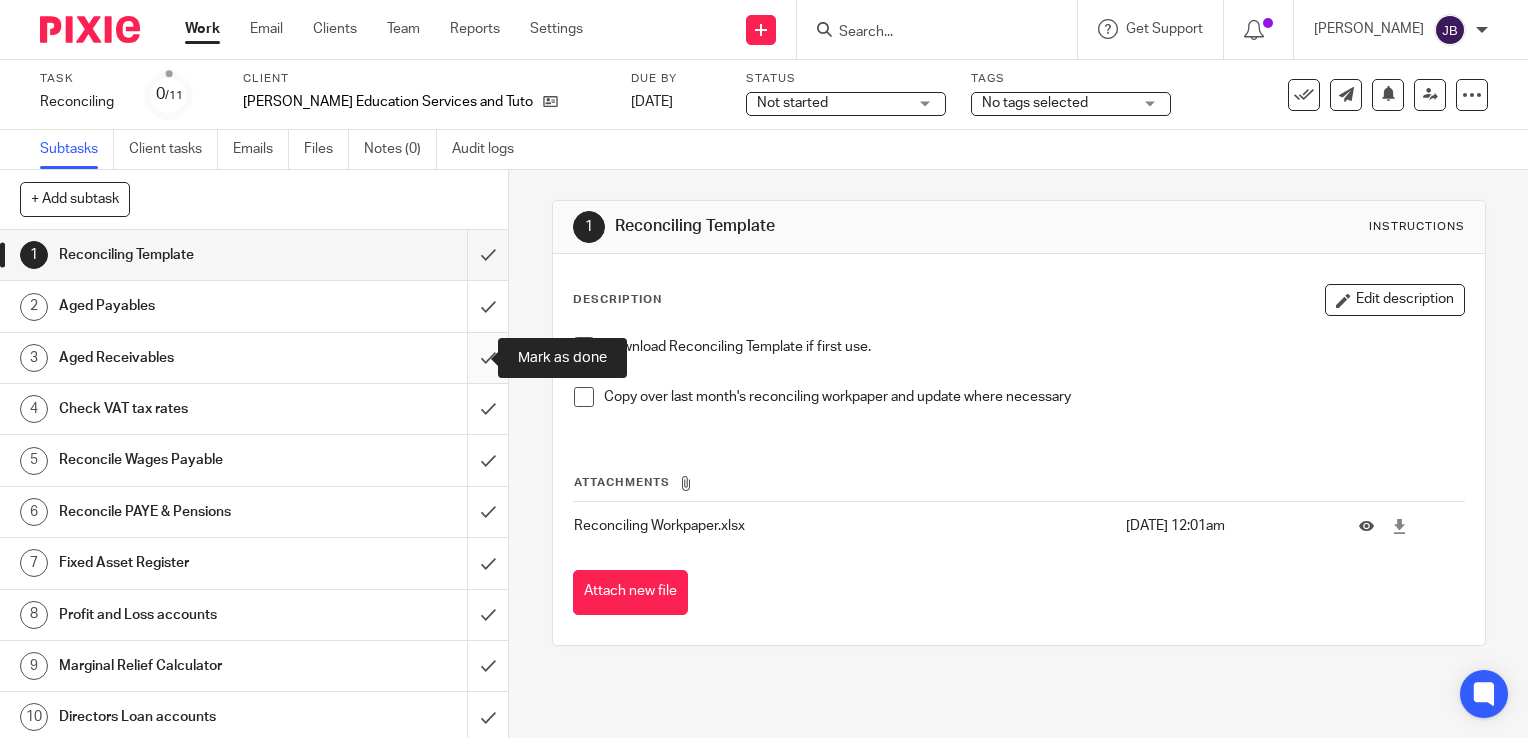 click at bounding box center (254, 358) 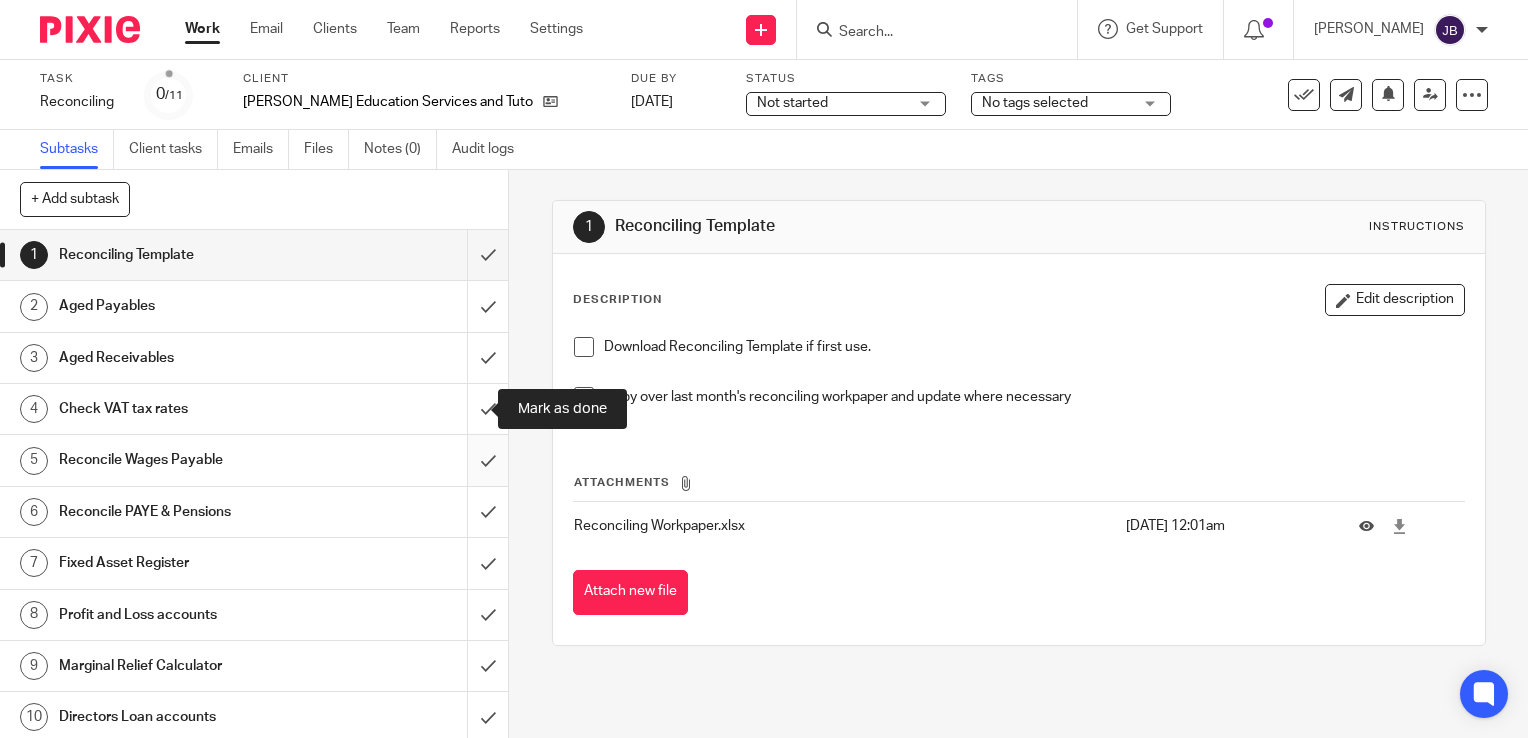 drag, startPoint x: 456, startPoint y: 394, endPoint x: 456, endPoint y: 450, distance: 56 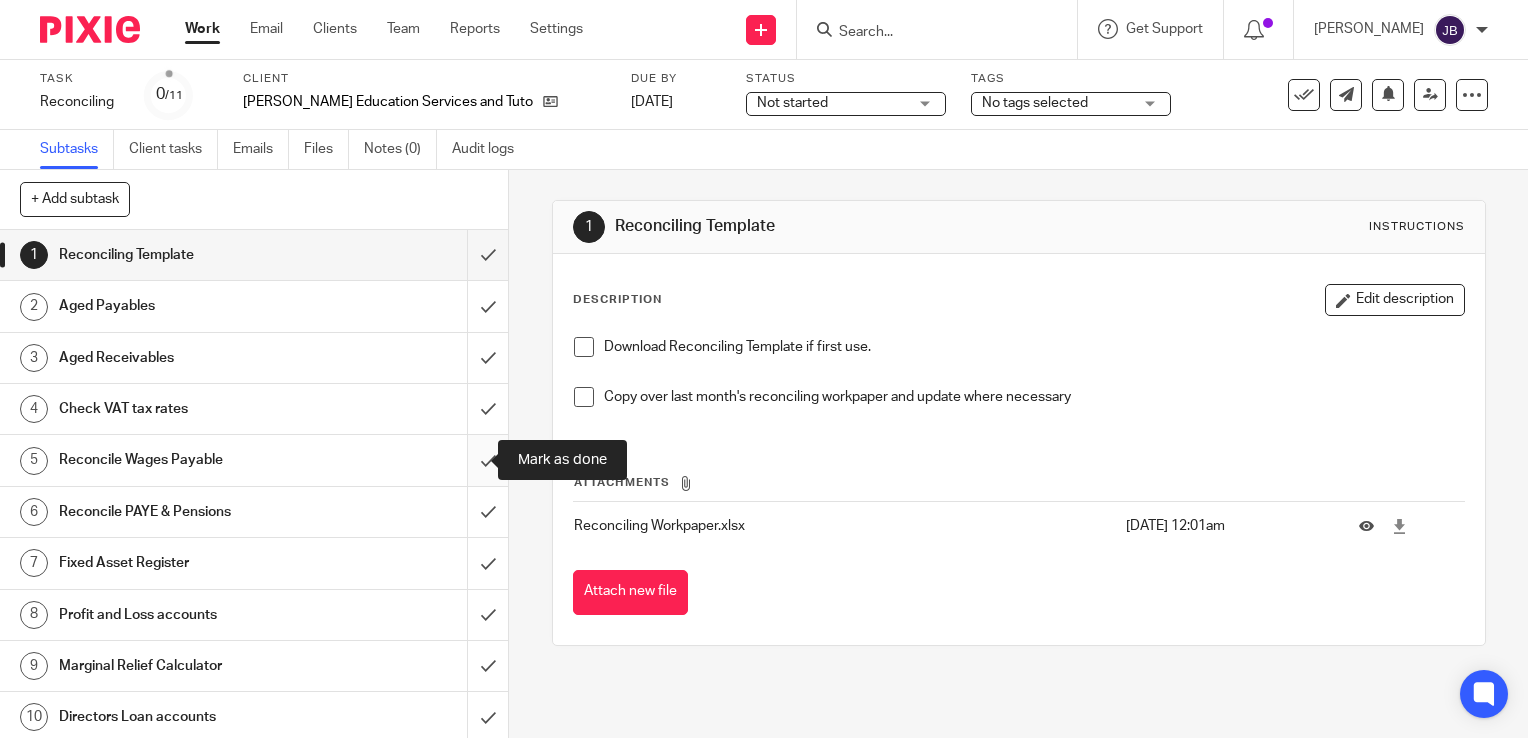 drag, startPoint x: 458, startPoint y: 454, endPoint x: 459, endPoint y: 510, distance: 56.008926 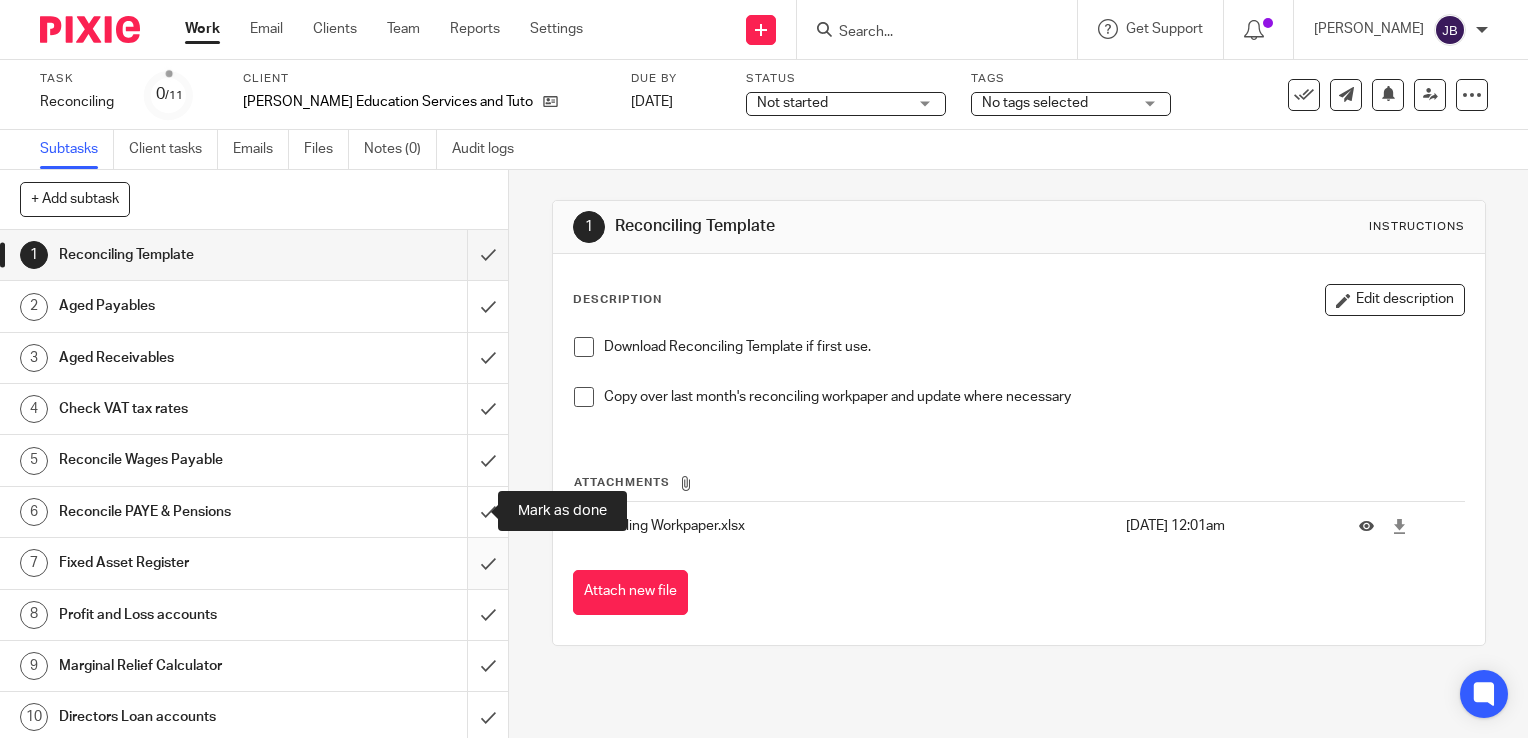 drag, startPoint x: 459, startPoint y: 510, endPoint x: 461, endPoint y: 550, distance: 40.04997 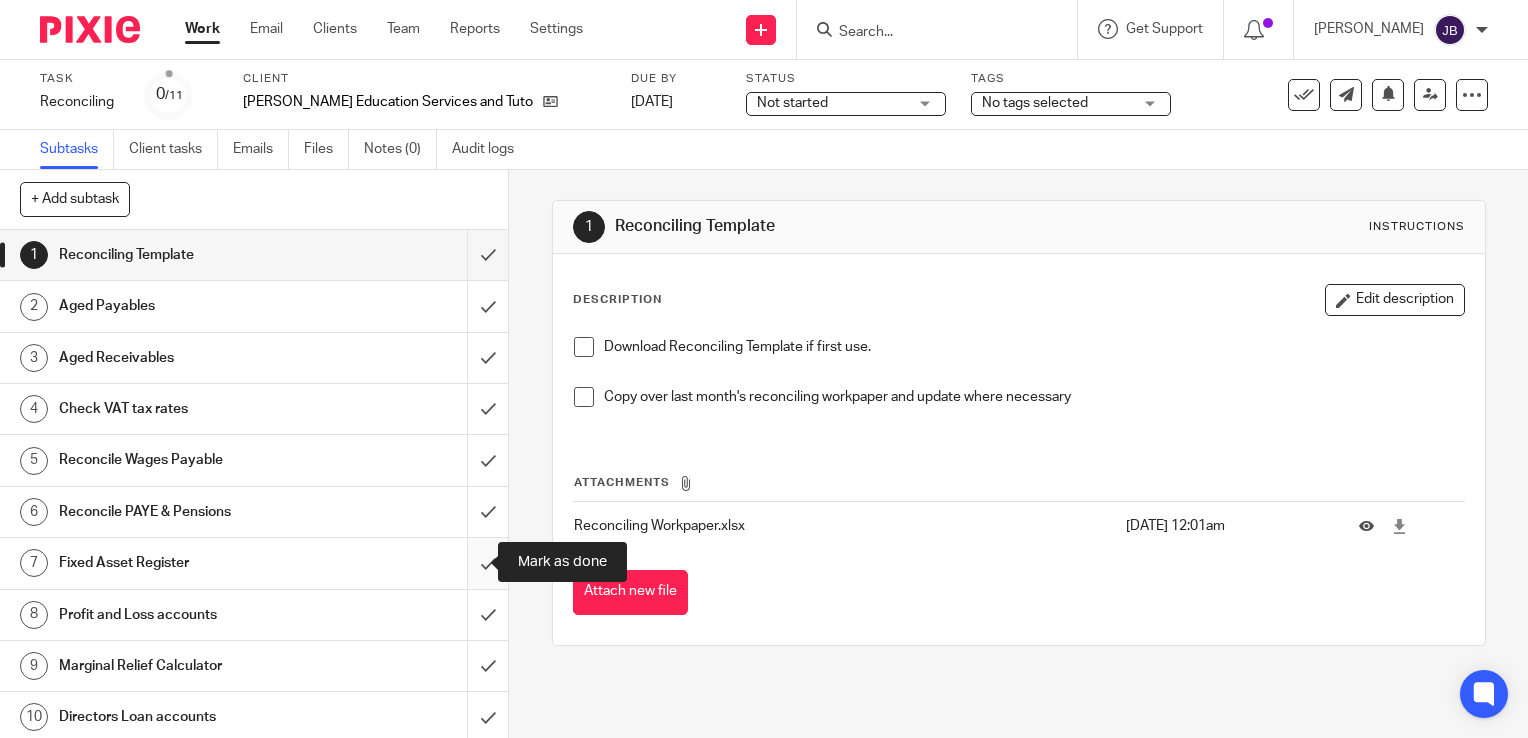 click at bounding box center [254, 563] 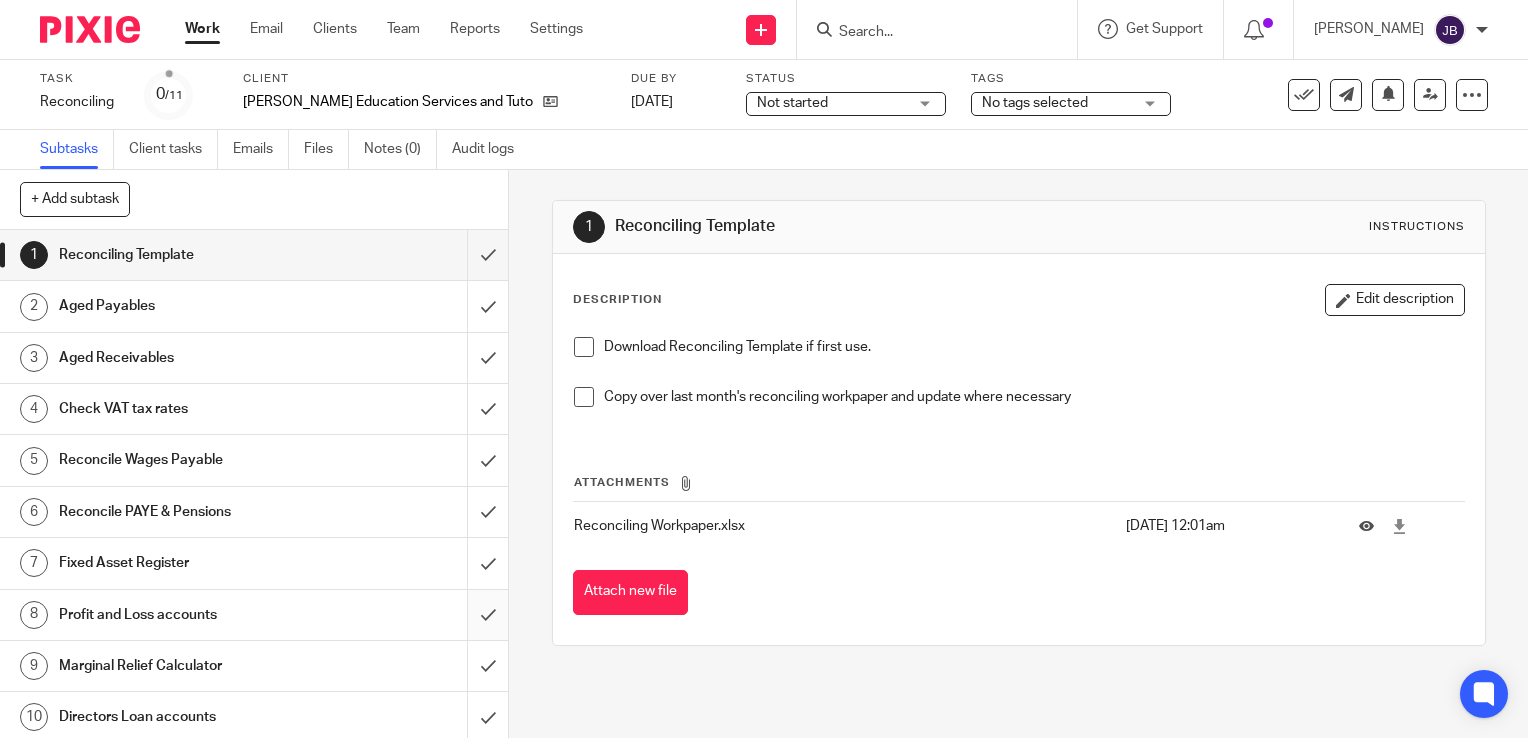 click at bounding box center [254, 615] 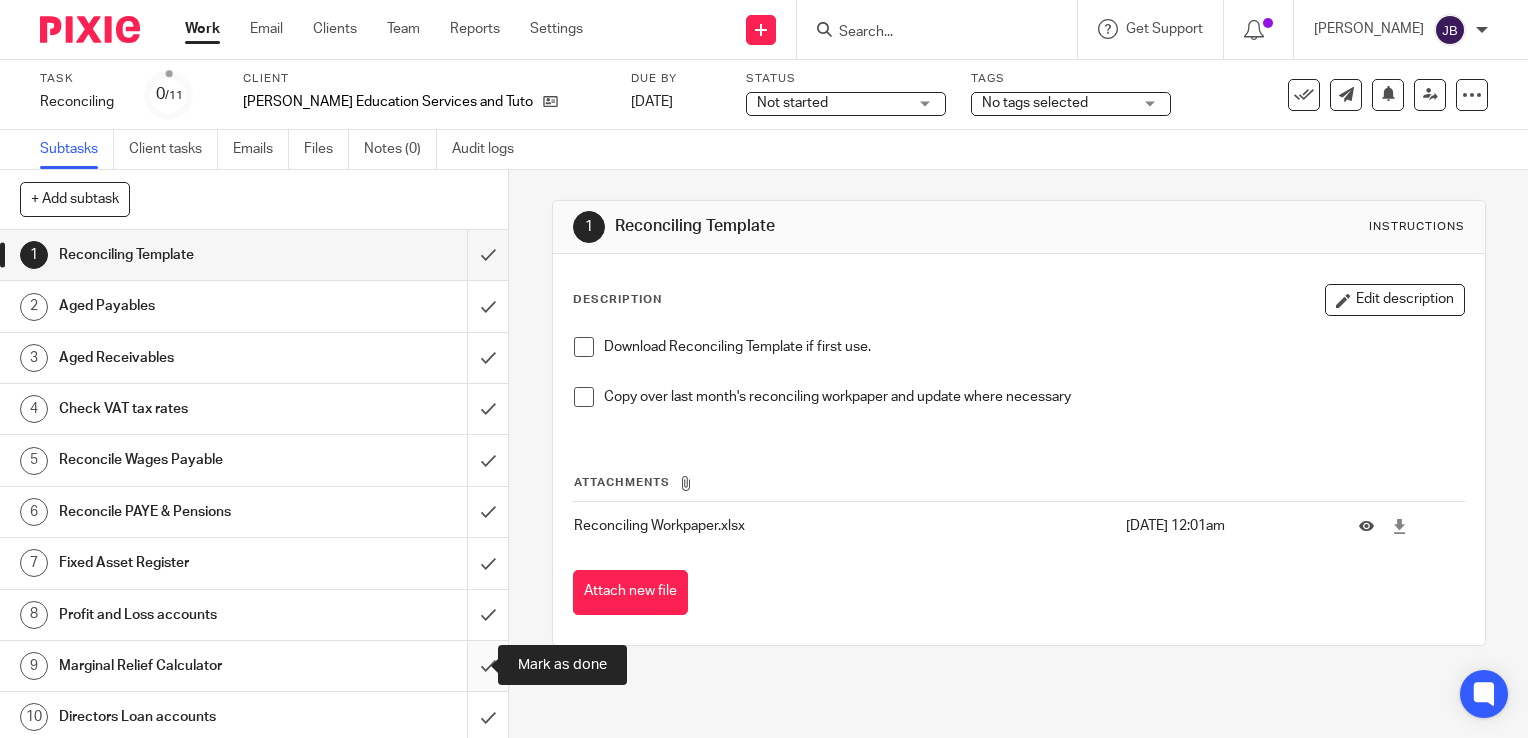 drag, startPoint x: 464, startPoint y: 653, endPoint x: 465, endPoint y: 702, distance: 49.010204 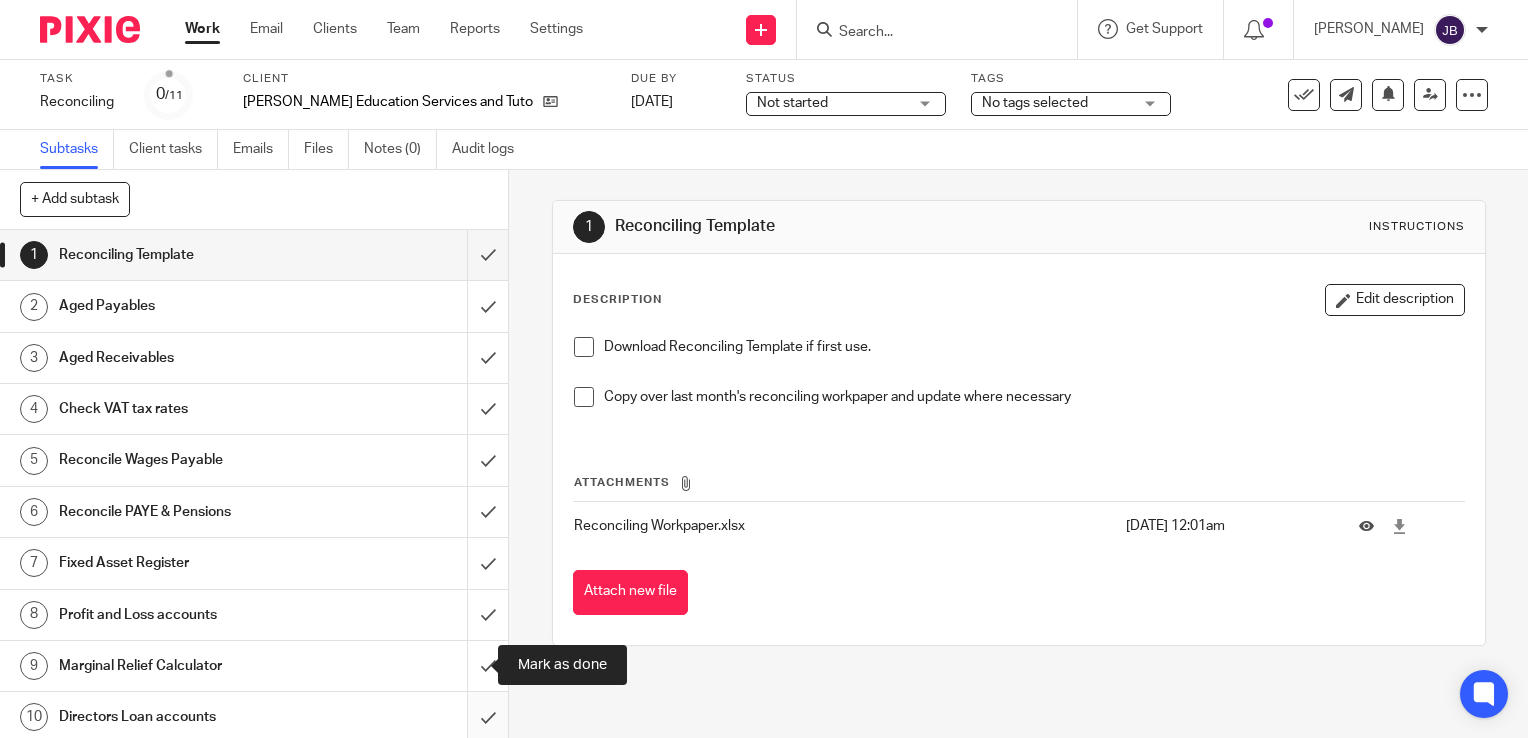 click at bounding box center (254, 666) 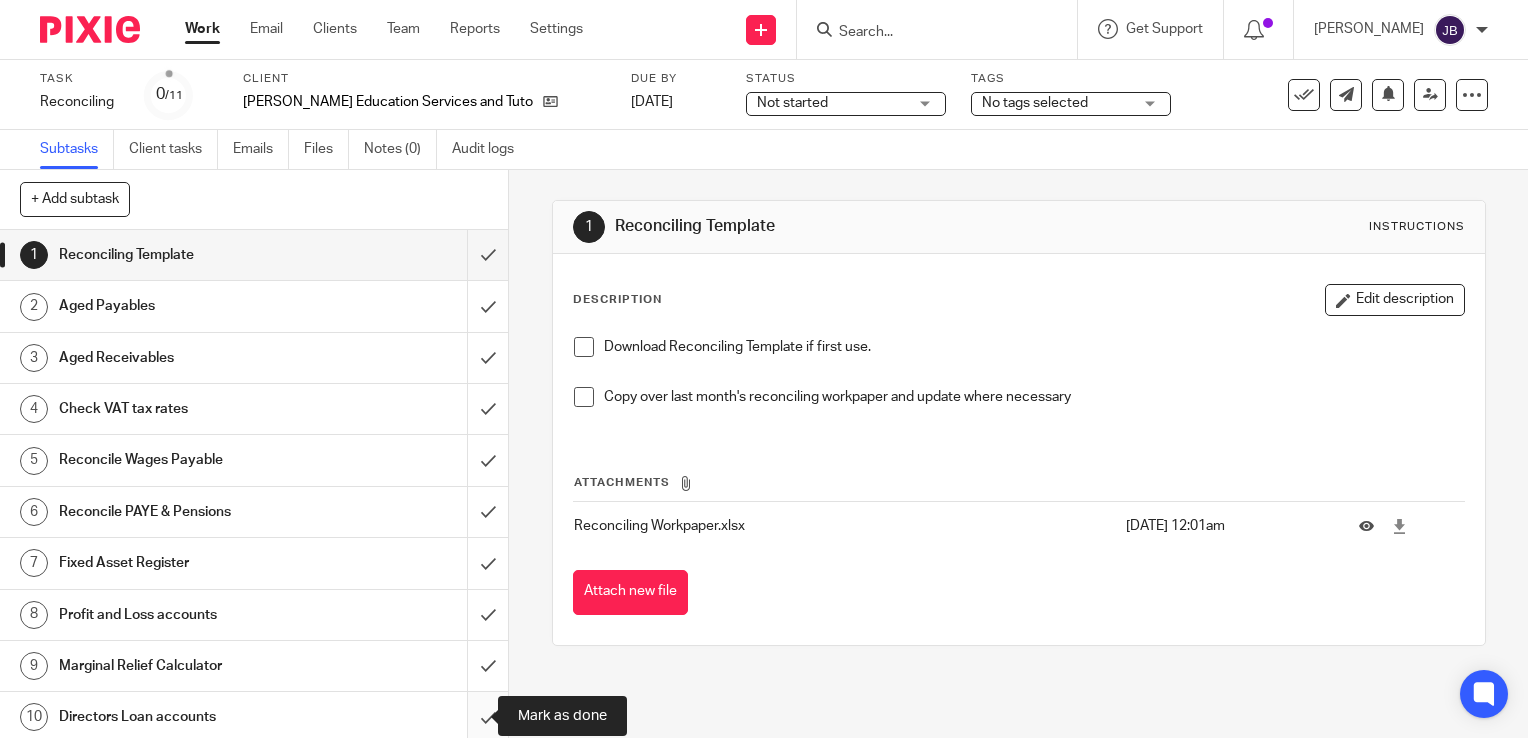 click at bounding box center (254, 717) 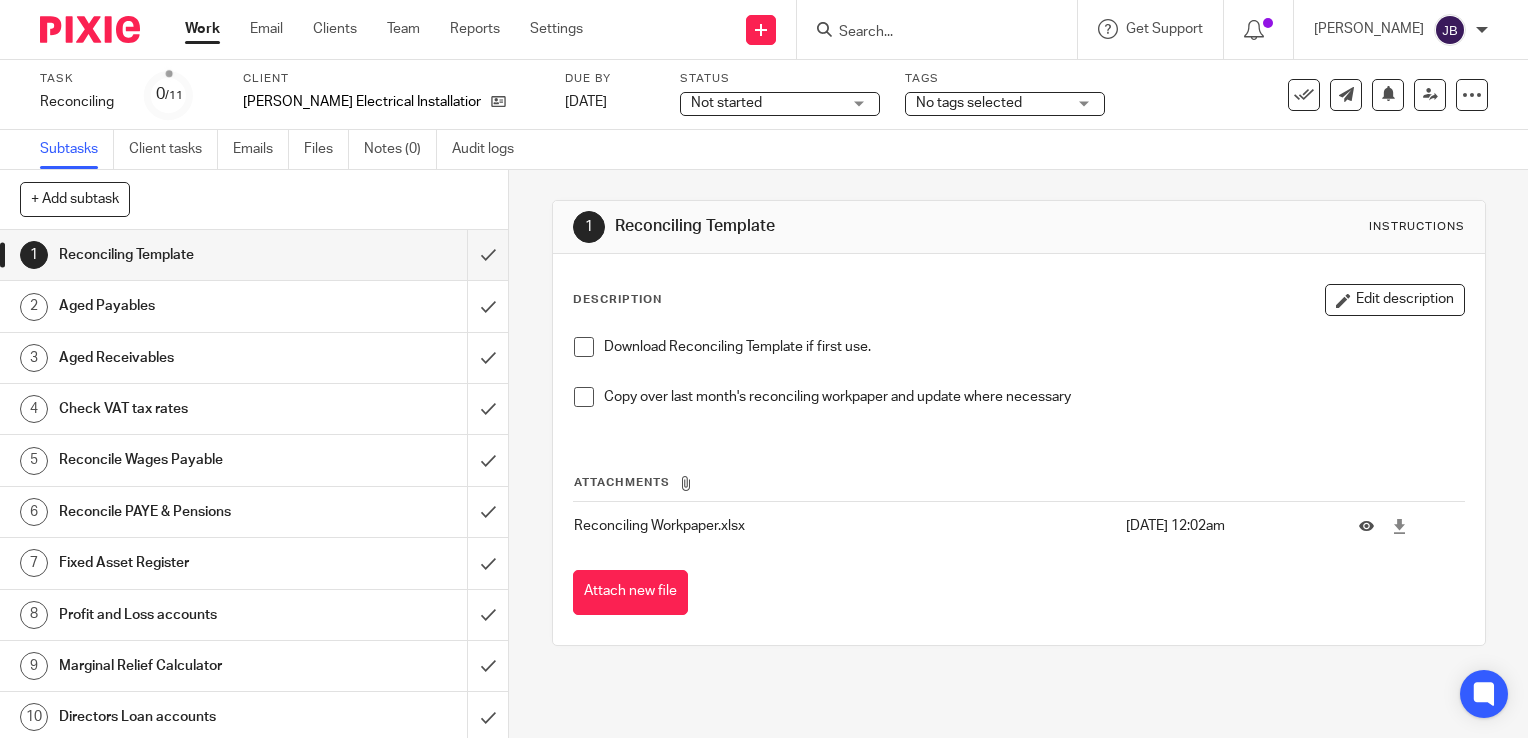 scroll, scrollTop: 0, scrollLeft: 0, axis: both 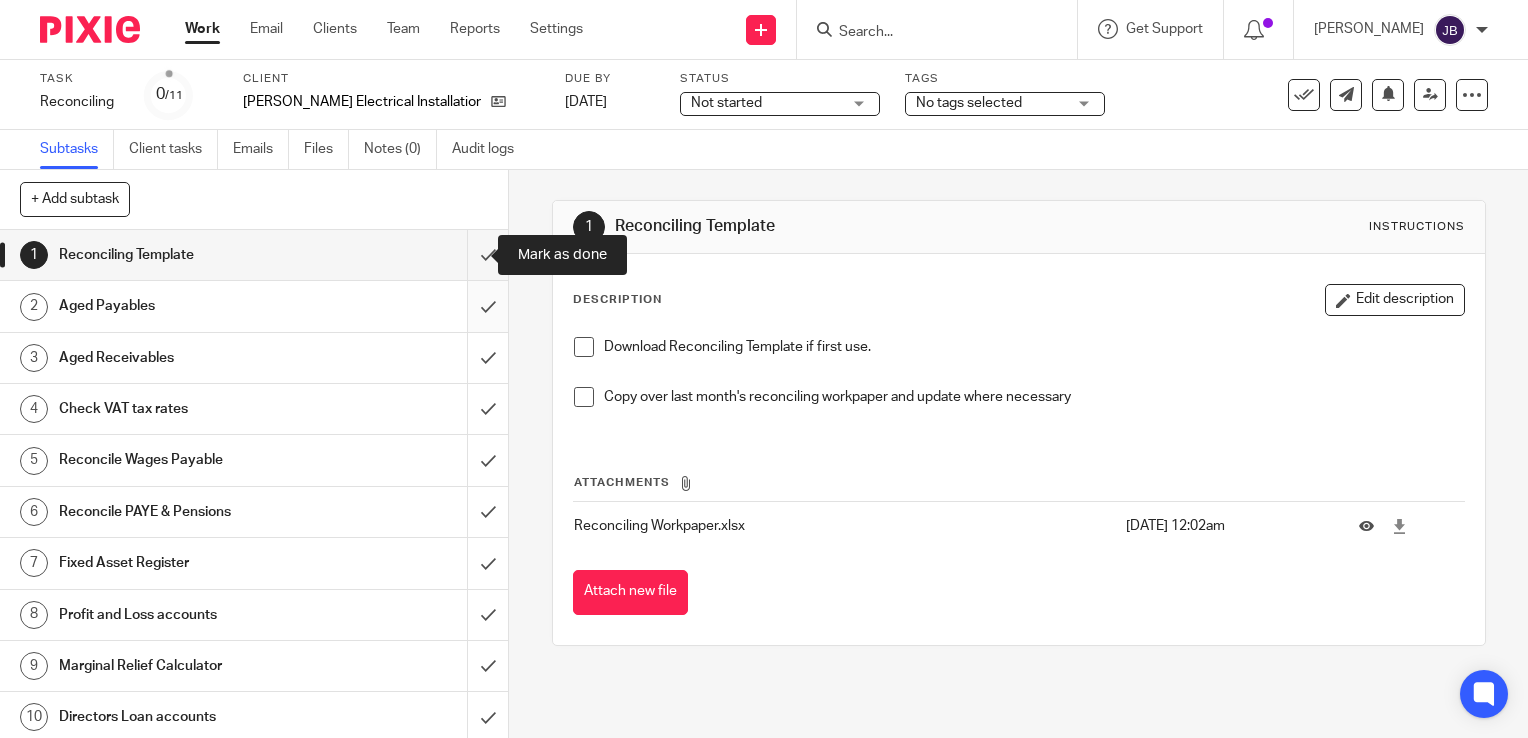 drag, startPoint x: 466, startPoint y: 258, endPoint x: 465, endPoint y: 291, distance: 33.01515 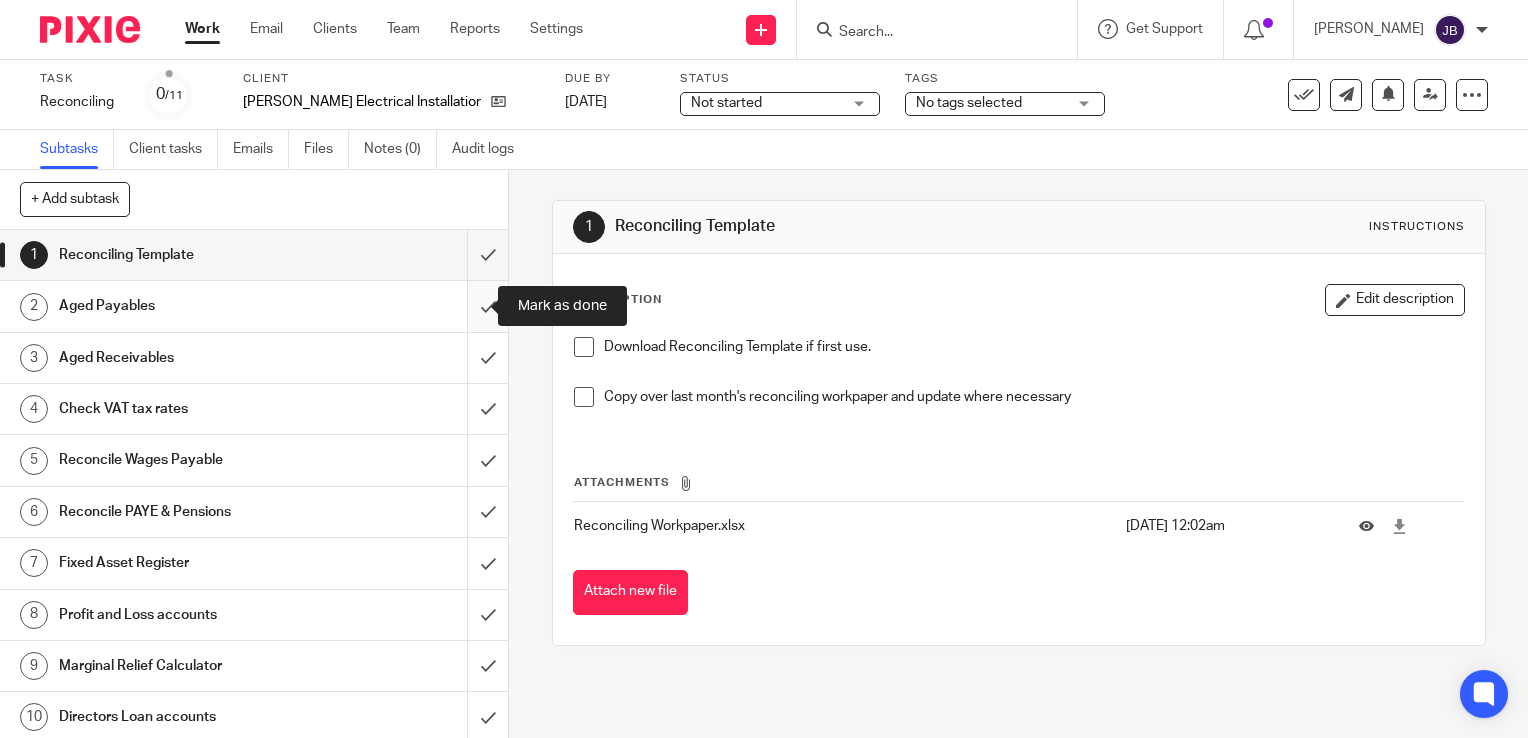 click at bounding box center (254, 306) 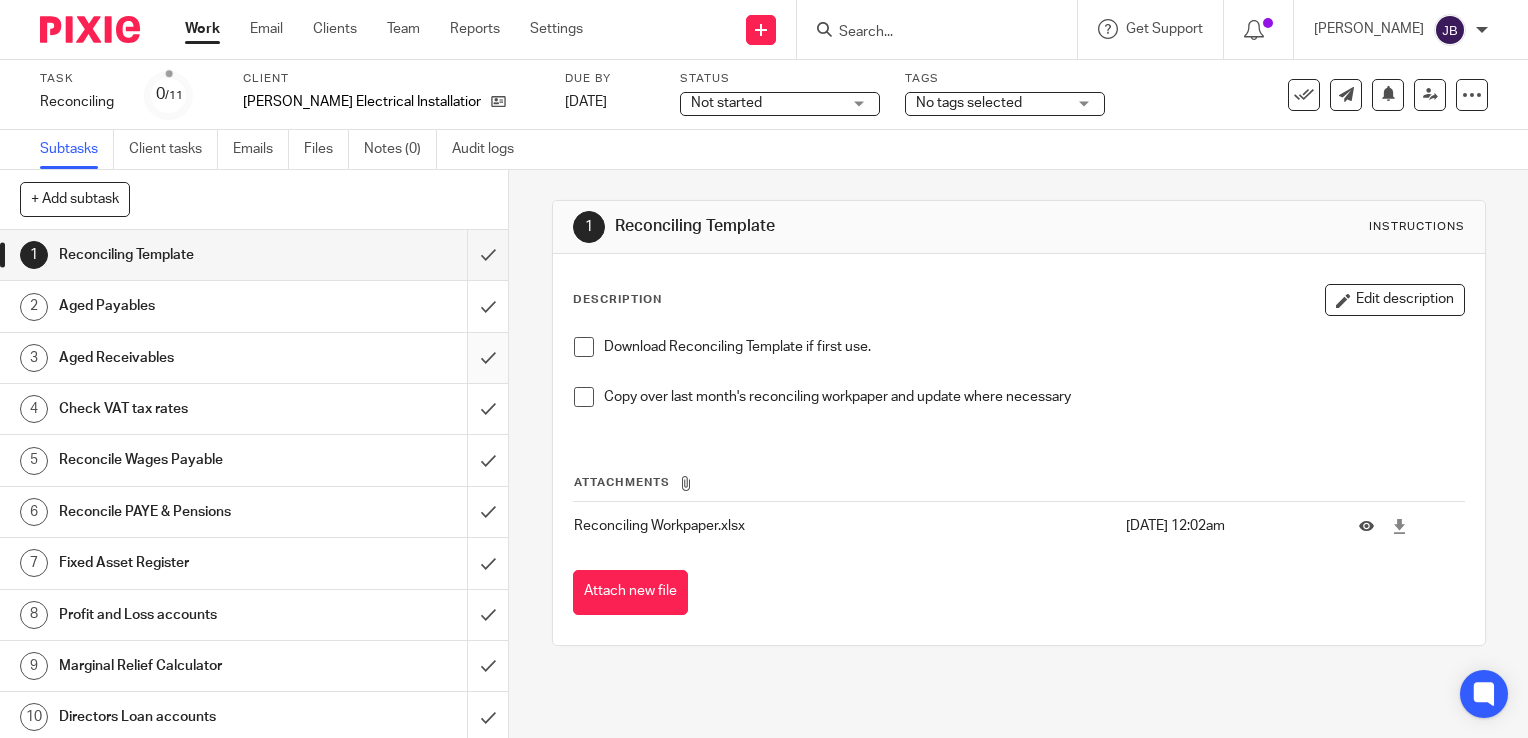 click at bounding box center [254, 358] 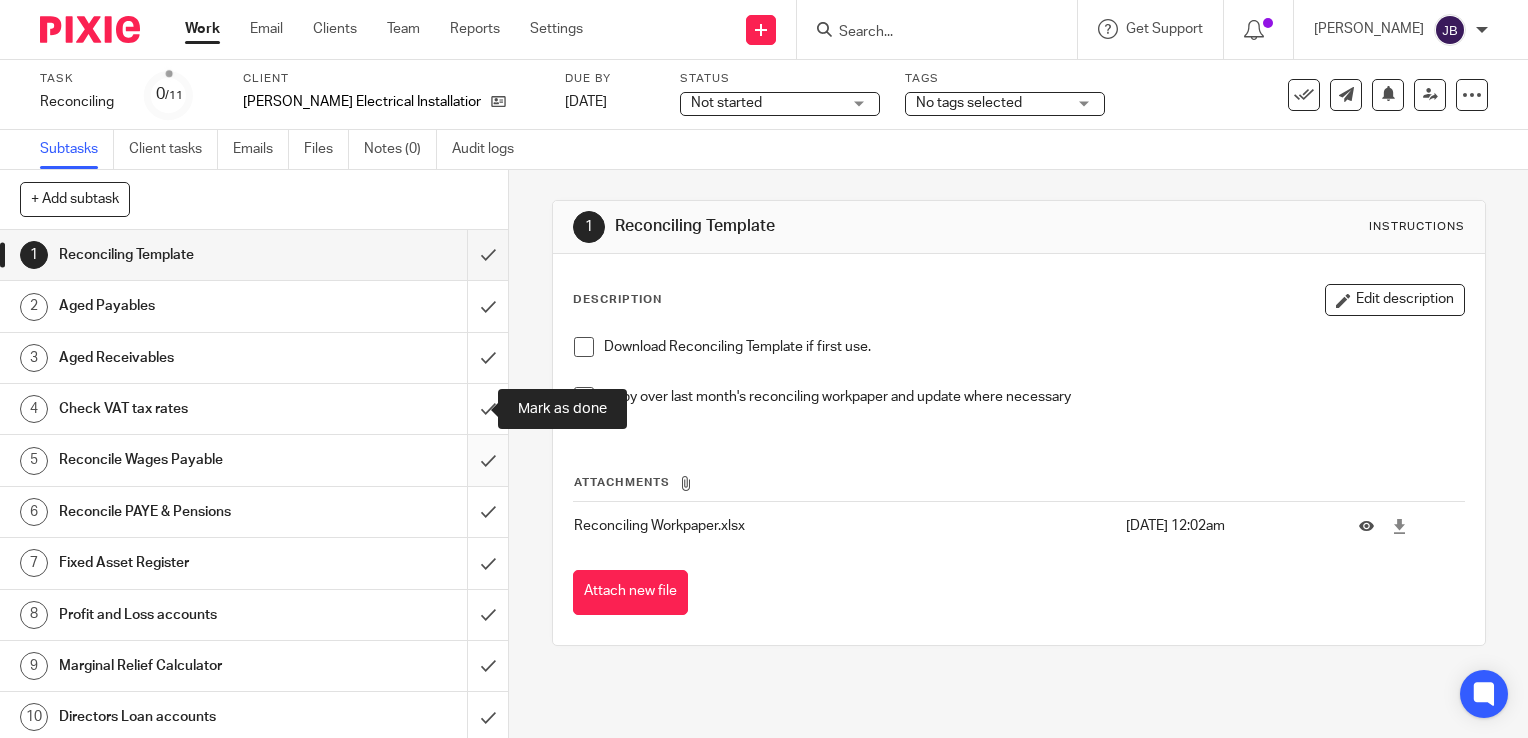 drag, startPoint x: 463, startPoint y: 407, endPoint x: 468, endPoint y: 454, distance: 47.26521 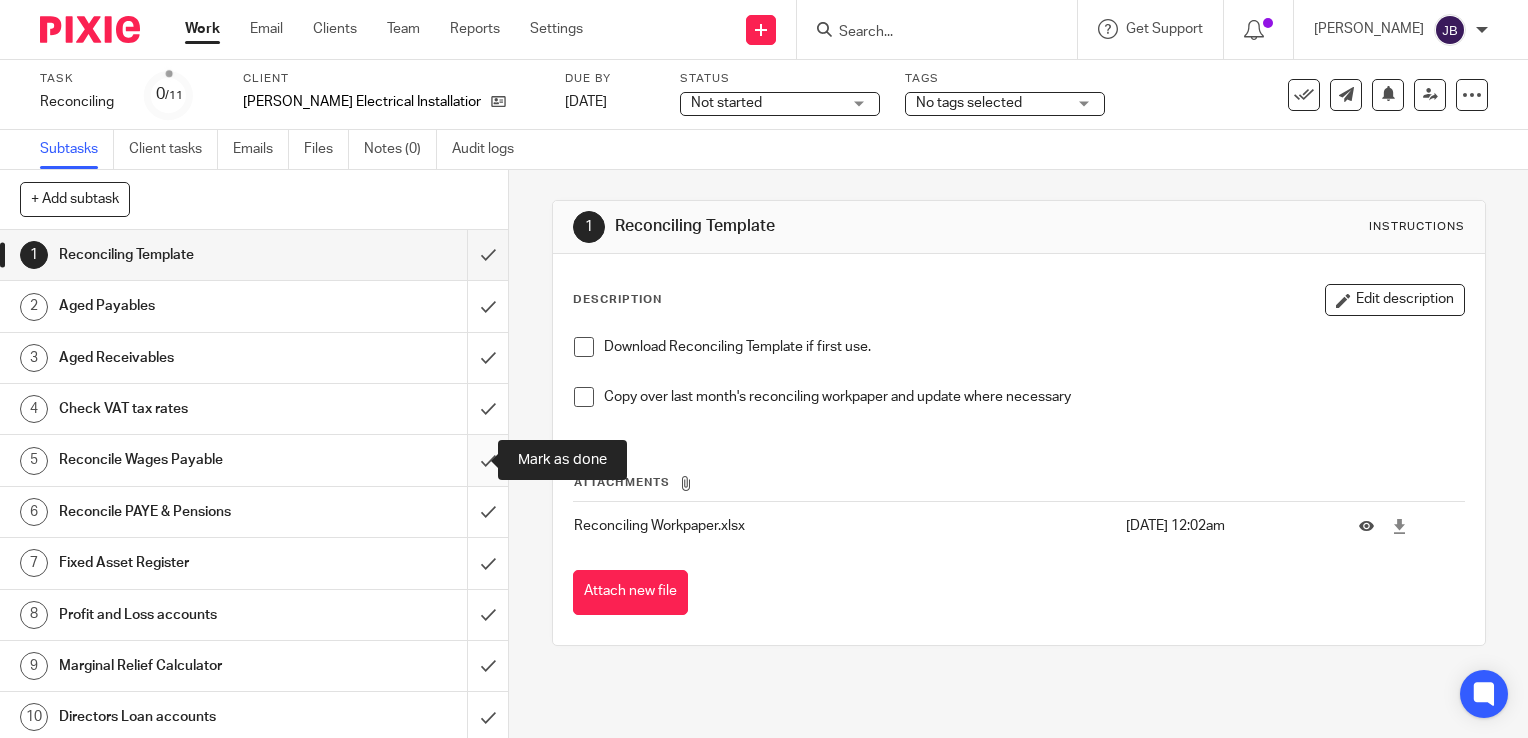 click at bounding box center [254, 460] 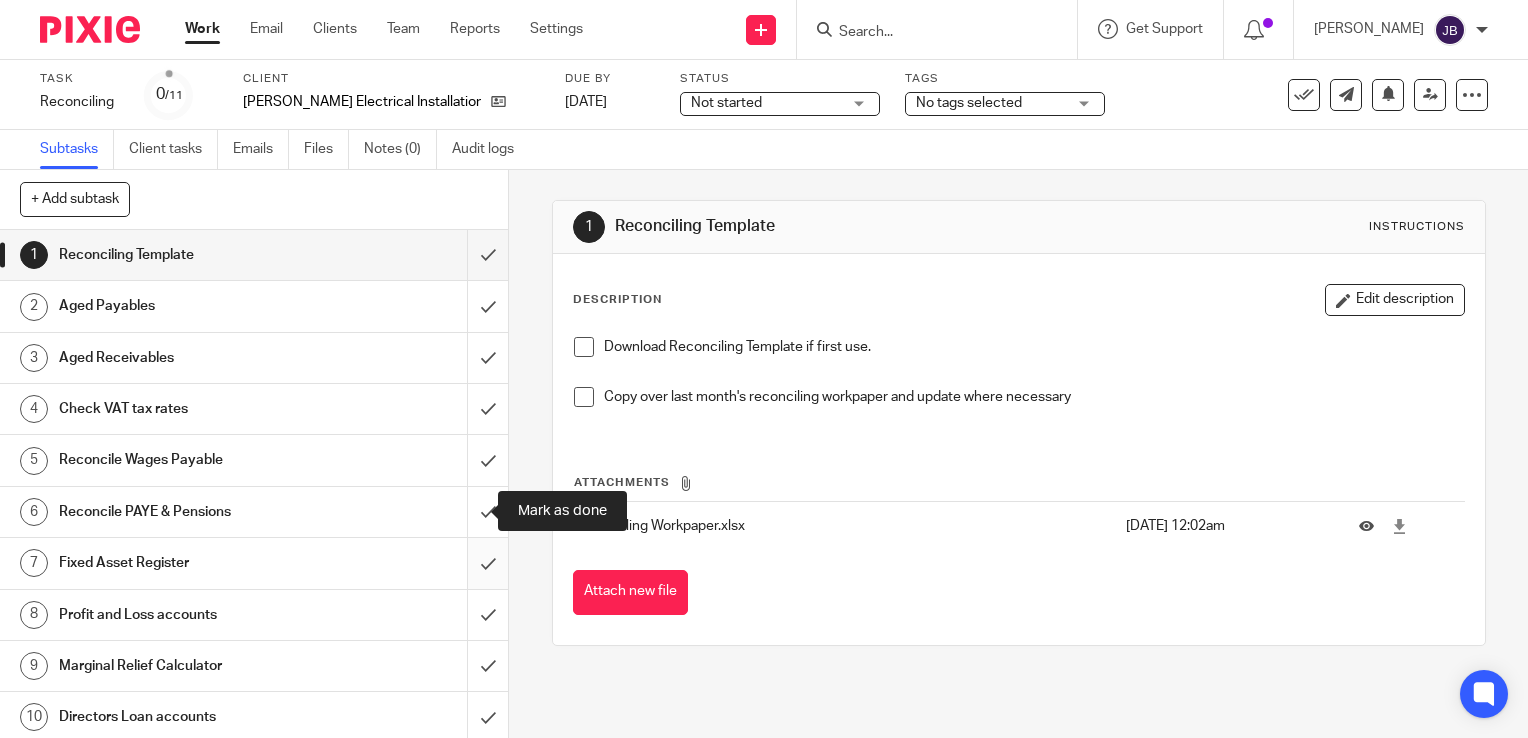 drag, startPoint x: 467, startPoint y: 507, endPoint x: 469, endPoint y: 578, distance: 71.02816 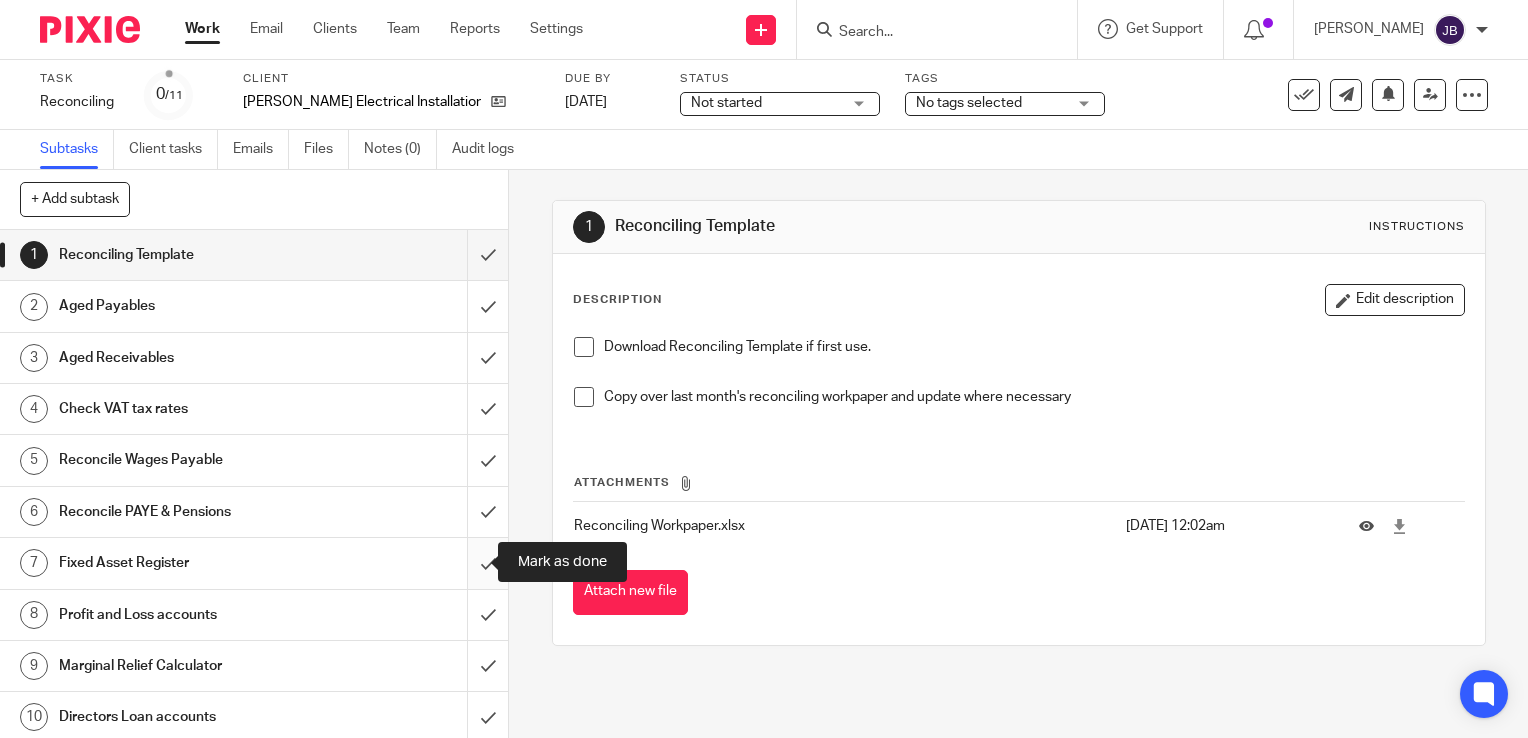 click at bounding box center [254, 563] 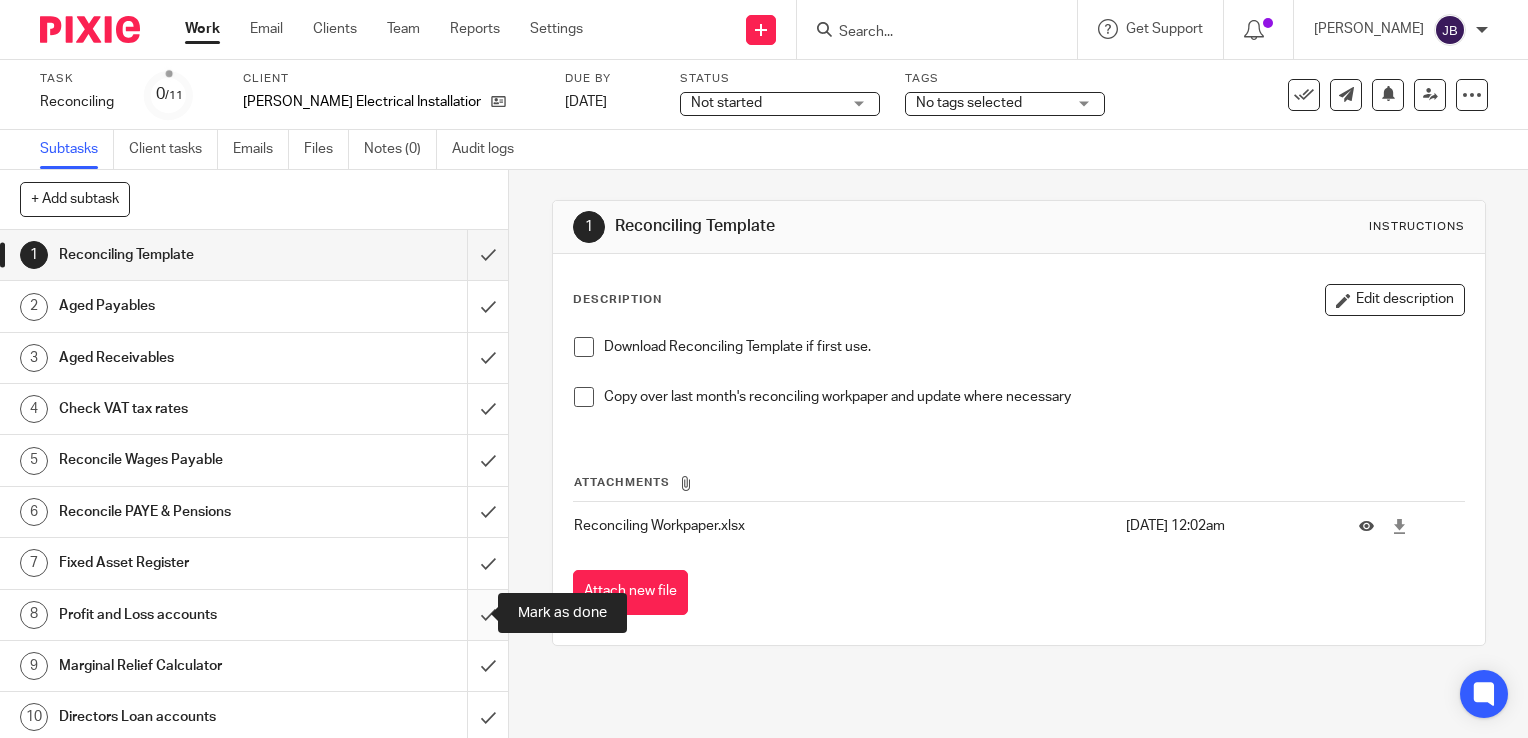 click at bounding box center [254, 615] 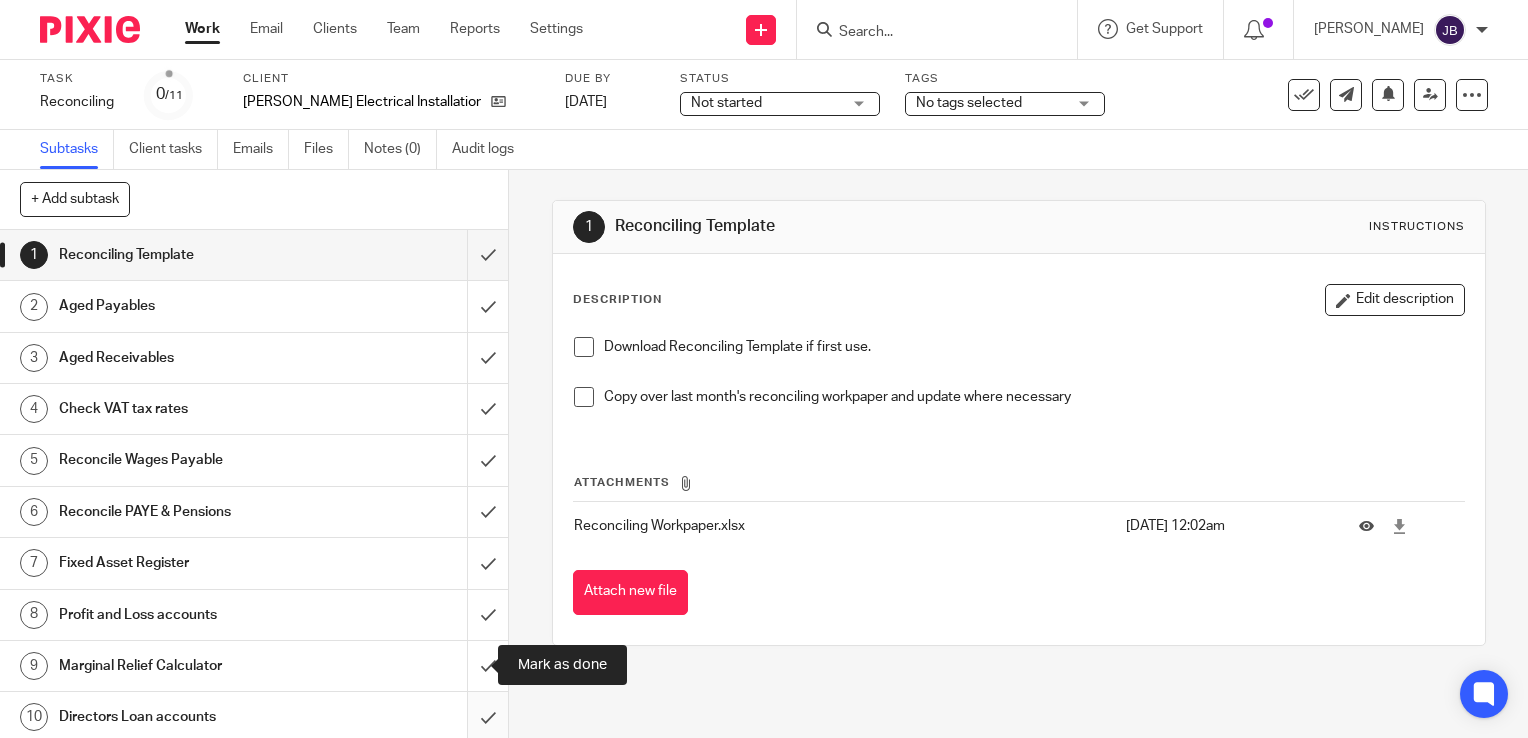 drag, startPoint x: 459, startPoint y: 672, endPoint x: 455, endPoint y: 722, distance: 50.159744 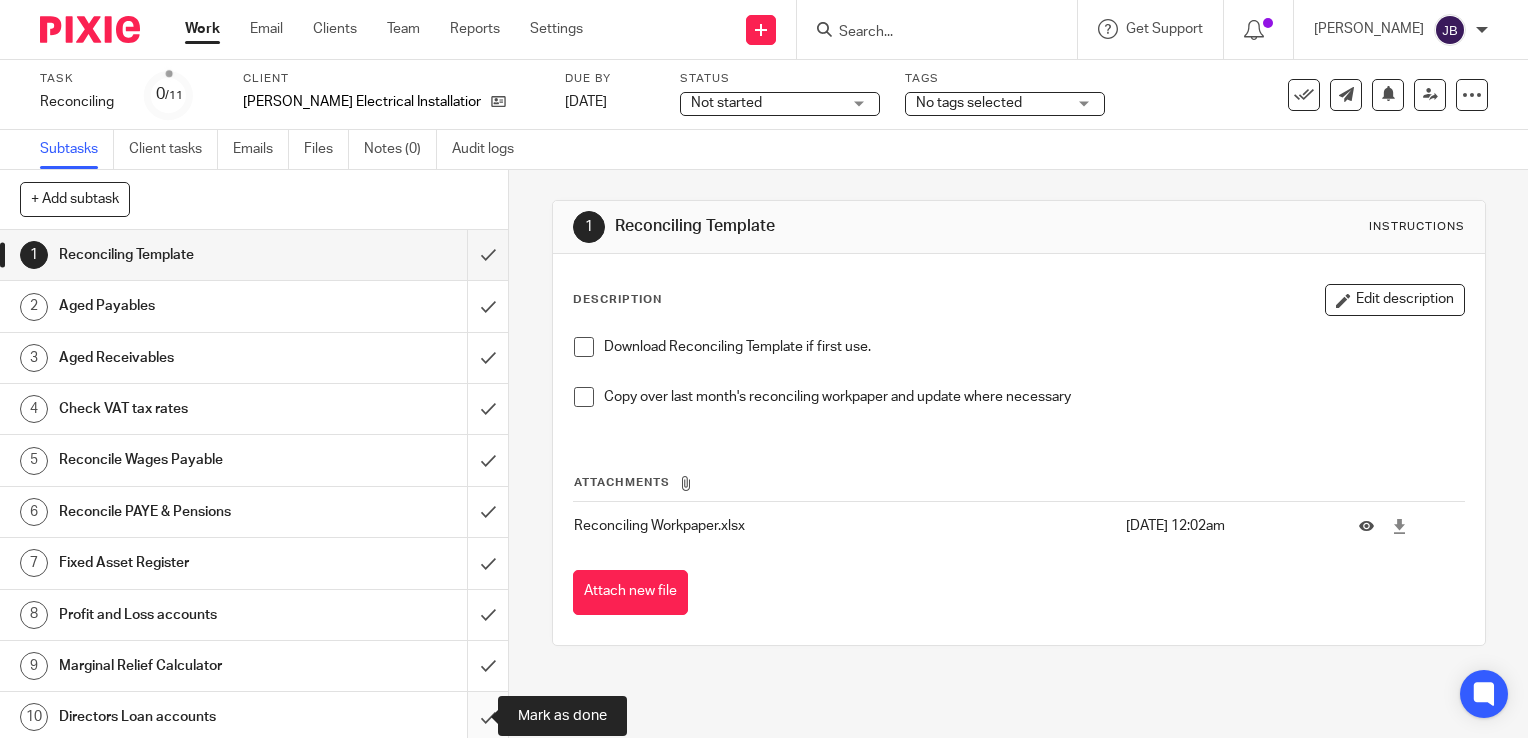 click at bounding box center (254, 717) 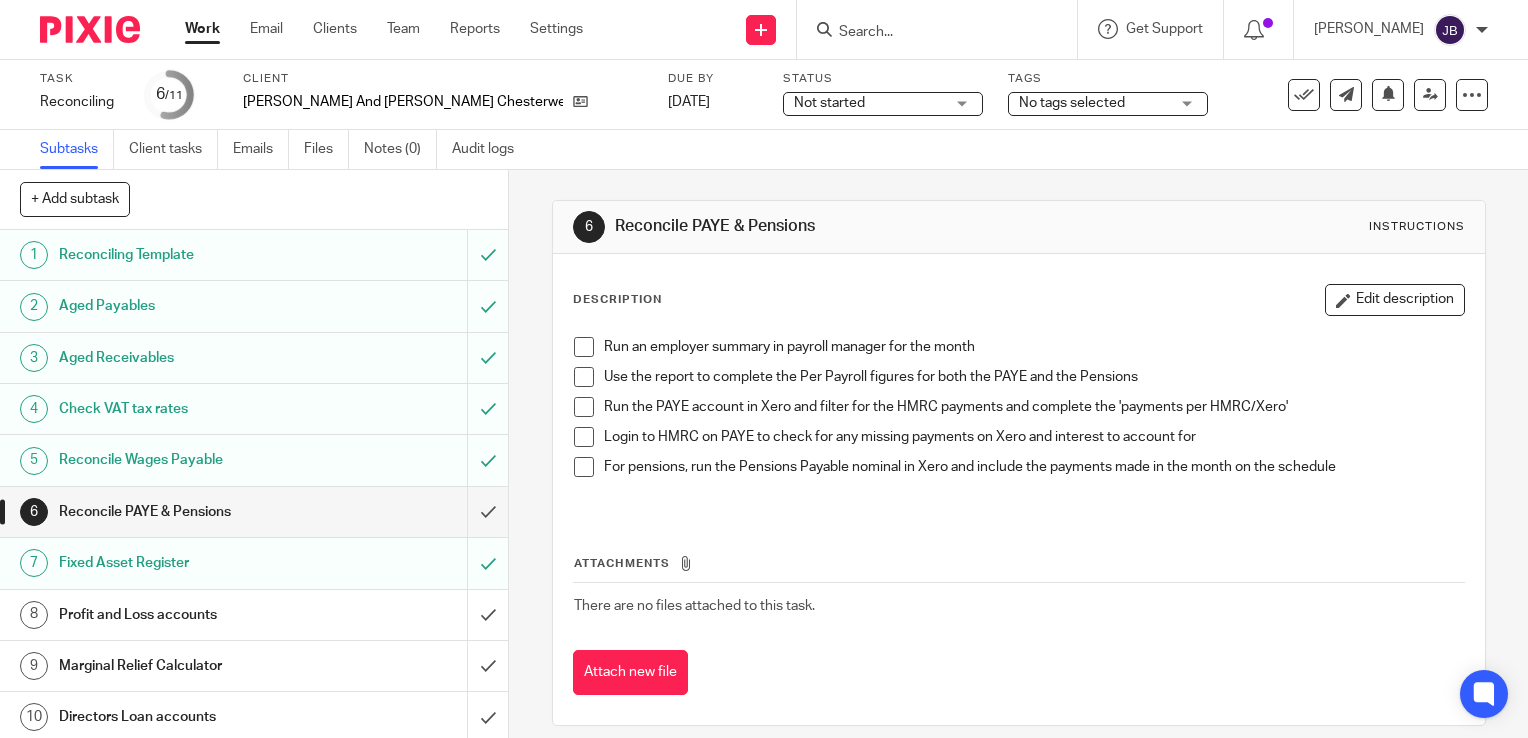 scroll, scrollTop: 0, scrollLeft: 0, axis: both 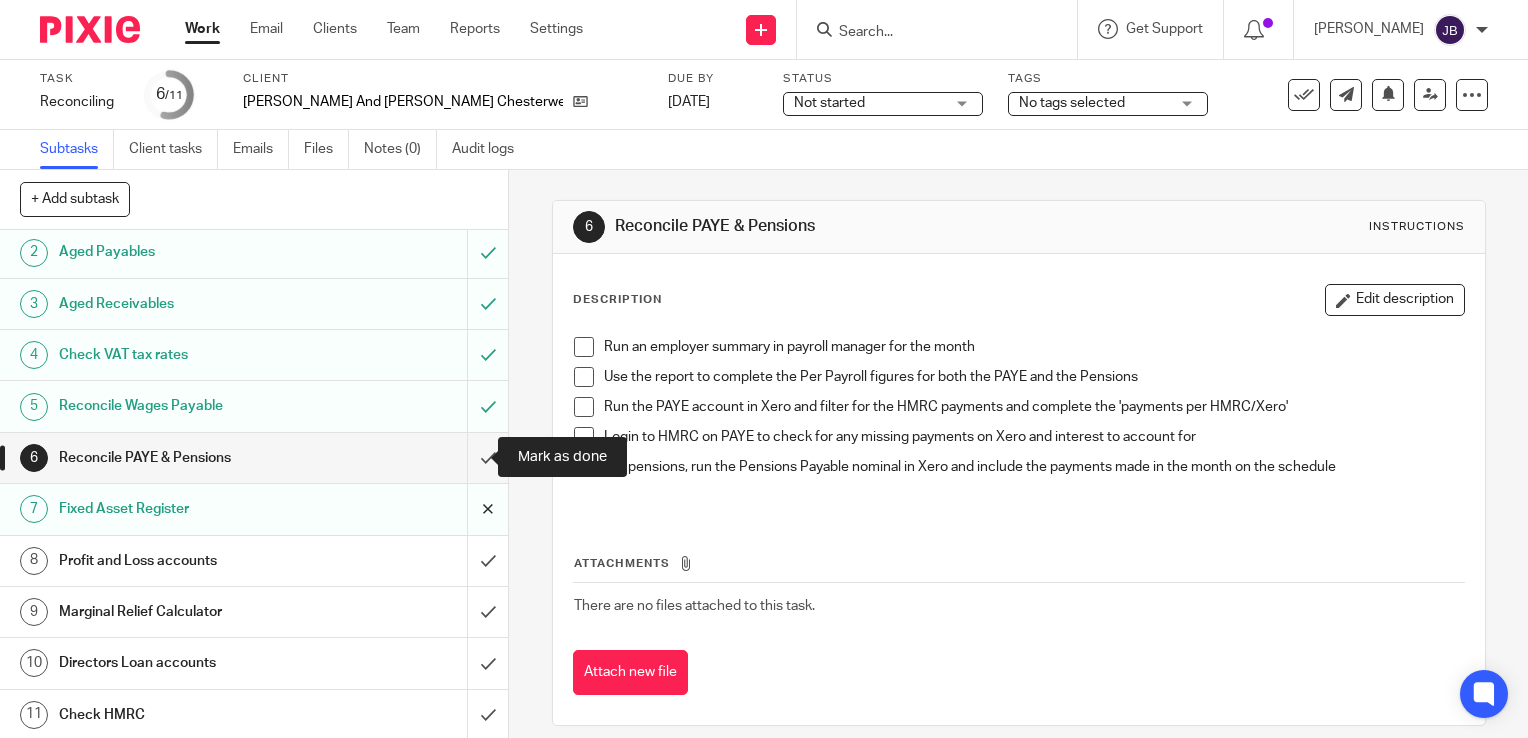 drag, startPoint x: 458, startPoint y: 453, endPoint x: 451, endPoint y: 505, distance: 52.46904 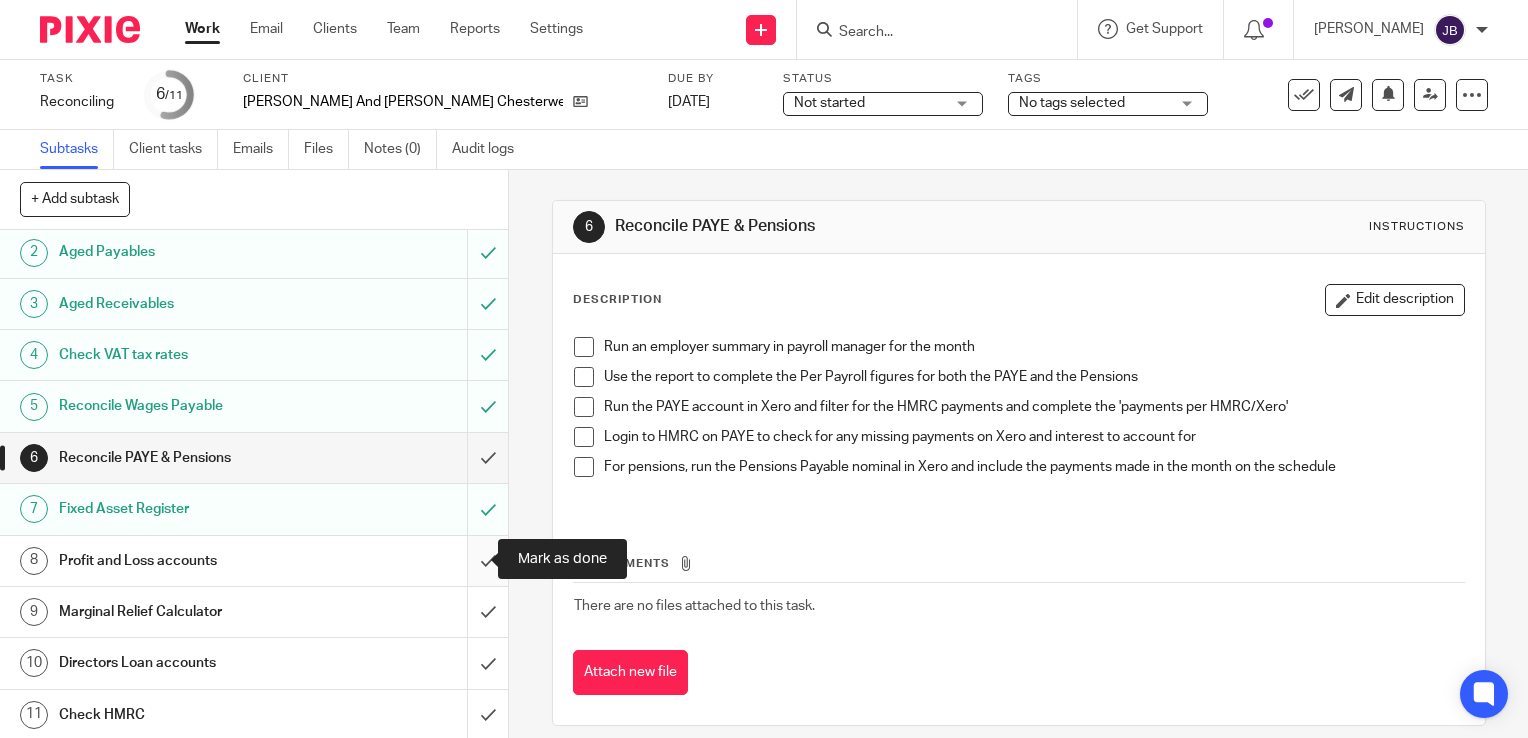 click at bounding box center [254, 561] 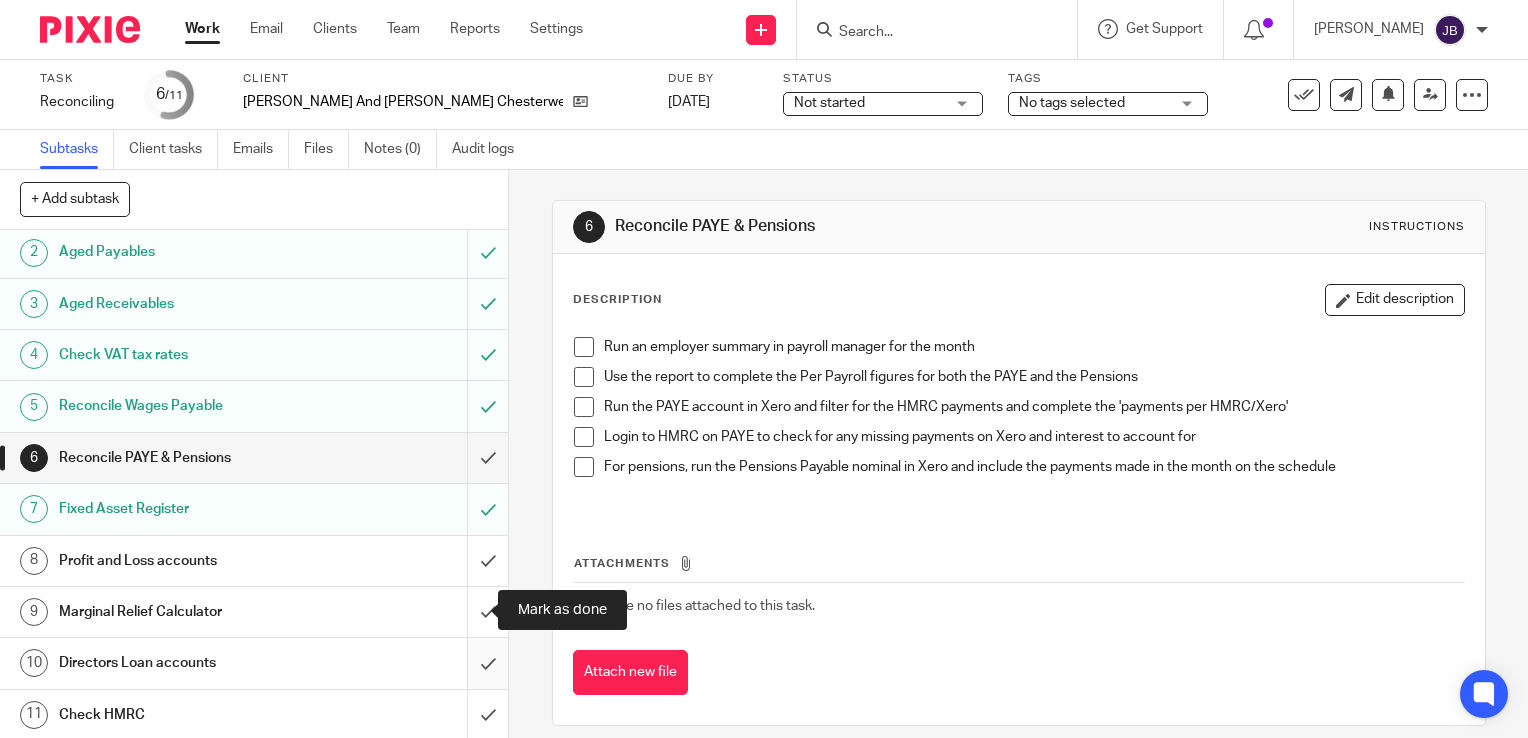 drag, startPoint x: 463, startPoint y: 618, endPoint x: 461, endPoint y: 646, distance: 28.071337 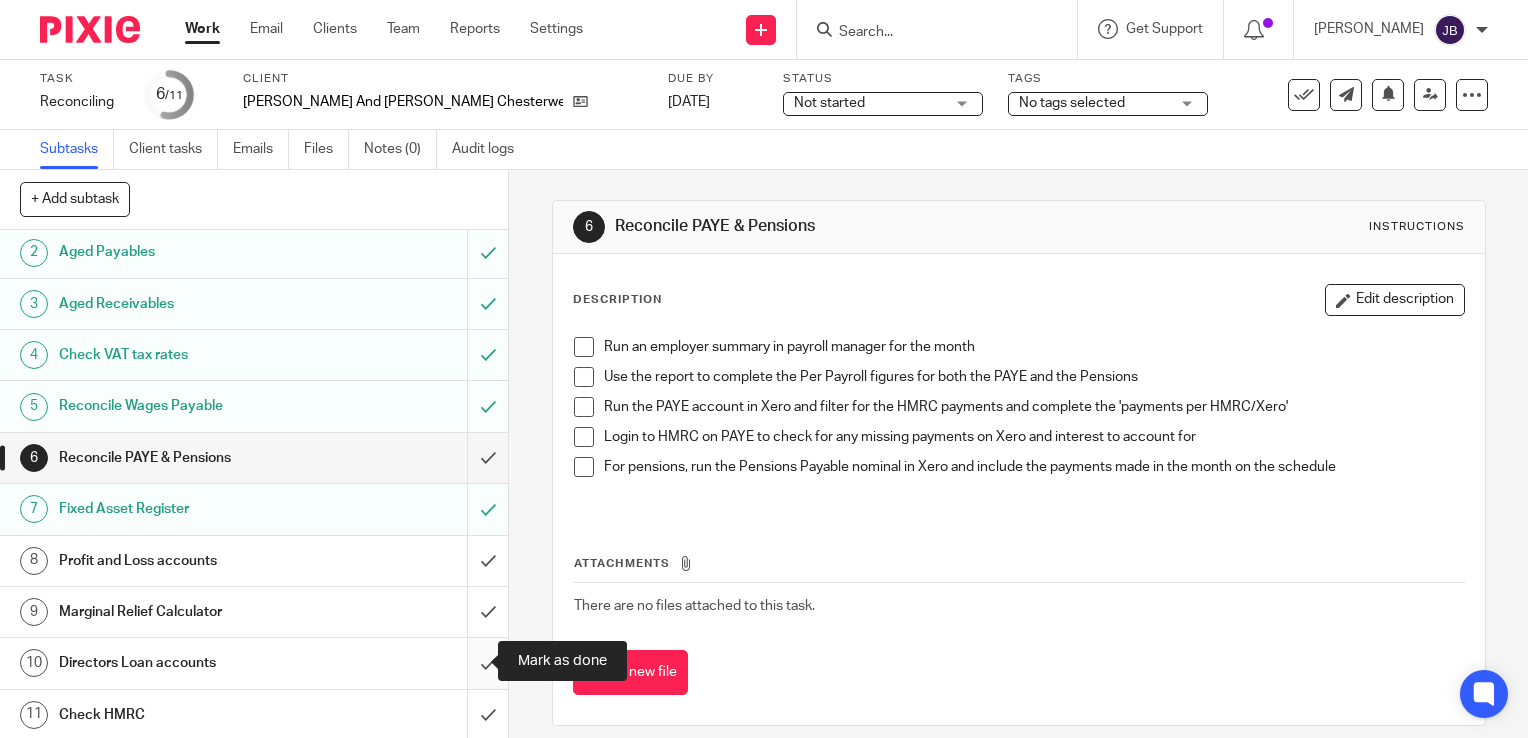 drag, startPoint x: 463, startPoint y: 647, endPoint x: 467, endPoint y: 698, distance: 51.156624 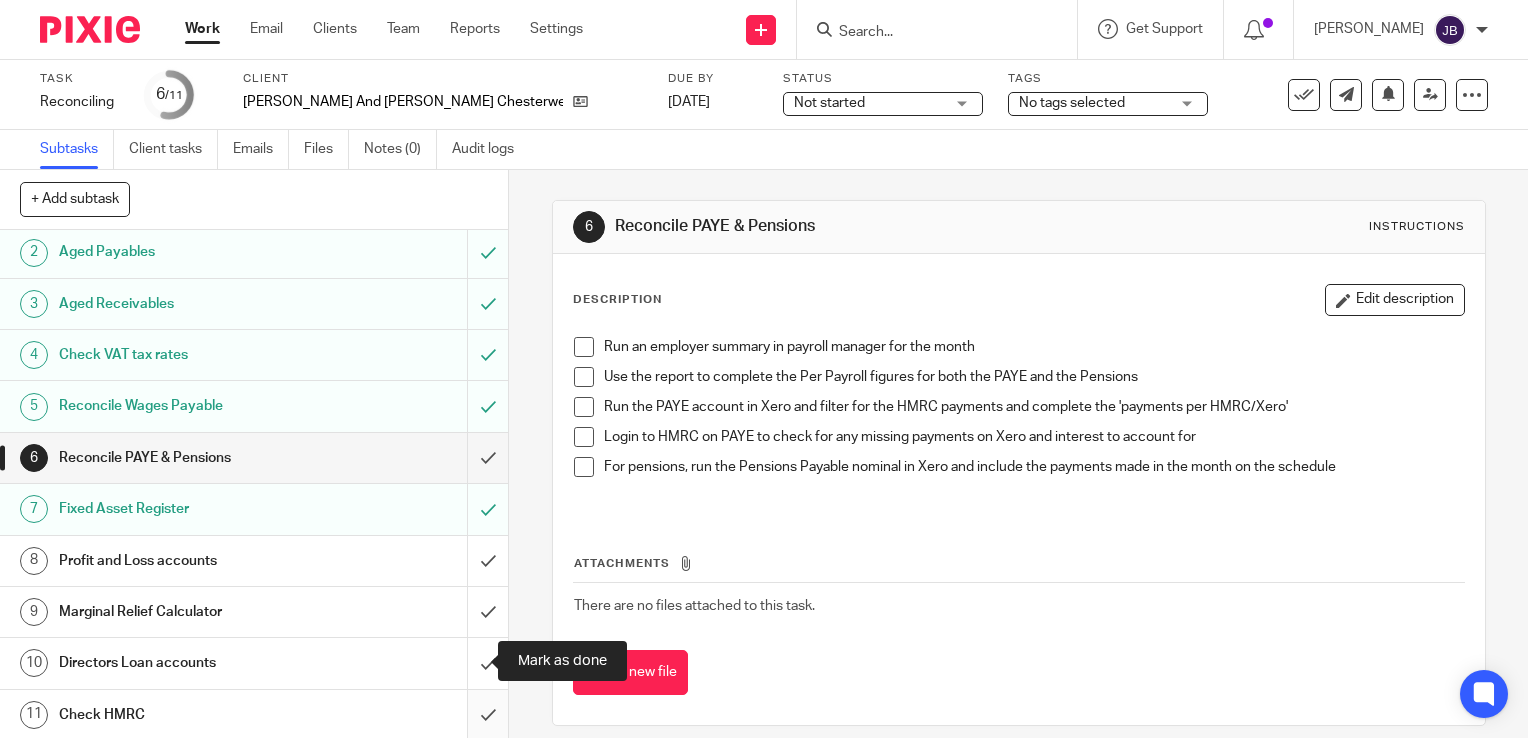 click at bounding box center [254, 663] 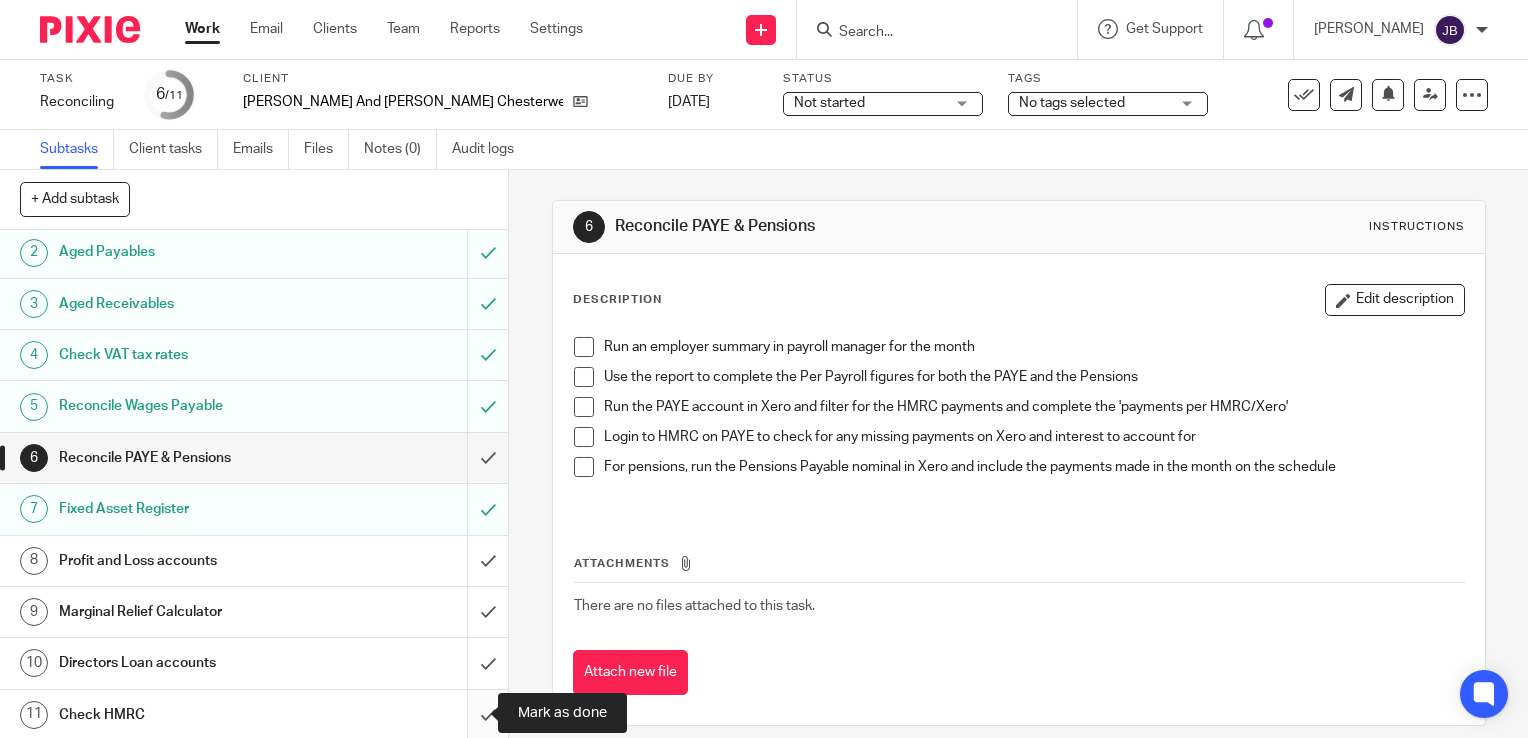 click at bounding box center (254, 715) 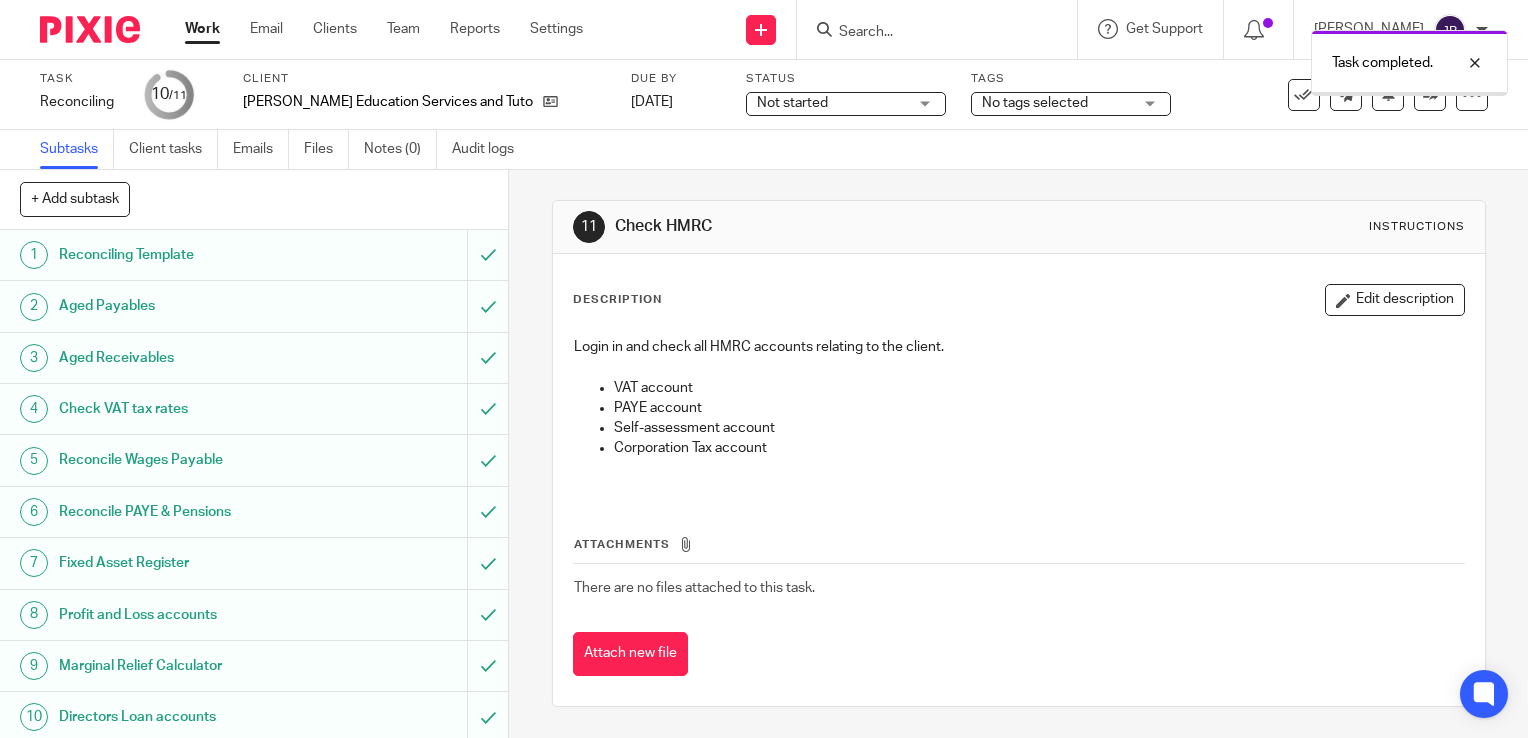 scroll, scrollTop: 0, scrollLeft: 0, axis: both 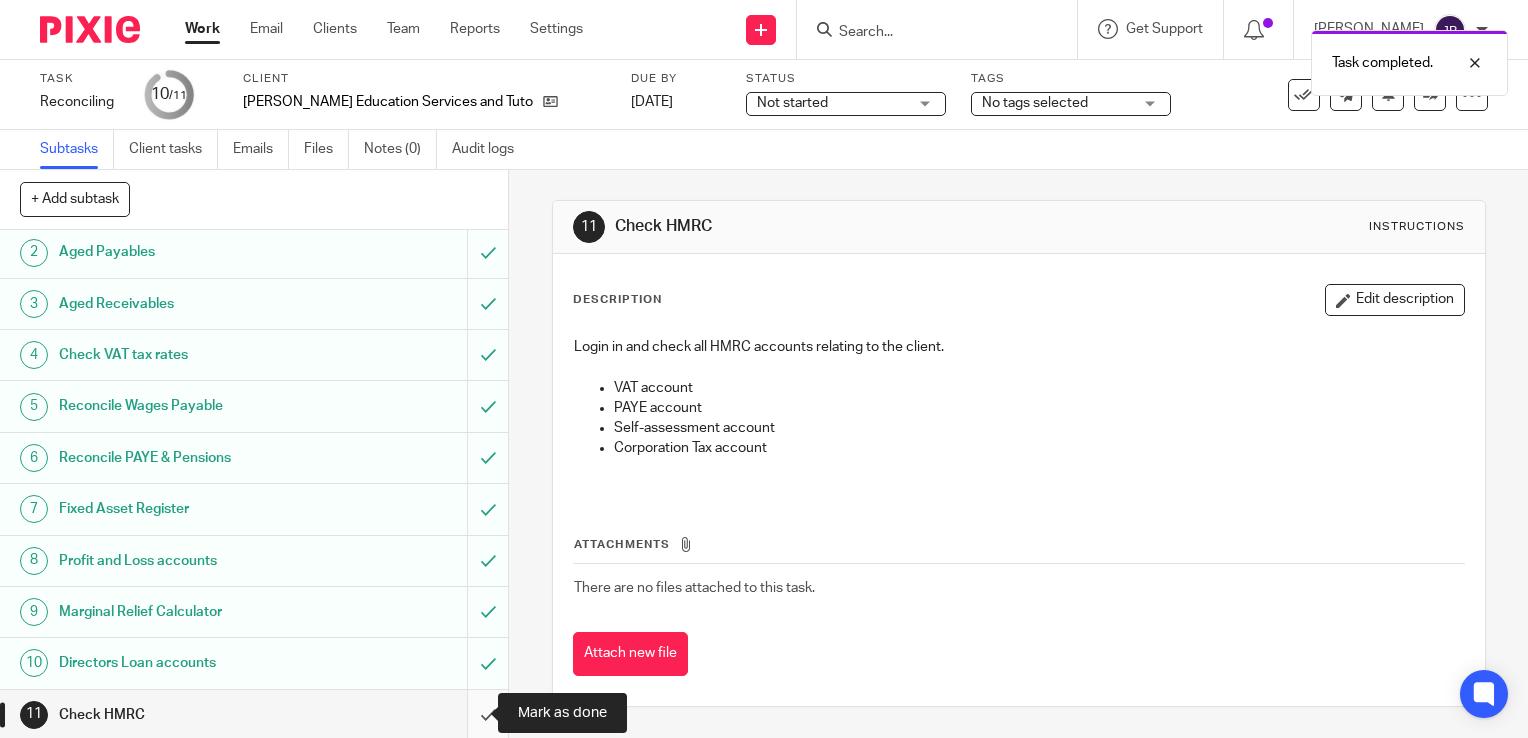 click at bounding box center (254, 715) 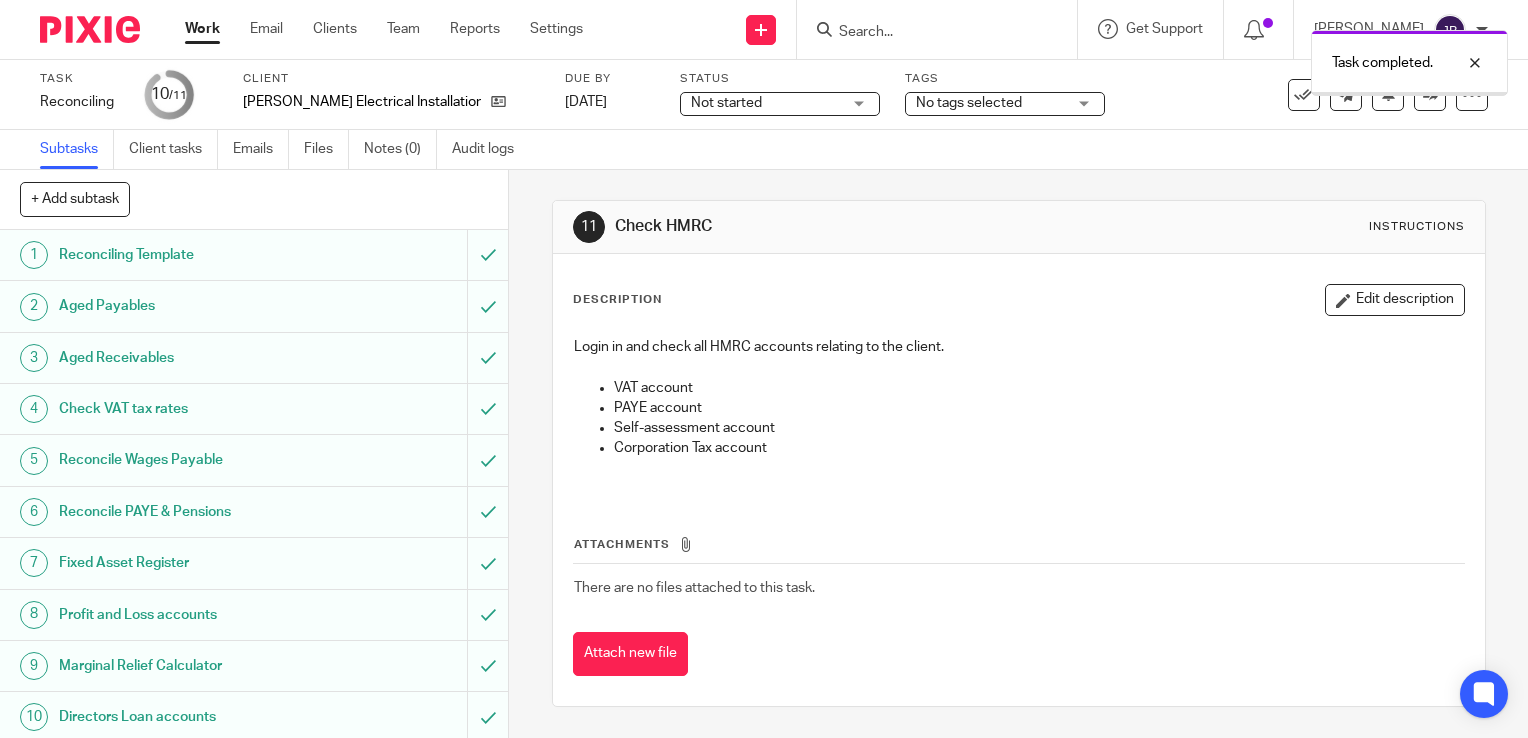 scroll, scrollTop: 0, scrollLeft: 0, axis: both 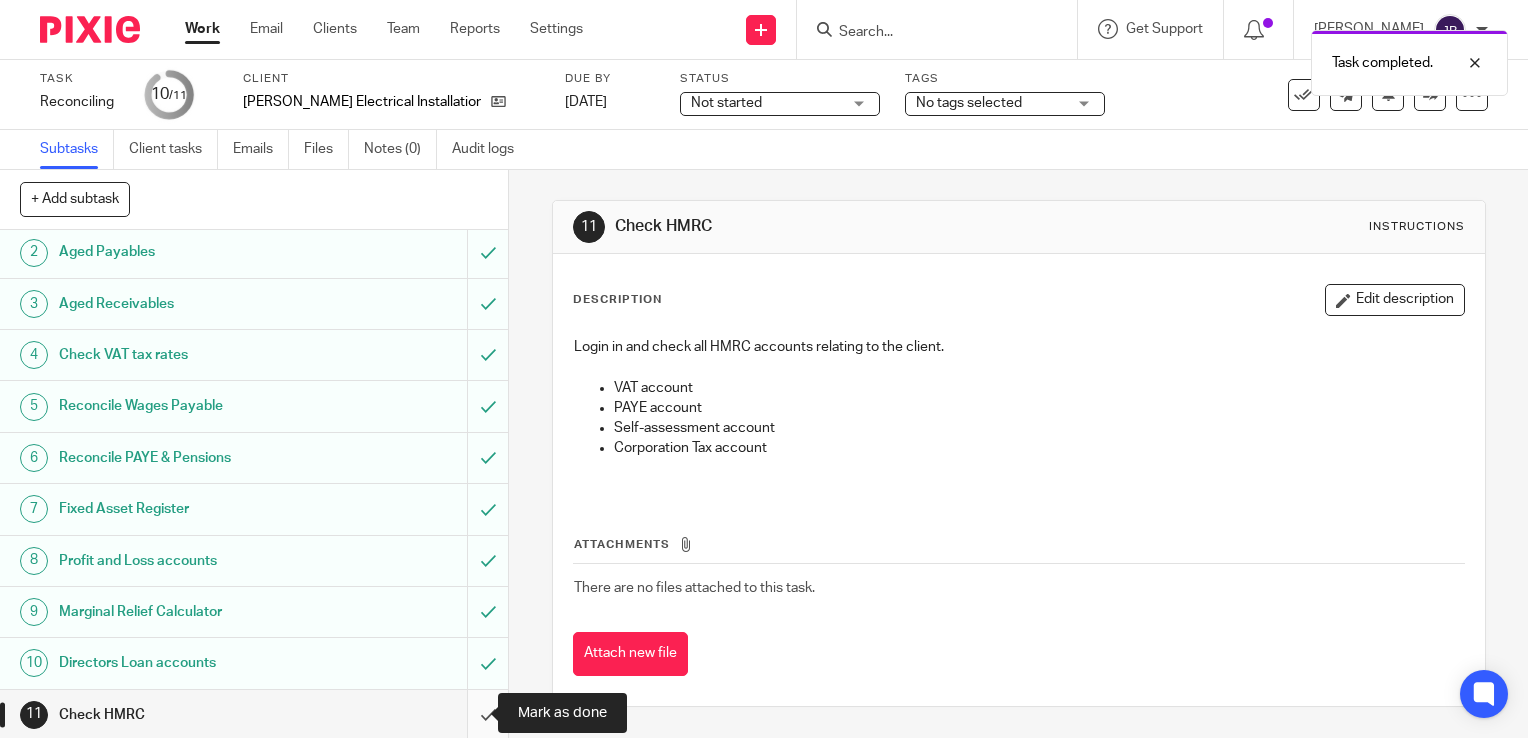 click at bounding box center (254, 715) 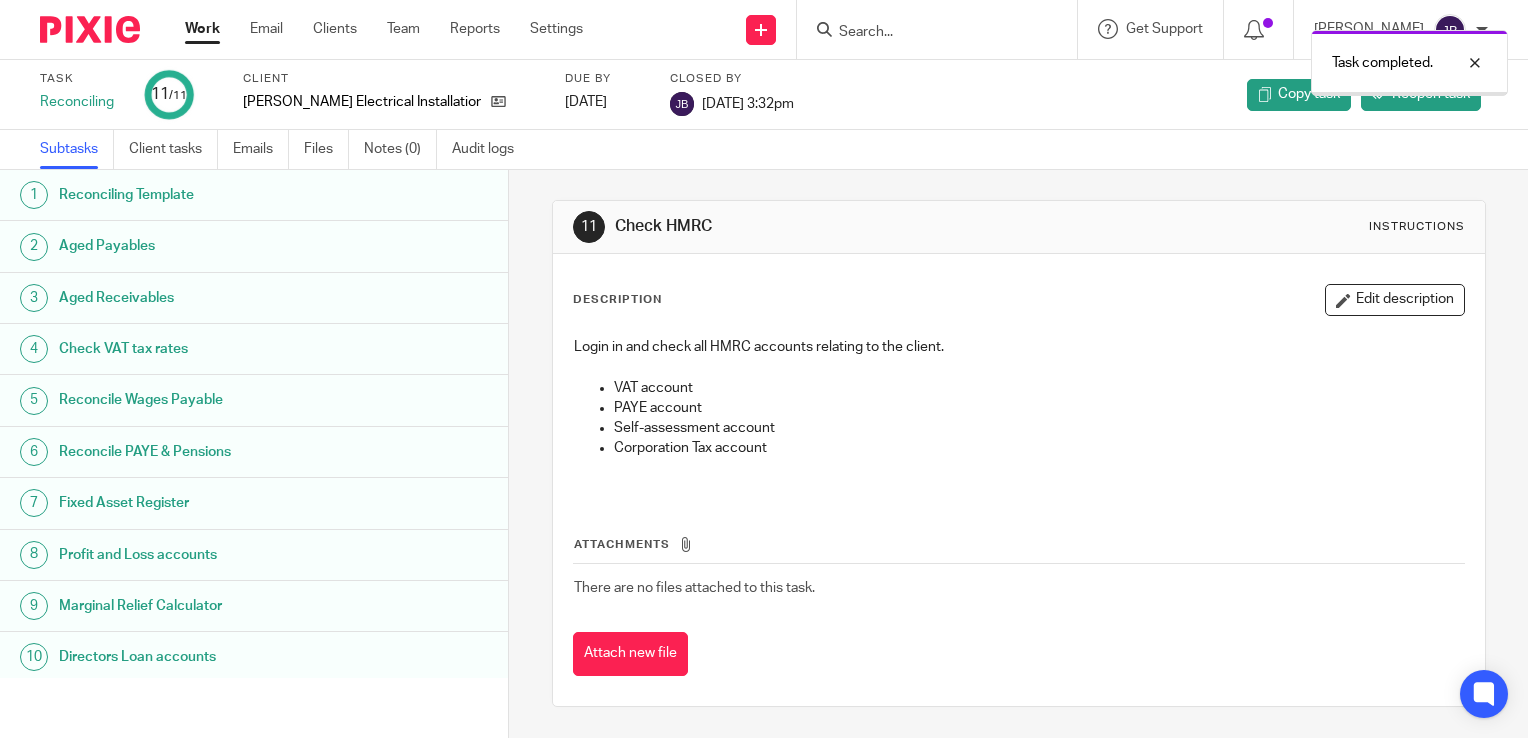 scroll, scrollTop: 0, scrollLeft: 0, axis: both 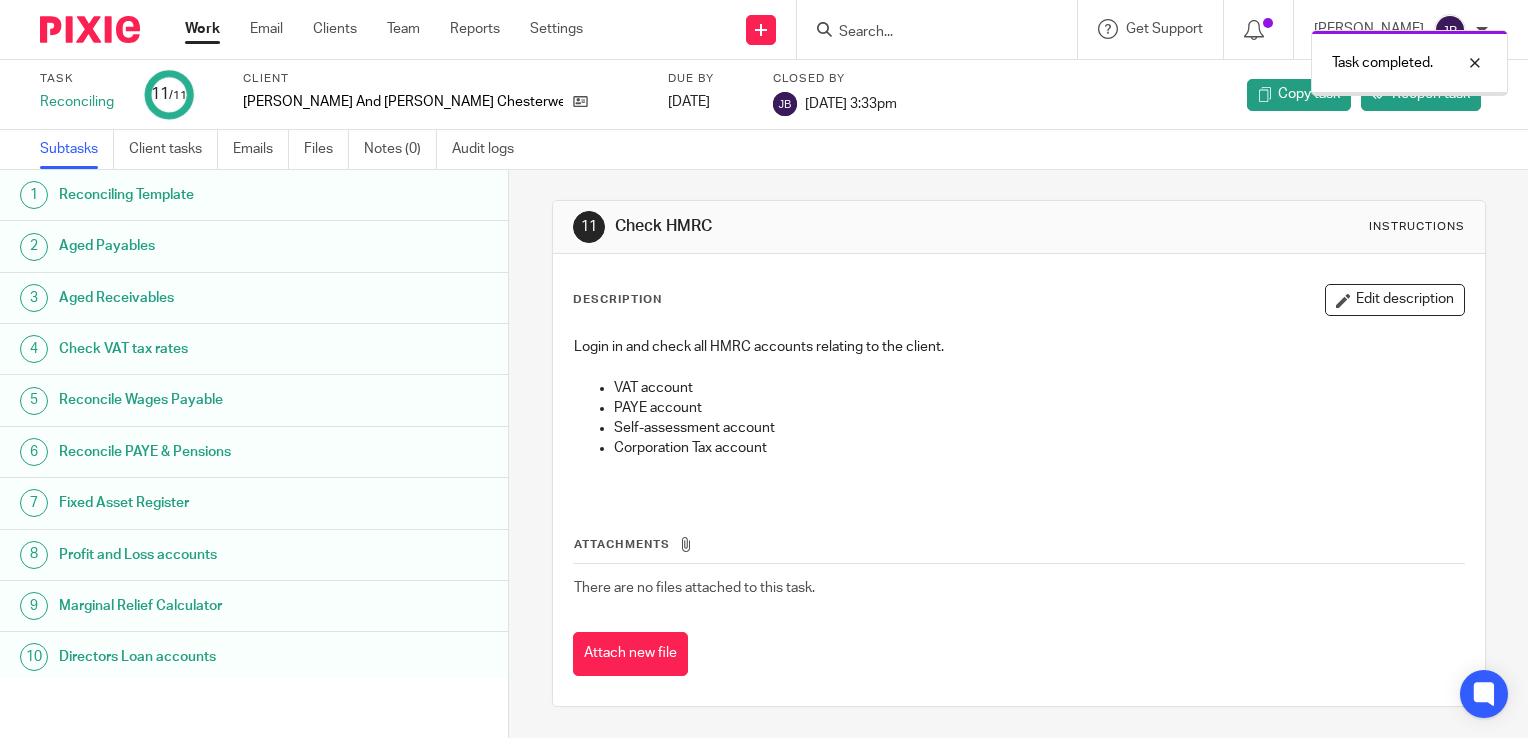 click on "Work" at bounding box center (202, 29) 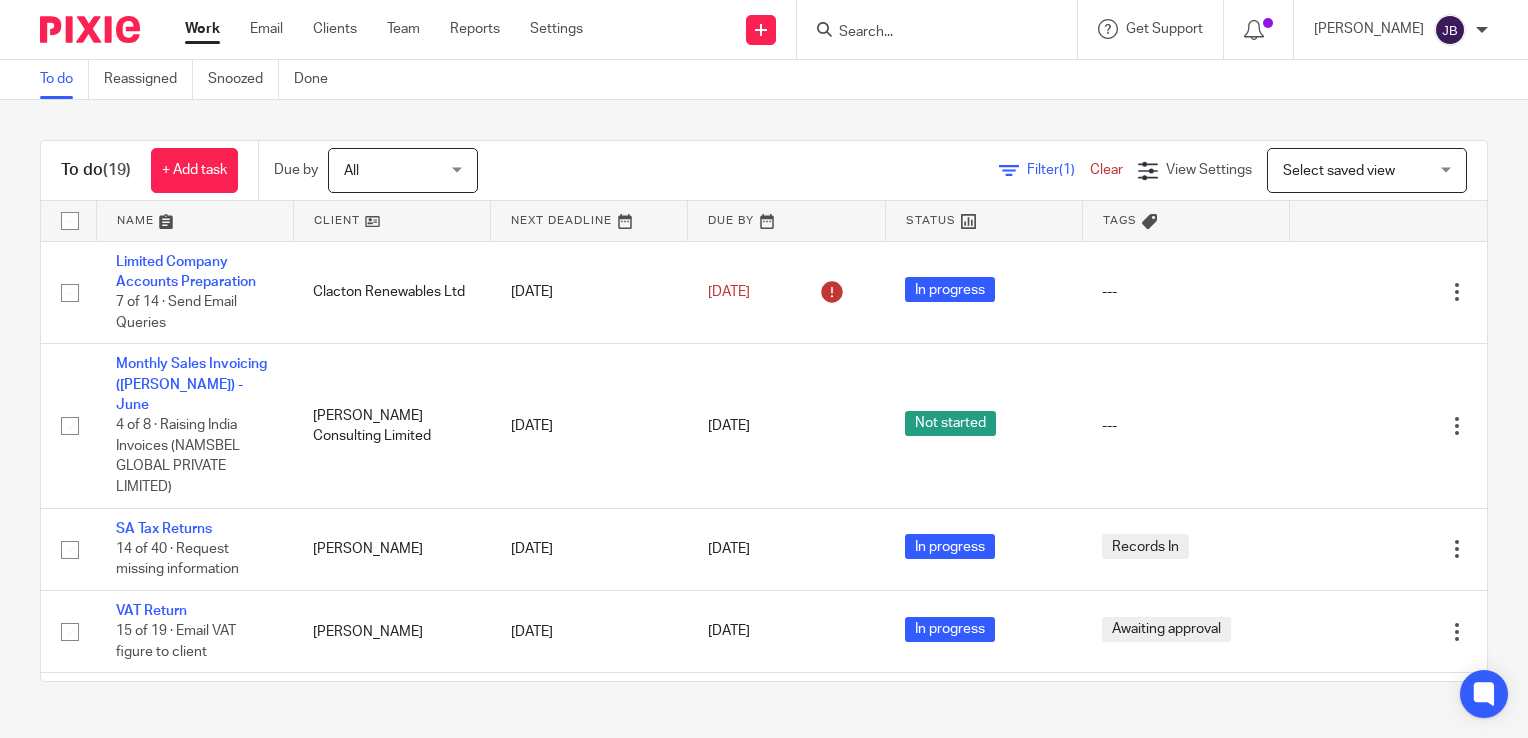 scroll, scrollTop: 0, scrollLeft: 0, axis: both 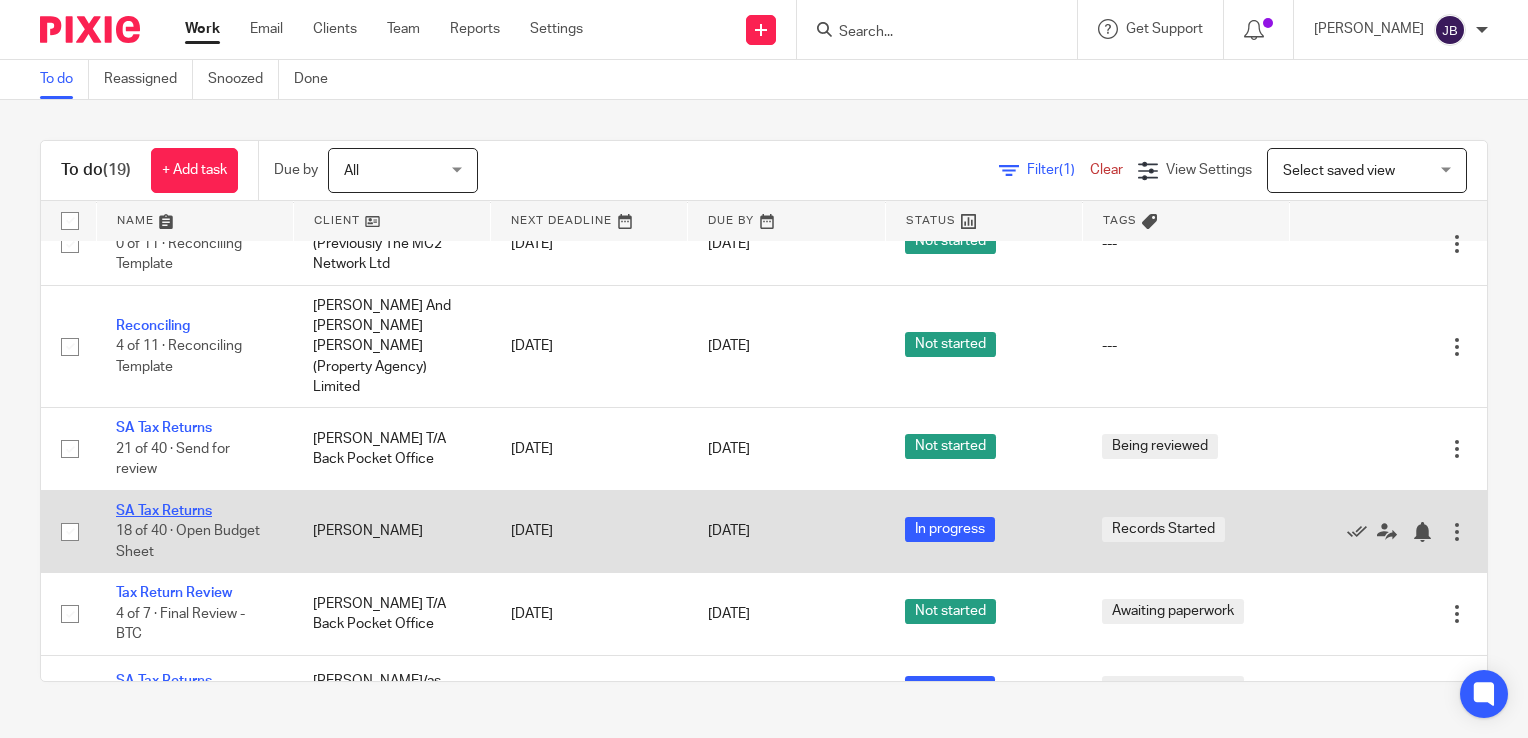 click on "SA Tax Returns" at bounding box center [164, 511] 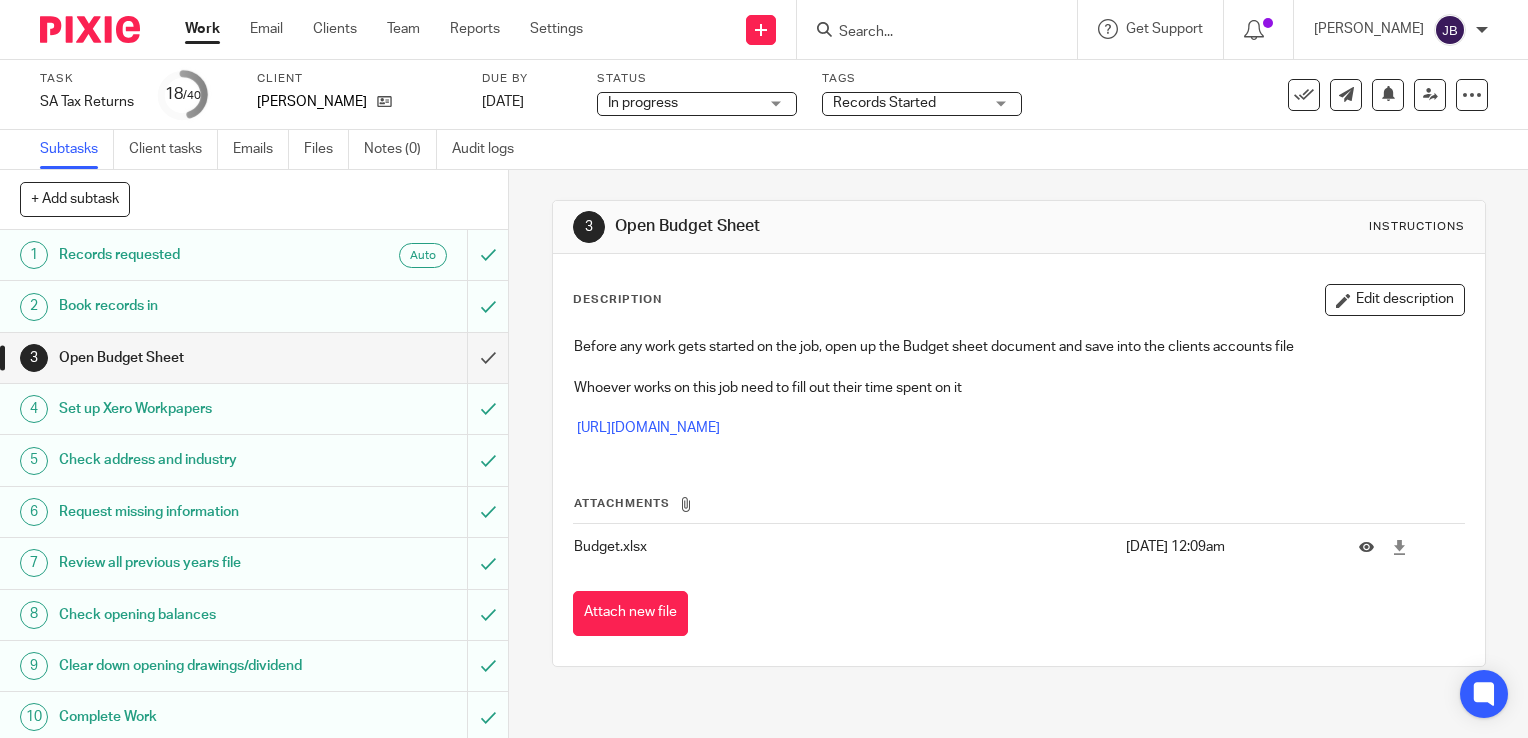 scroll, scrollTop: 0, scrollLeft: 0, axis: both 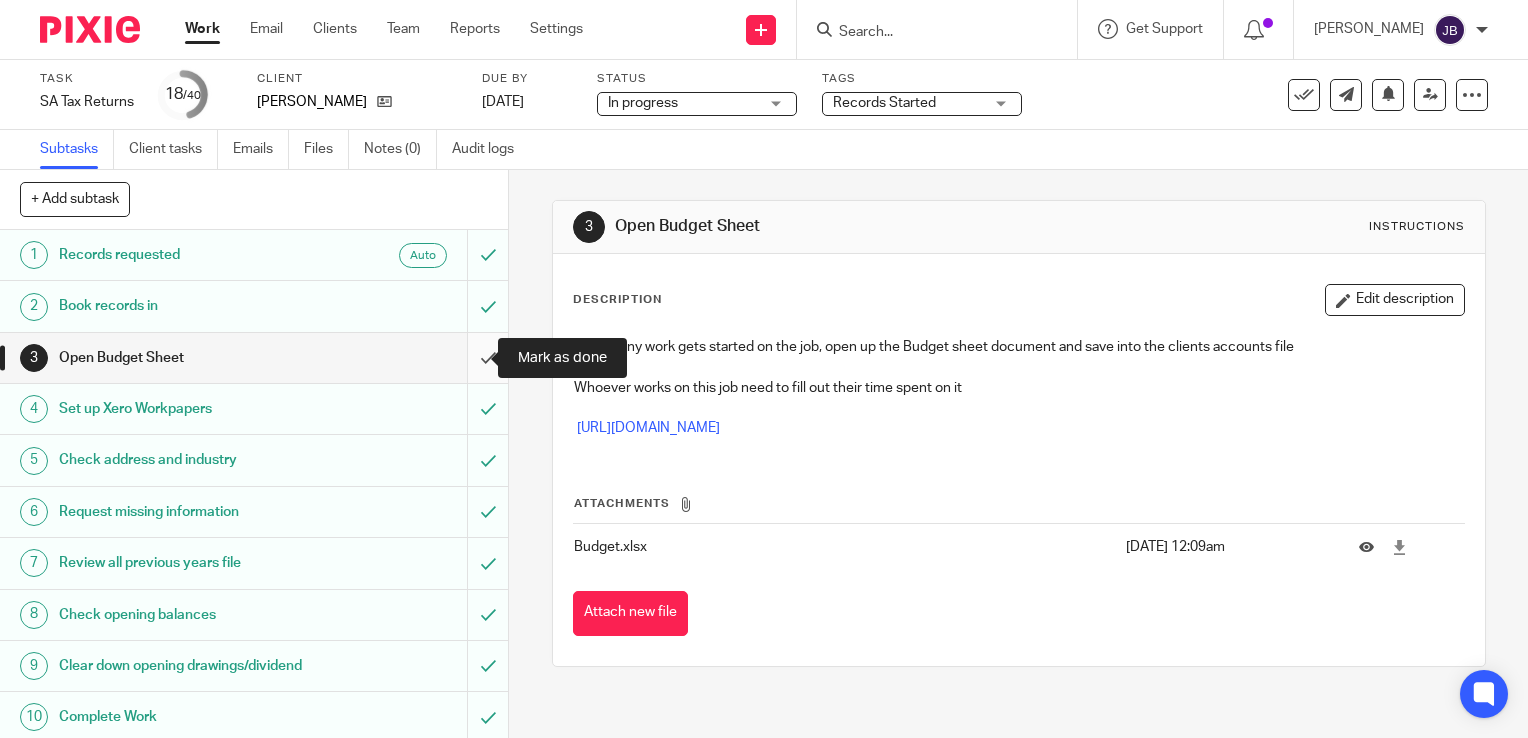 click at bounding box center [254, 358] 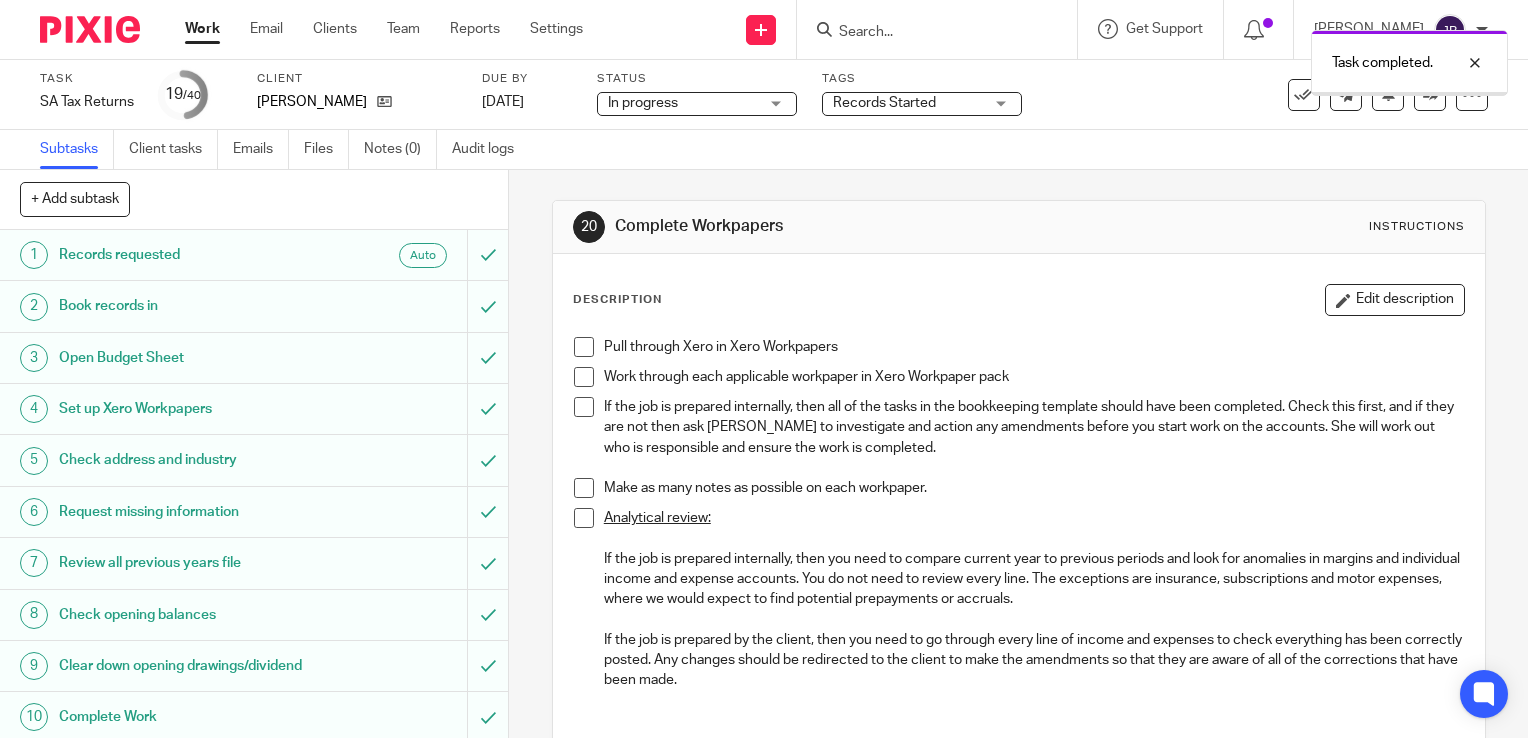 scroll, scrollTop: 0, scrollLeft: 0, axis: both 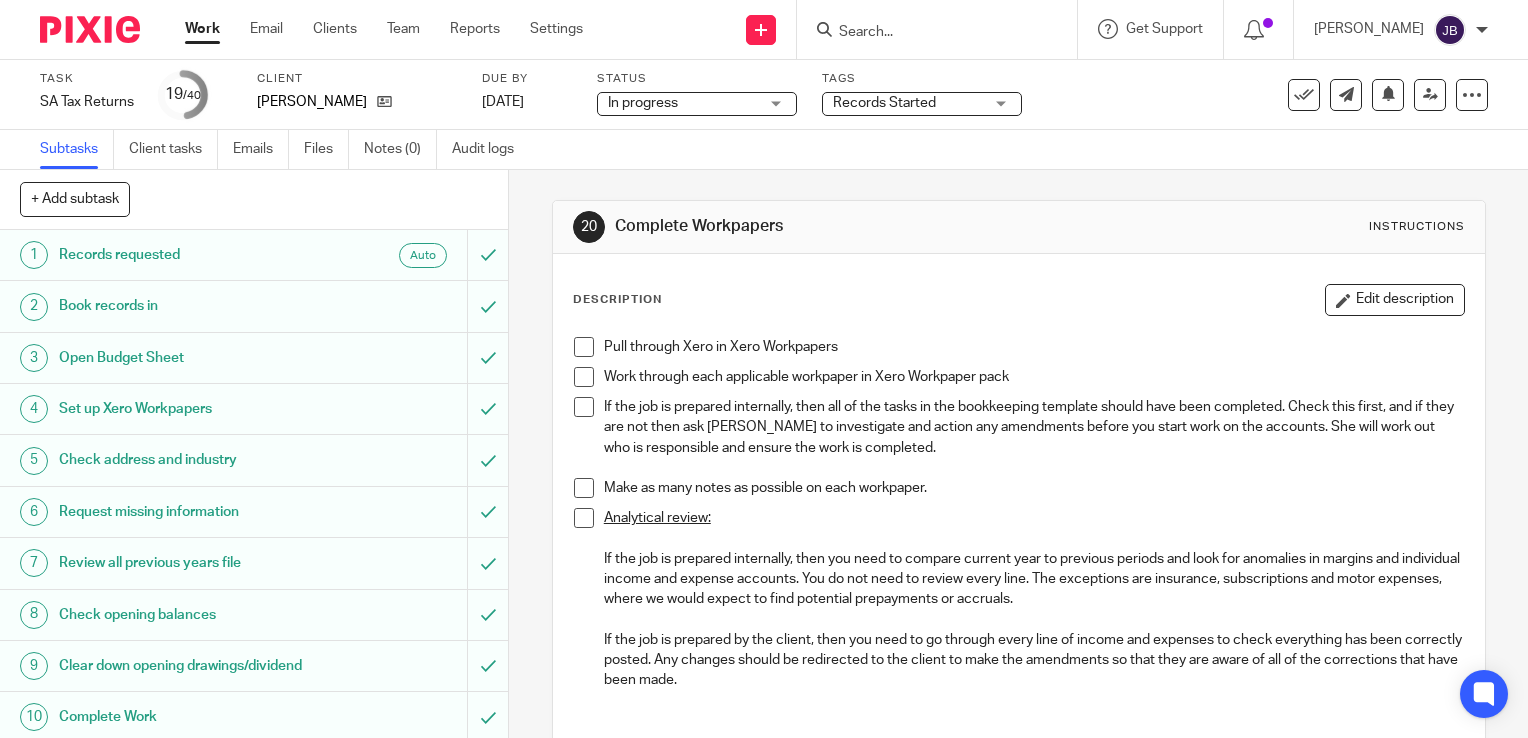 click on "20
Complete Workpapers
Instructions
Description
Edit description
Pull through Xero in Xero Workpapers   Work through each applicable workpaper in Xero Workpaper pack   If the job is prepared internally, then all of the tasks in the bookkeeping template should have been completed. Check this first, and if they are not then ask Jordan to investigate and action any amendments before you start work on the accounts. She will work out who is responsible and ensure the work is completed.   Make as many notes as possible on each workpaper.   Analytical review: If the job is prepared by the client, then you need to go through every line of income and expenses to check everything has been correctly posted. Any changes should be redirected to the client to make the amendments so that they are aware of all of the corrections that have been made." at bounding box center [1019, 559] 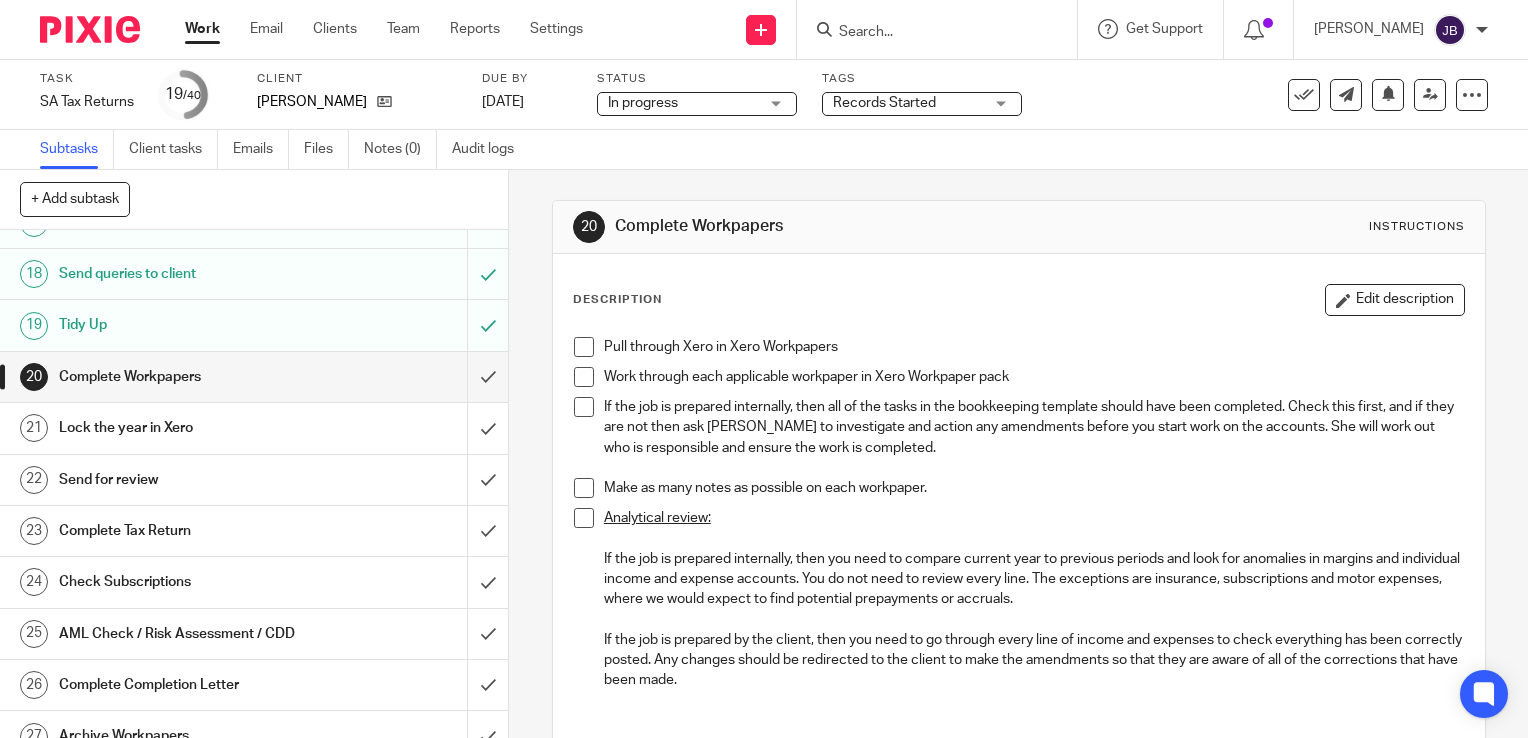 scroll, scrollTop: 1200, scrollLeft: 0, axis: vertical 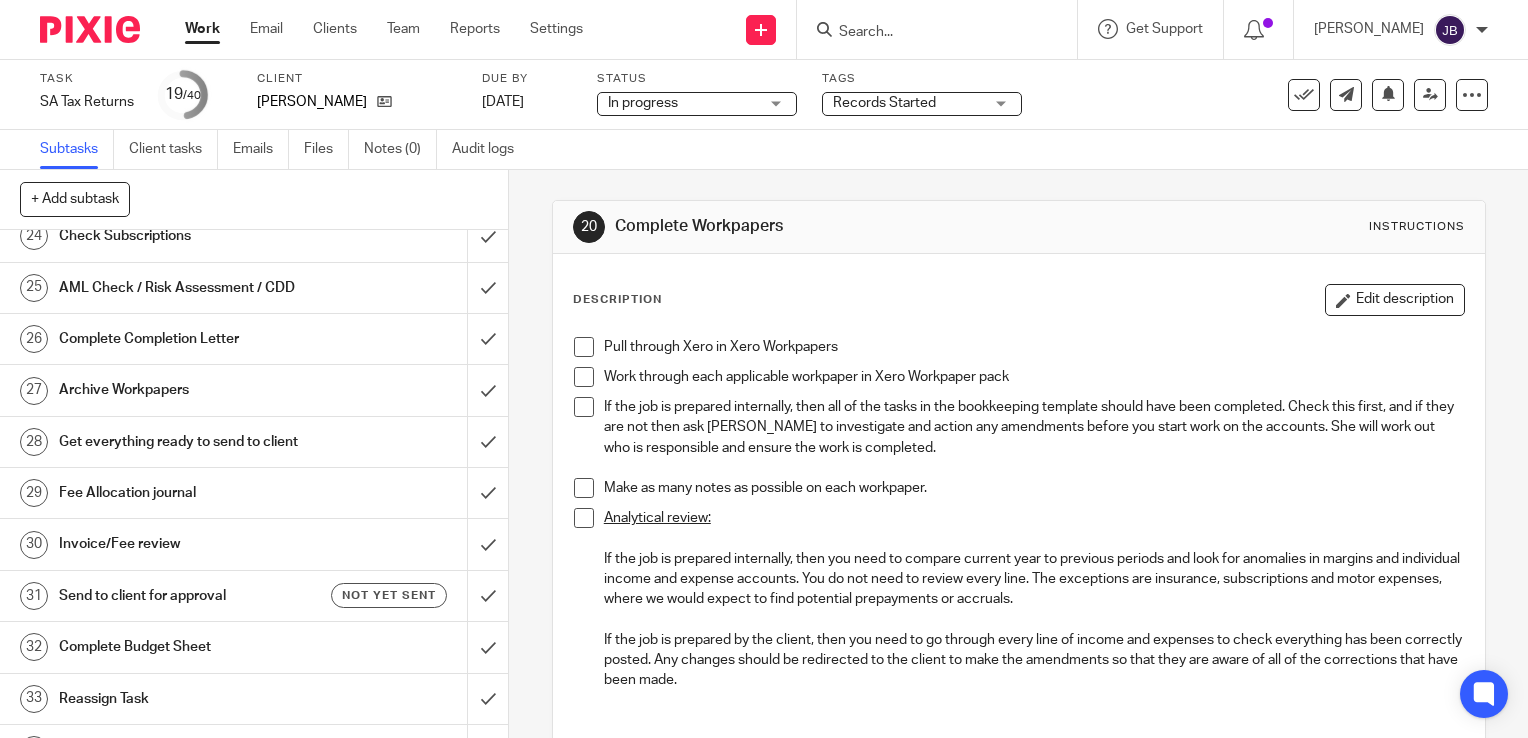 click on "Work" at bounding box center (202, 29) 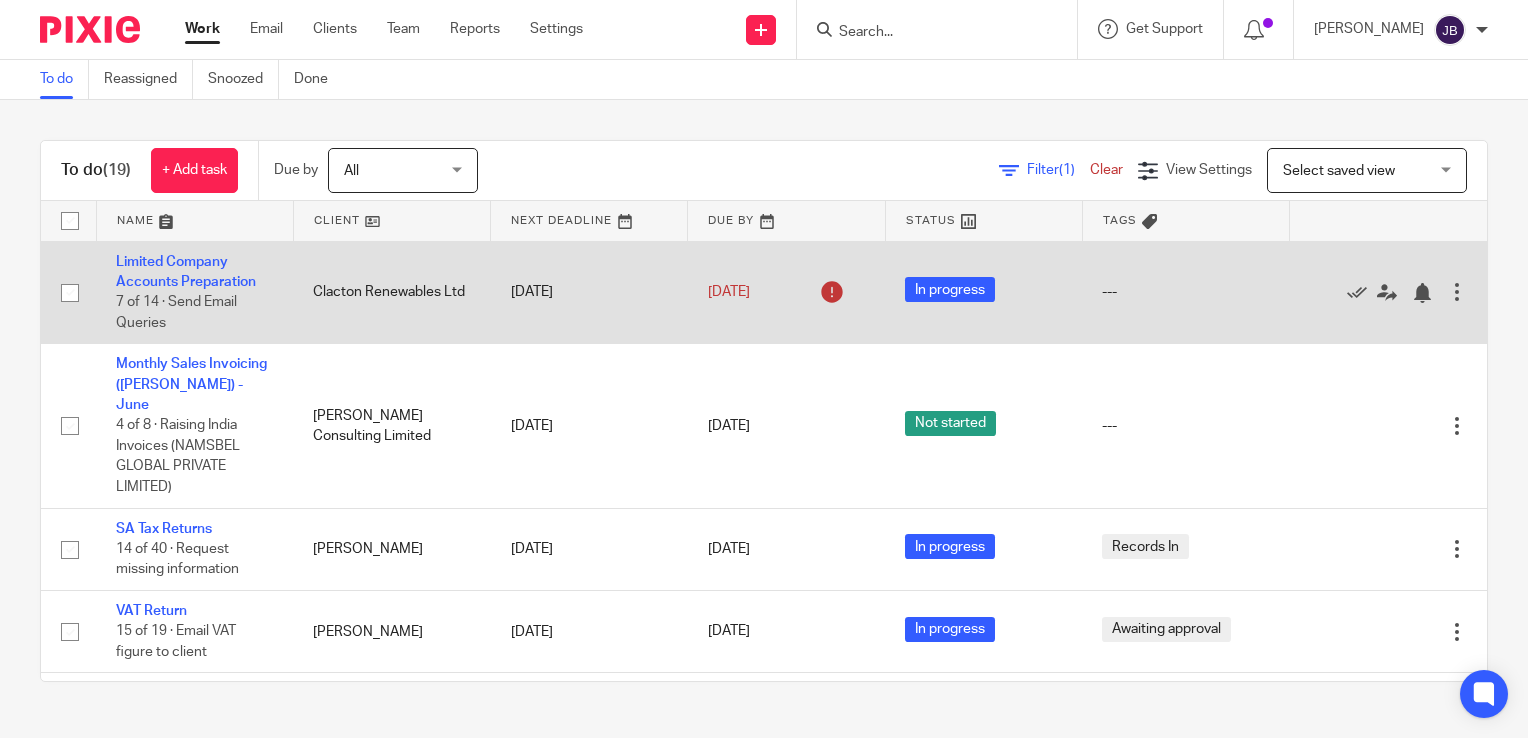 scroll, scrollTop: 0, scrollLeft: 0, axis: both 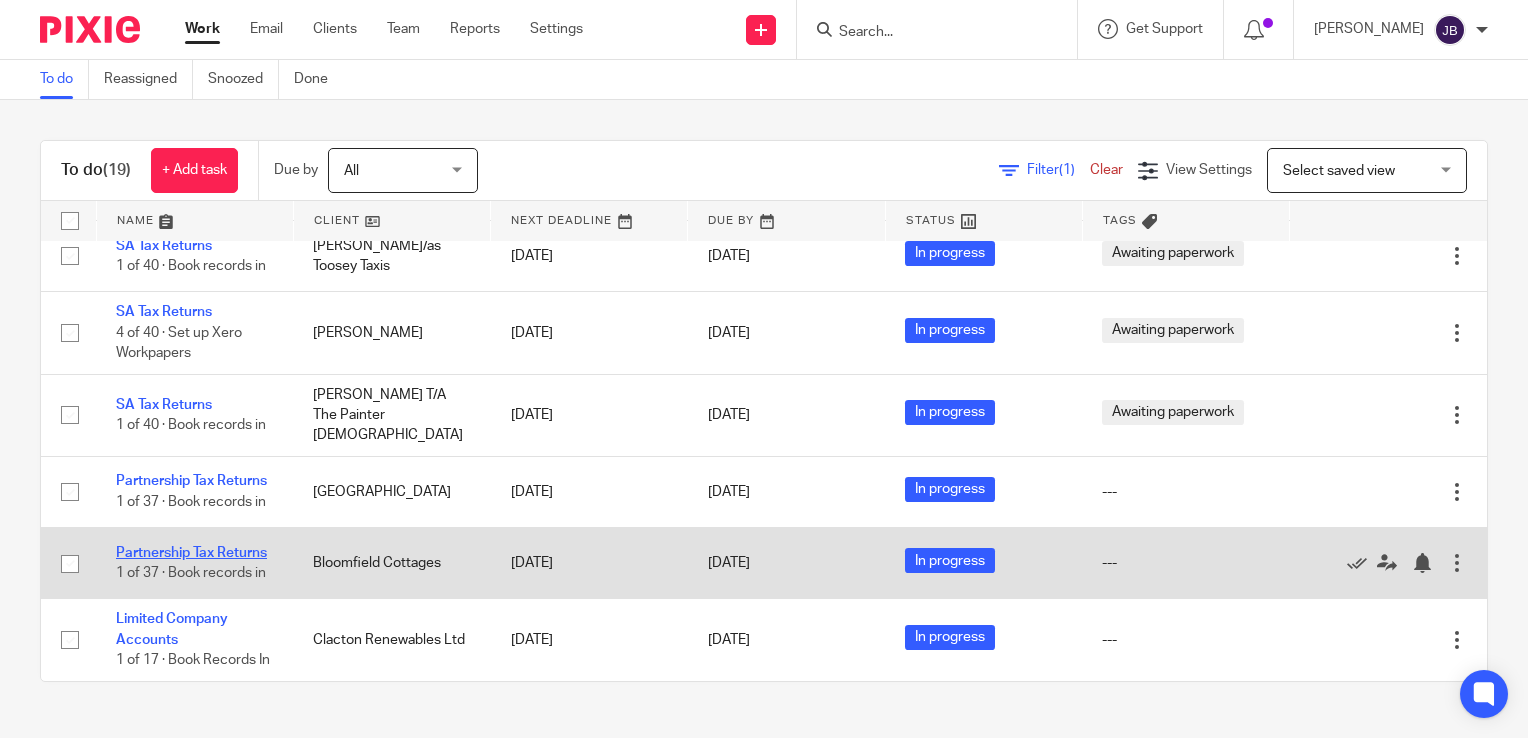 click on "Partnership Tax Returns" at bounding box center [191, 553] 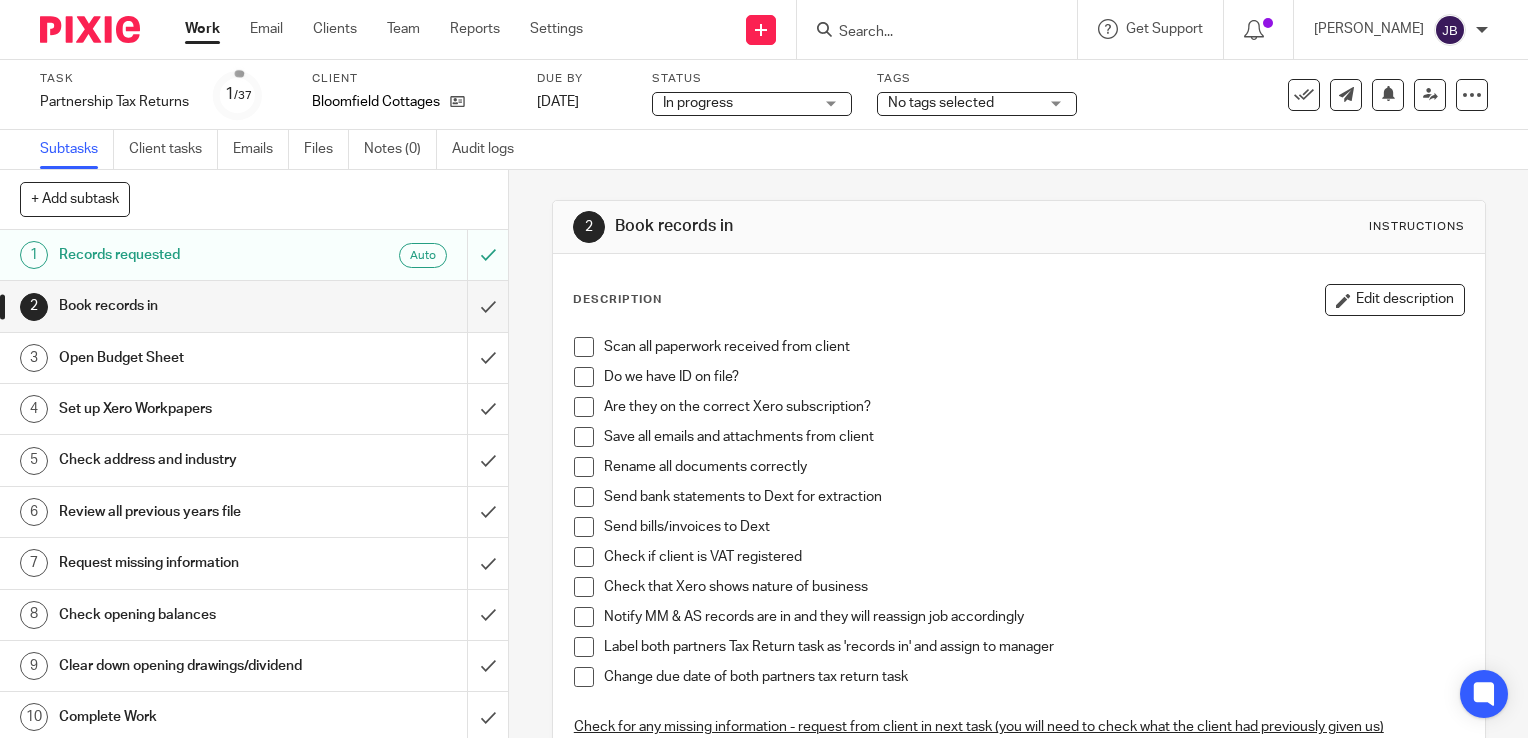 scroll, scrollTop: 0, scrollLeft: 0, axis: both 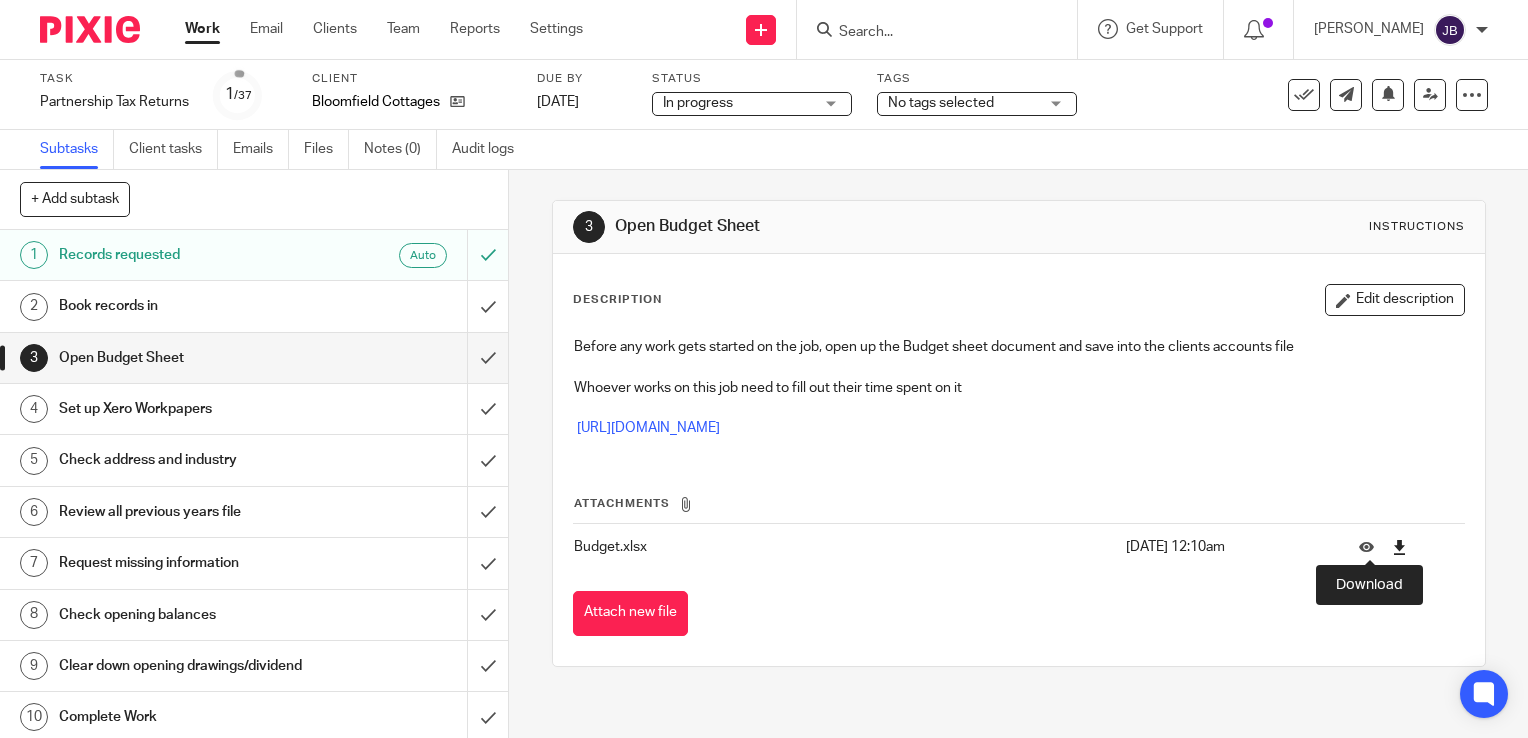 click at bounding box center [1399, 547] 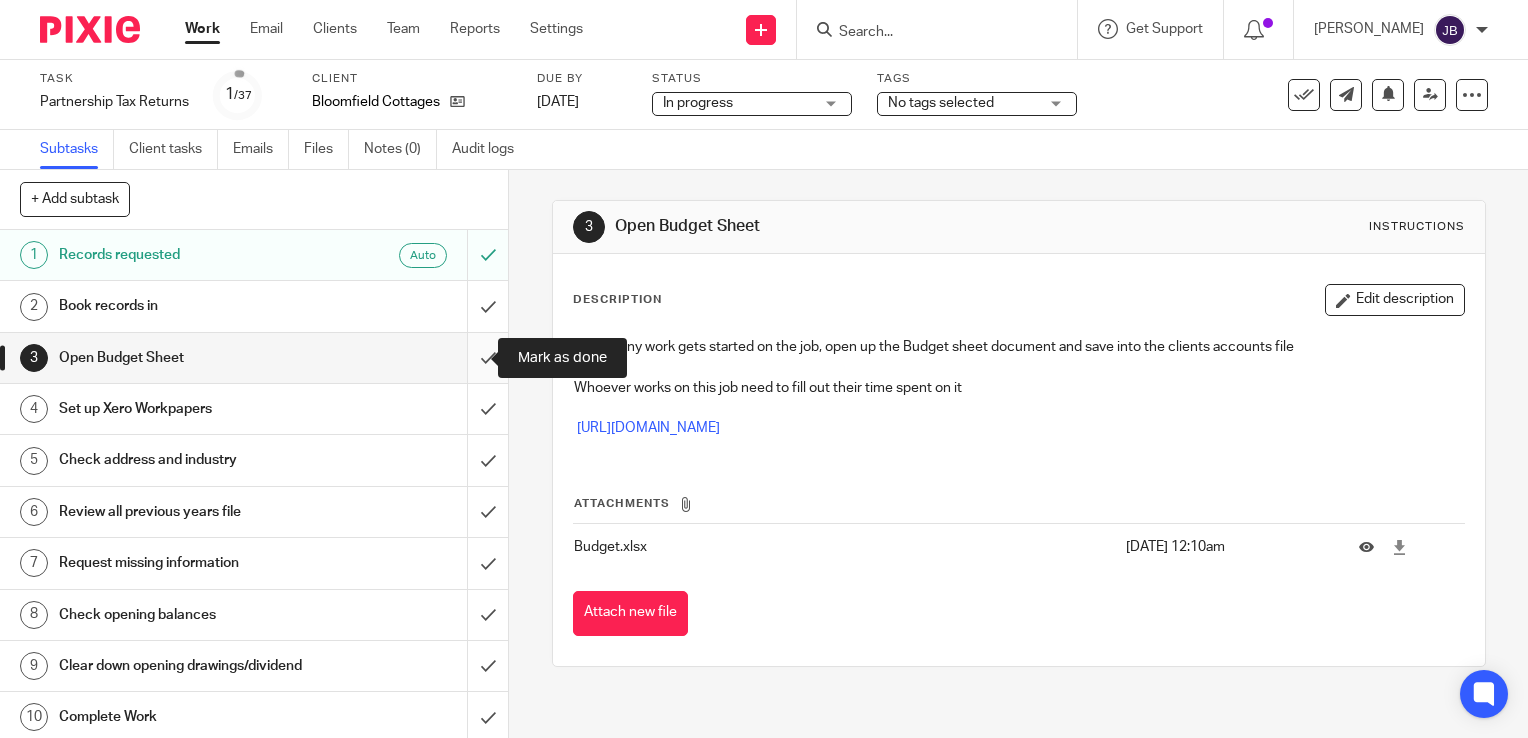 click at bounding box center (254, 358) 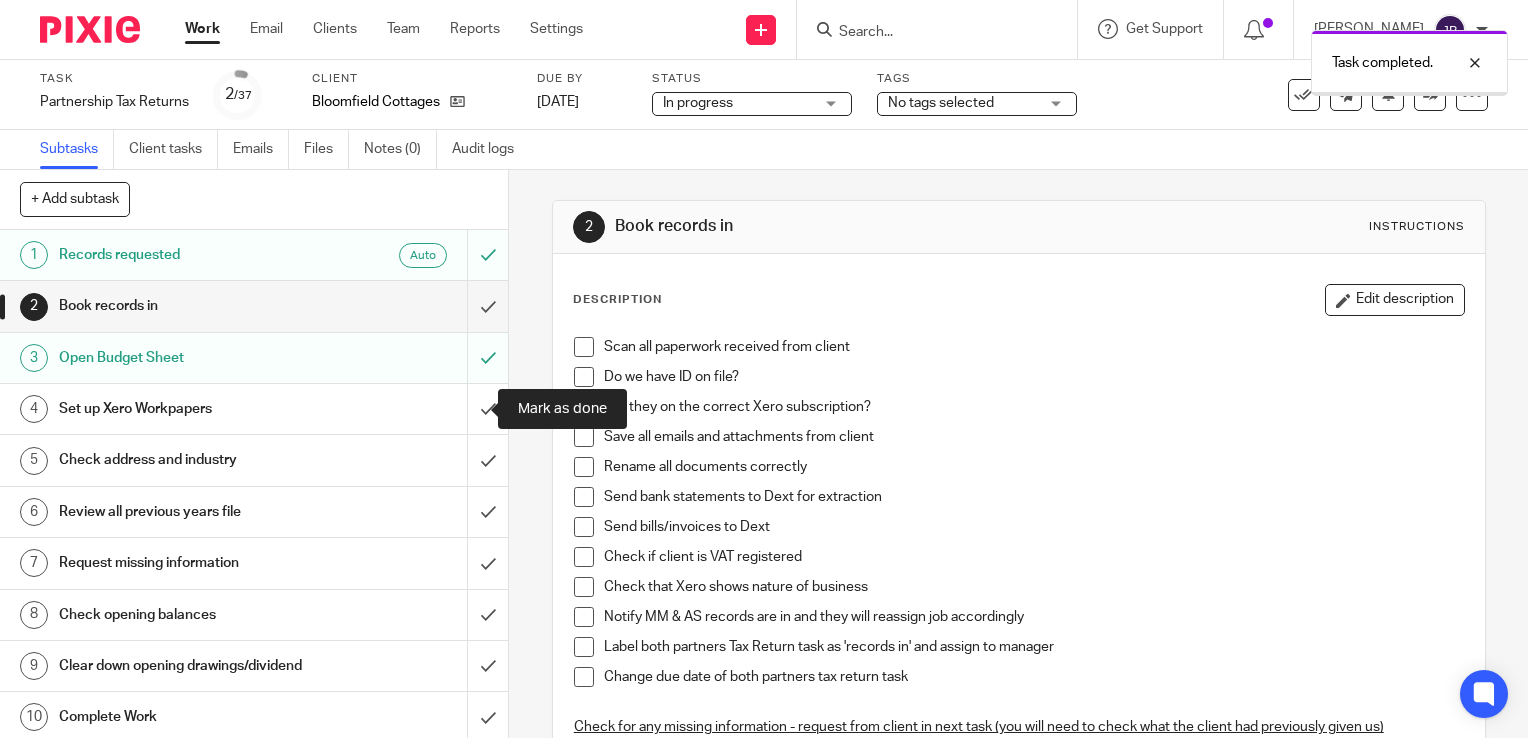 scroll, scrollTop: 0, scrollLeft: 0, axis: both 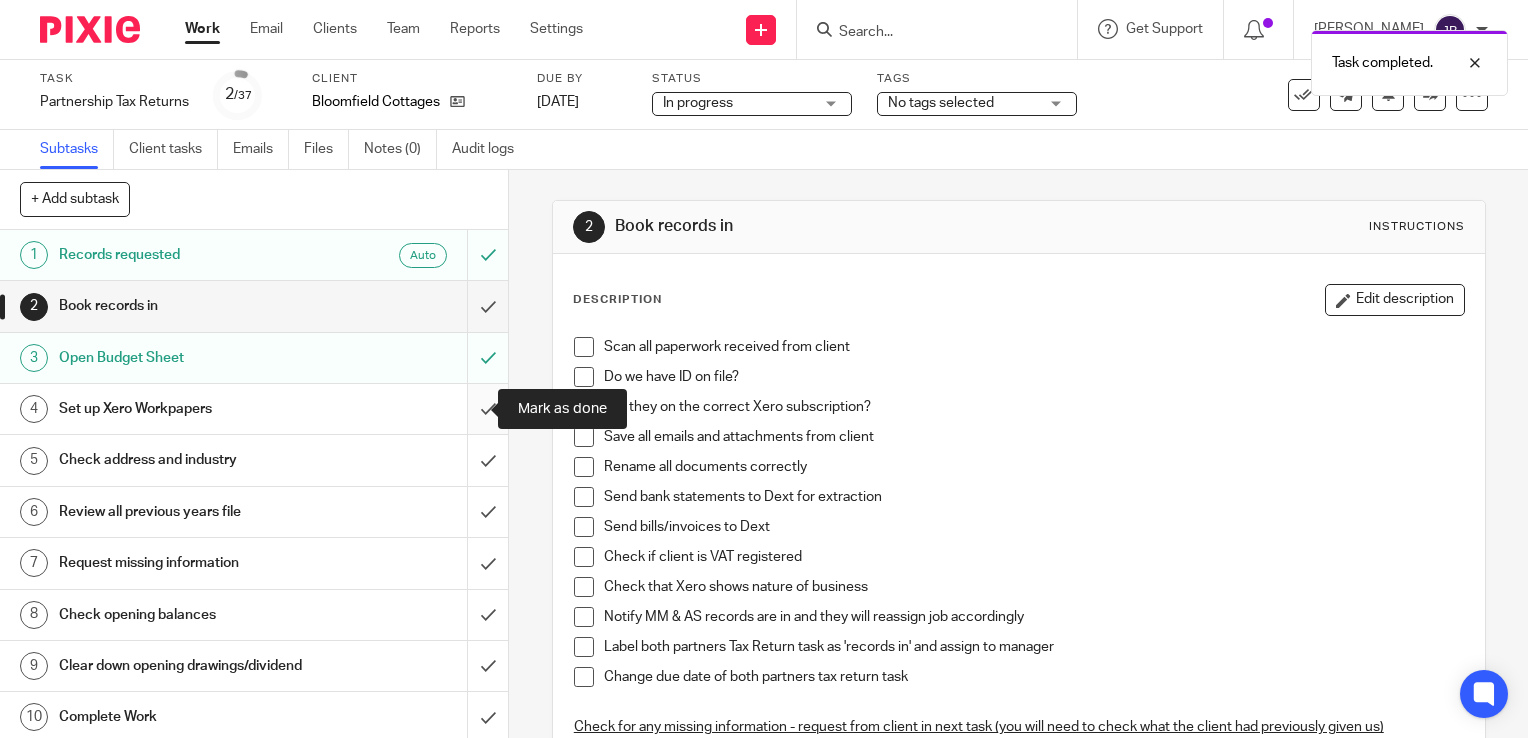 drag, startPoint x: 469, startPoint y: 399, endPoint x: 469, endPoint y: 410, distance: 11 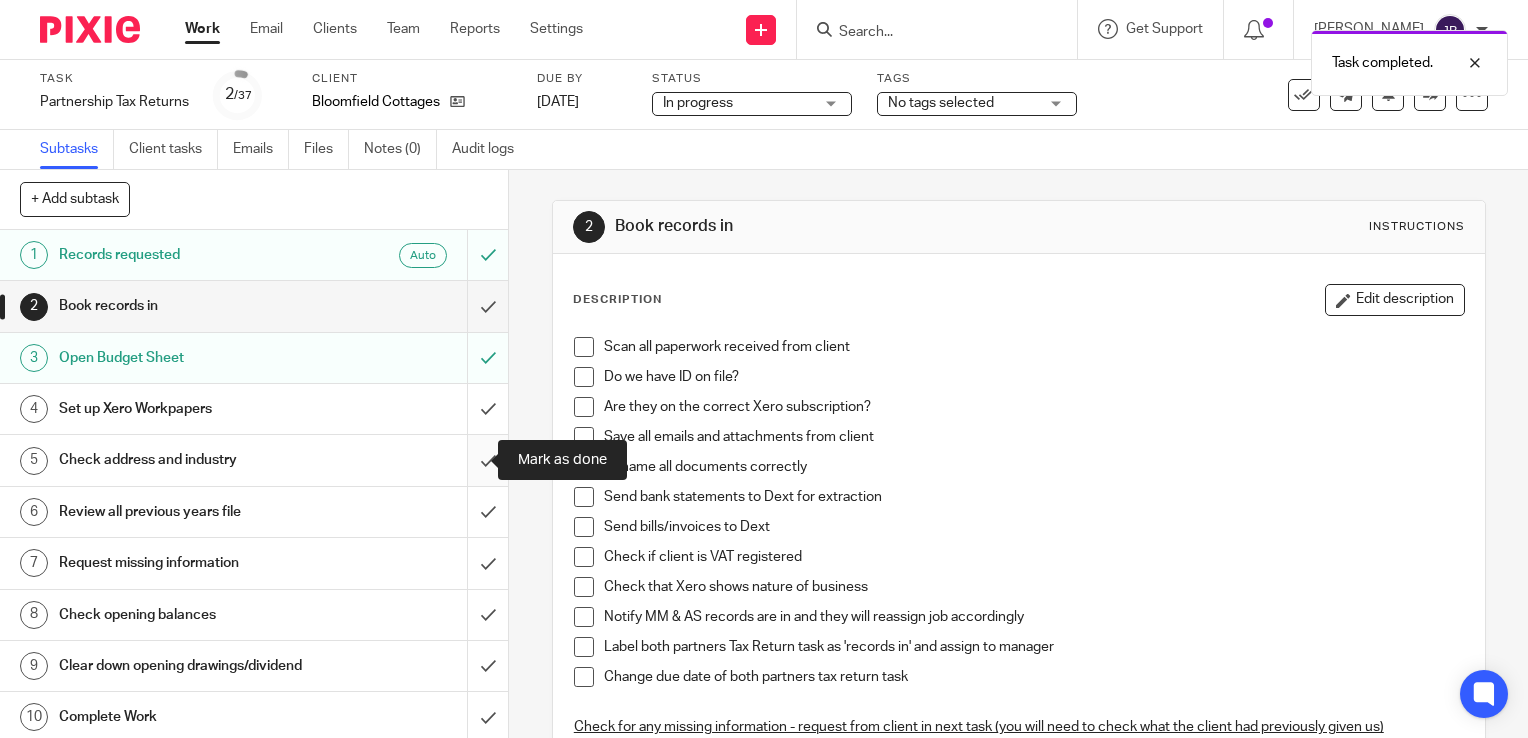 click at bounding box center (254, 460) 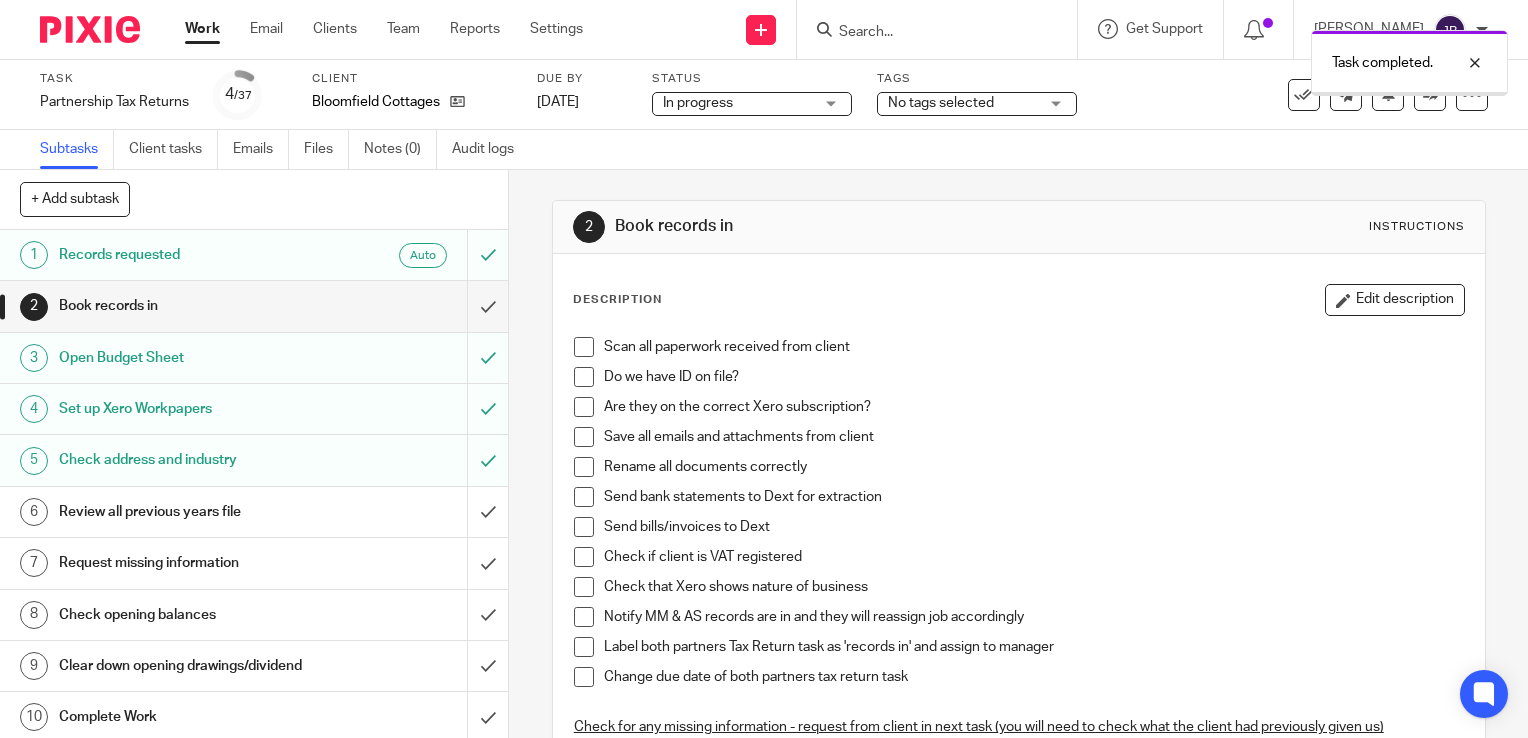 scroll, scrollTop: 0, scrollLeft: 0, axis: both 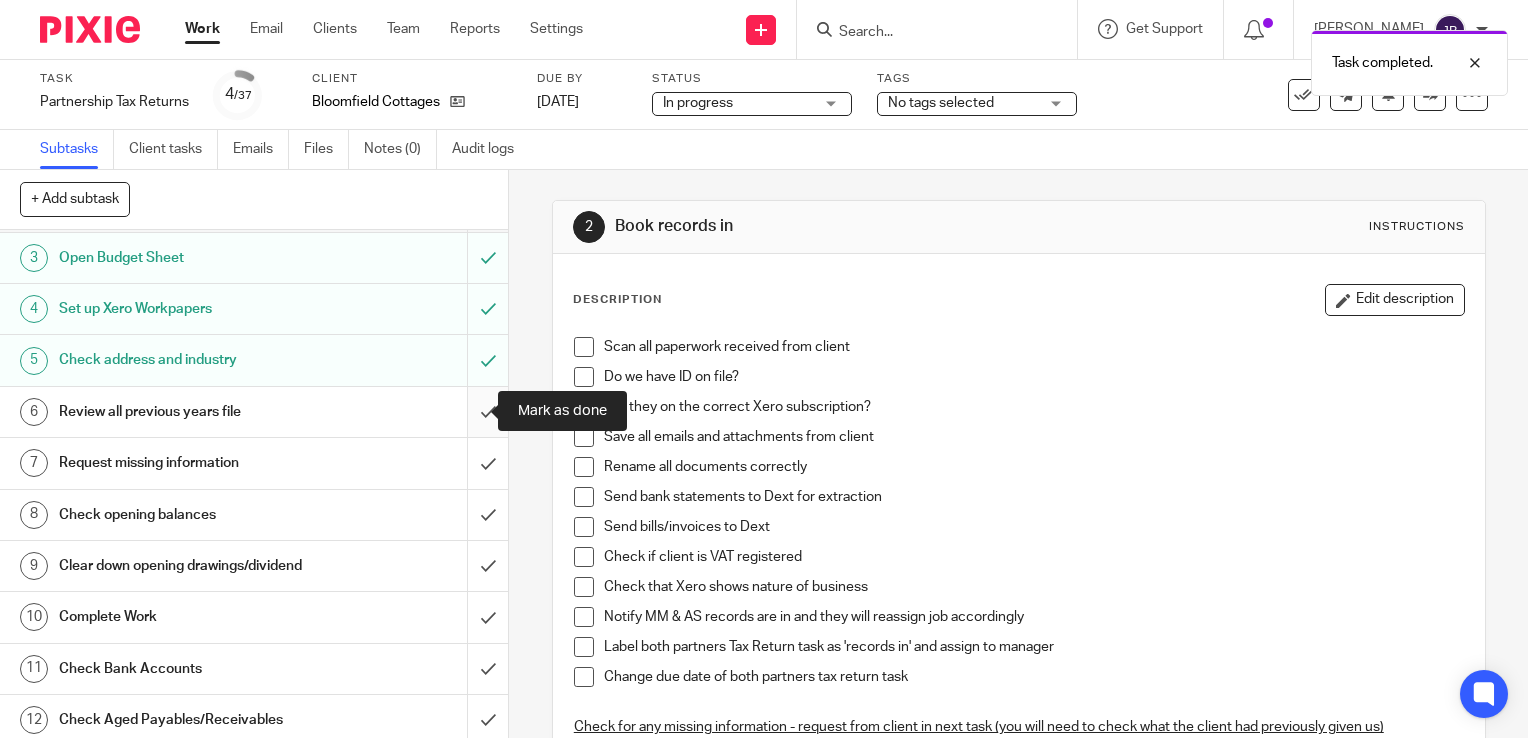 click at bounding box center (254, 412) 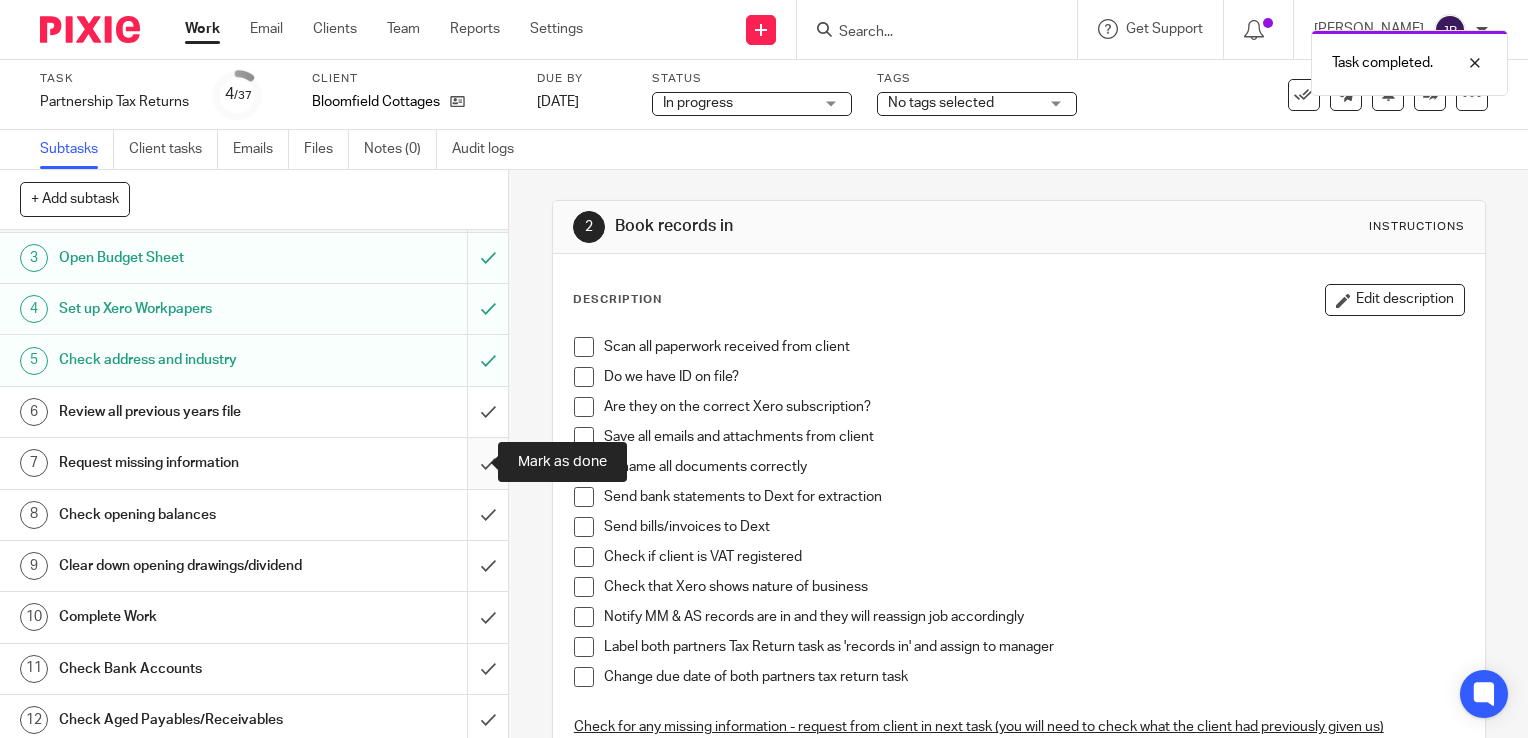 click at bounding box center (254, 463) 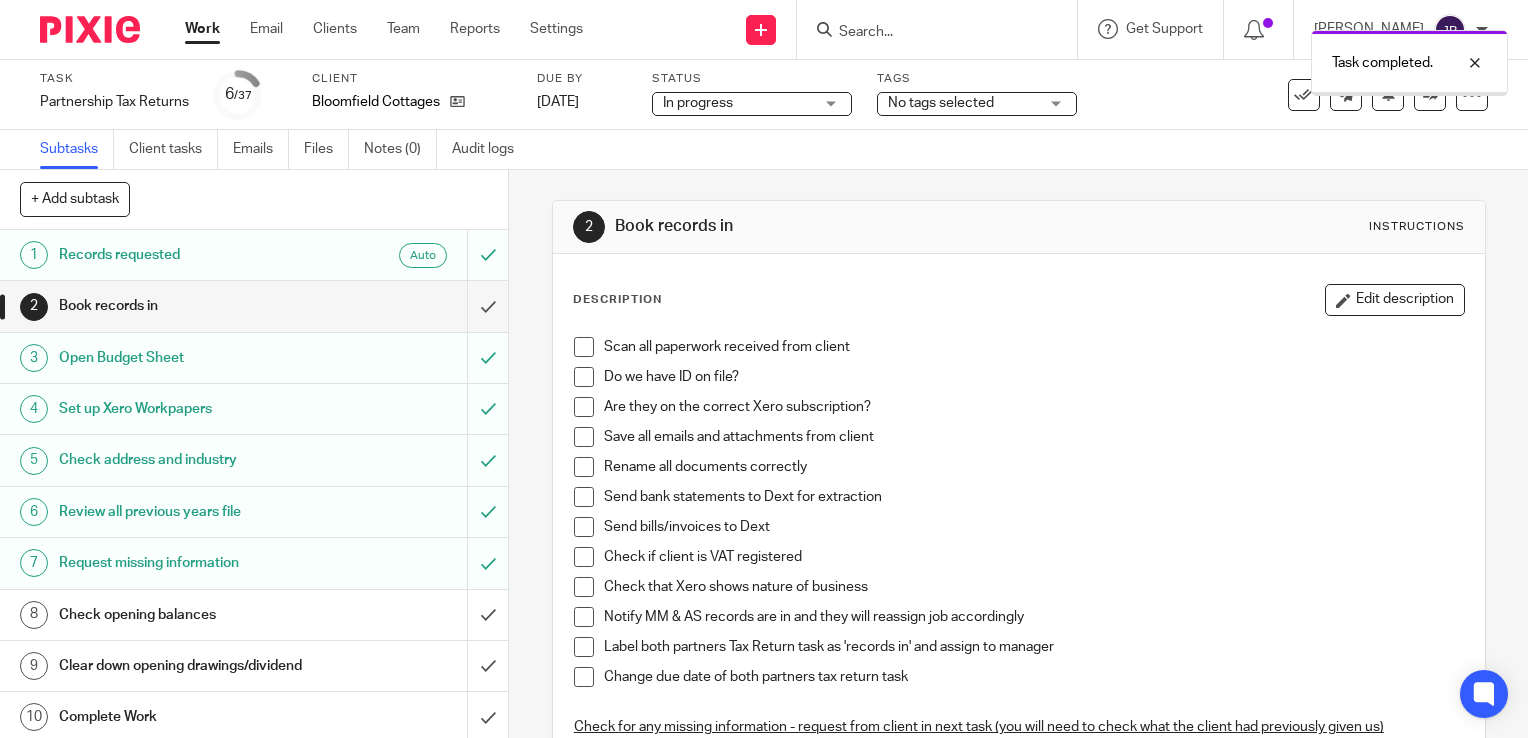 scroll, scrollTop: 0, scrollLeft: 0, axis: both 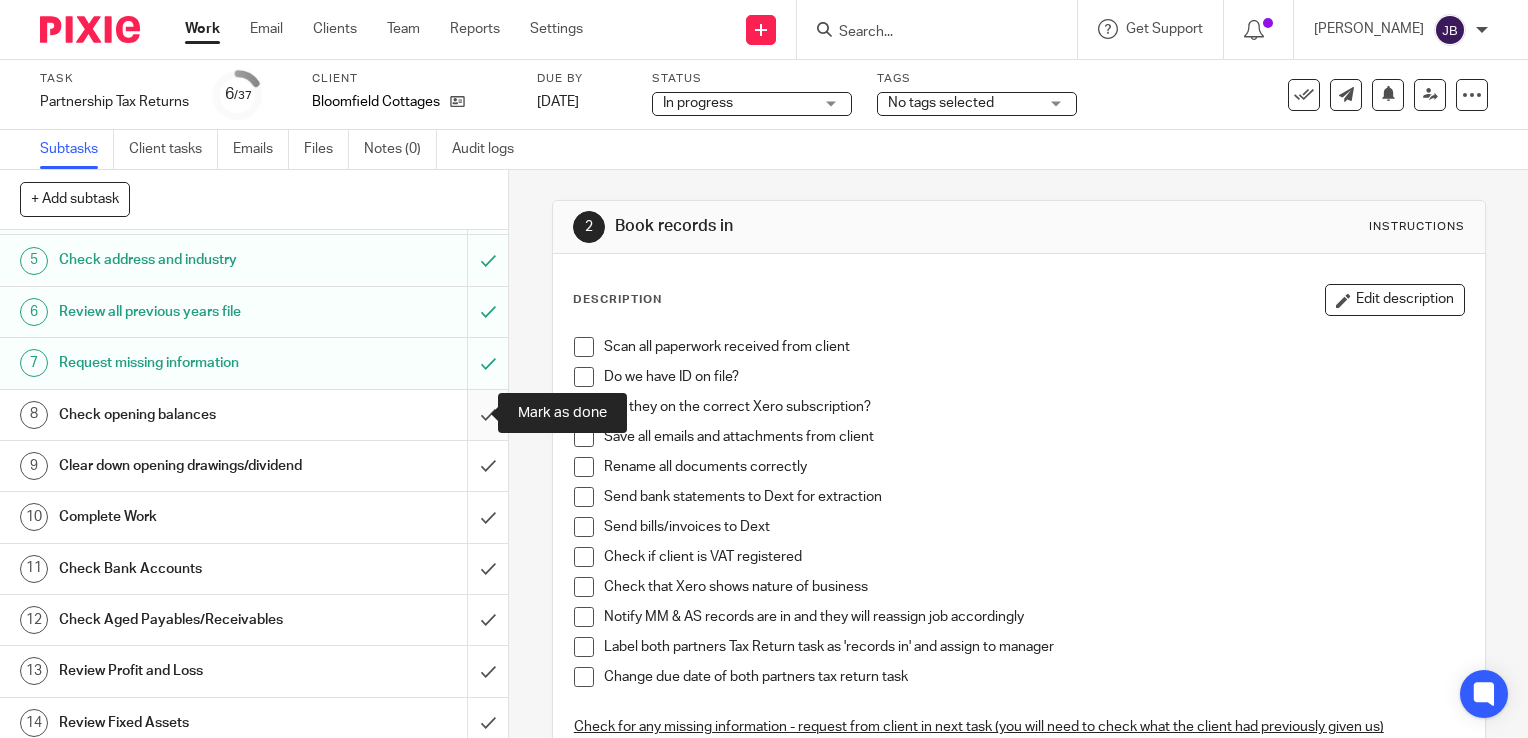click at bounding box center (254, 415) 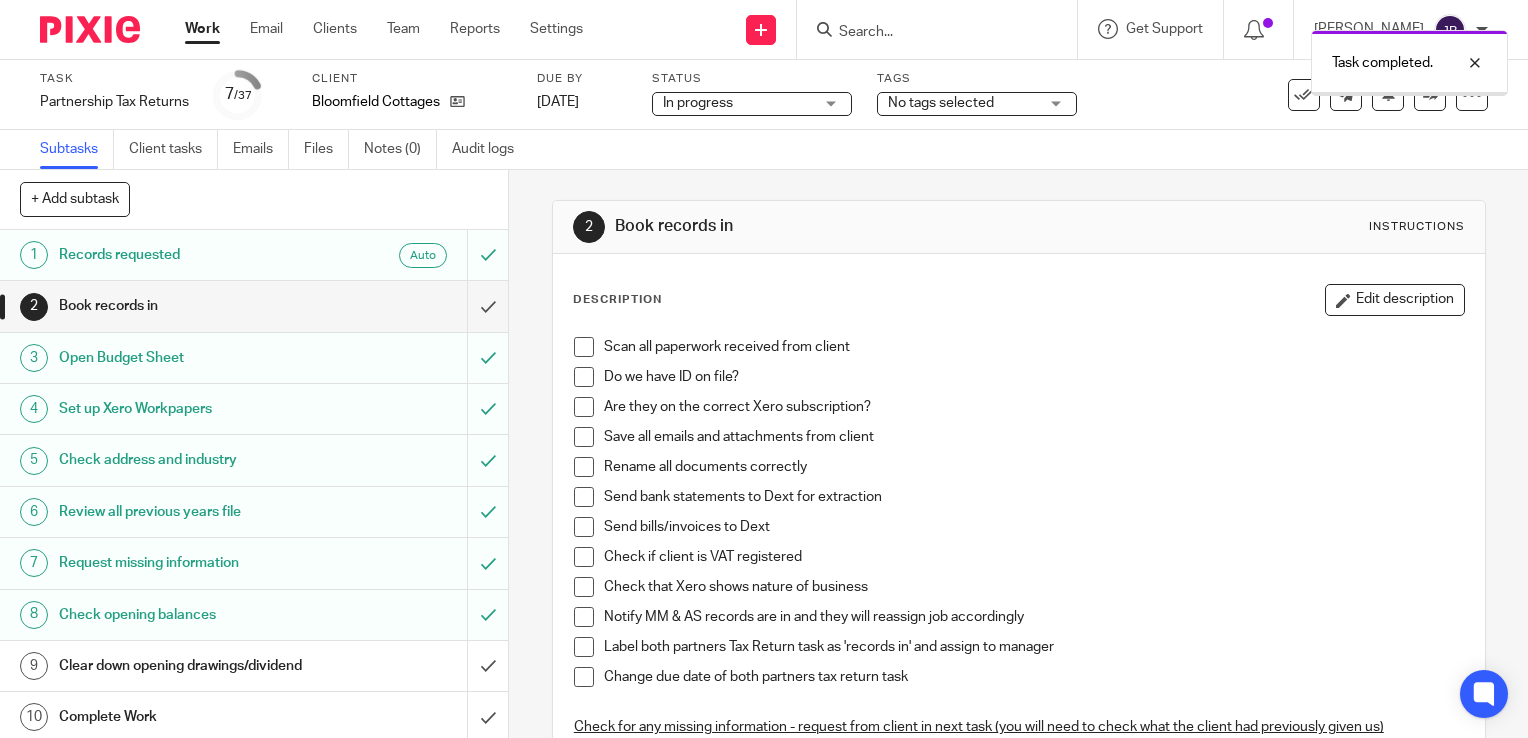 scroll, scrollTop: 0, scrollLeft: 0, axis: both 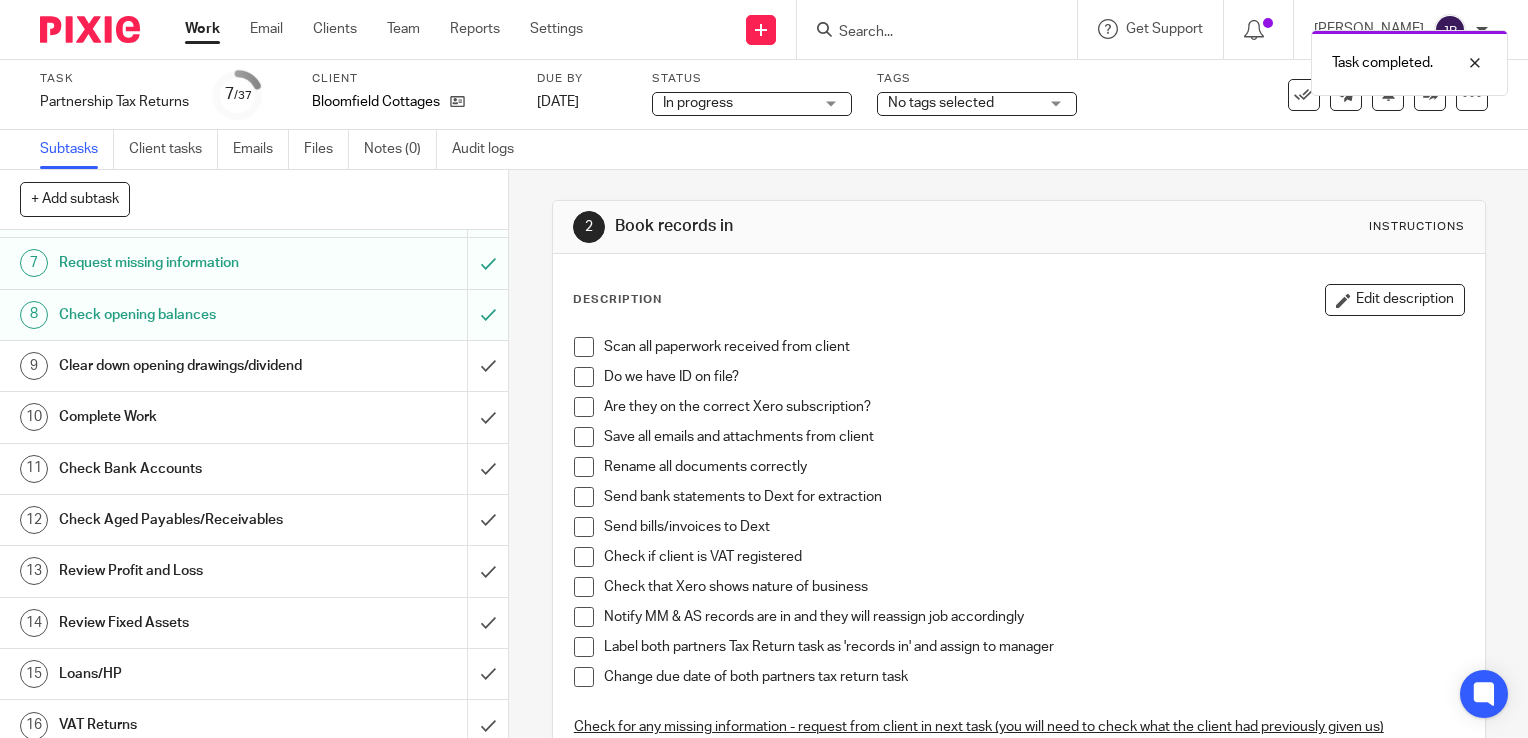click on "Clear down opening drawings/dividend" at bounding box center [188, 366] 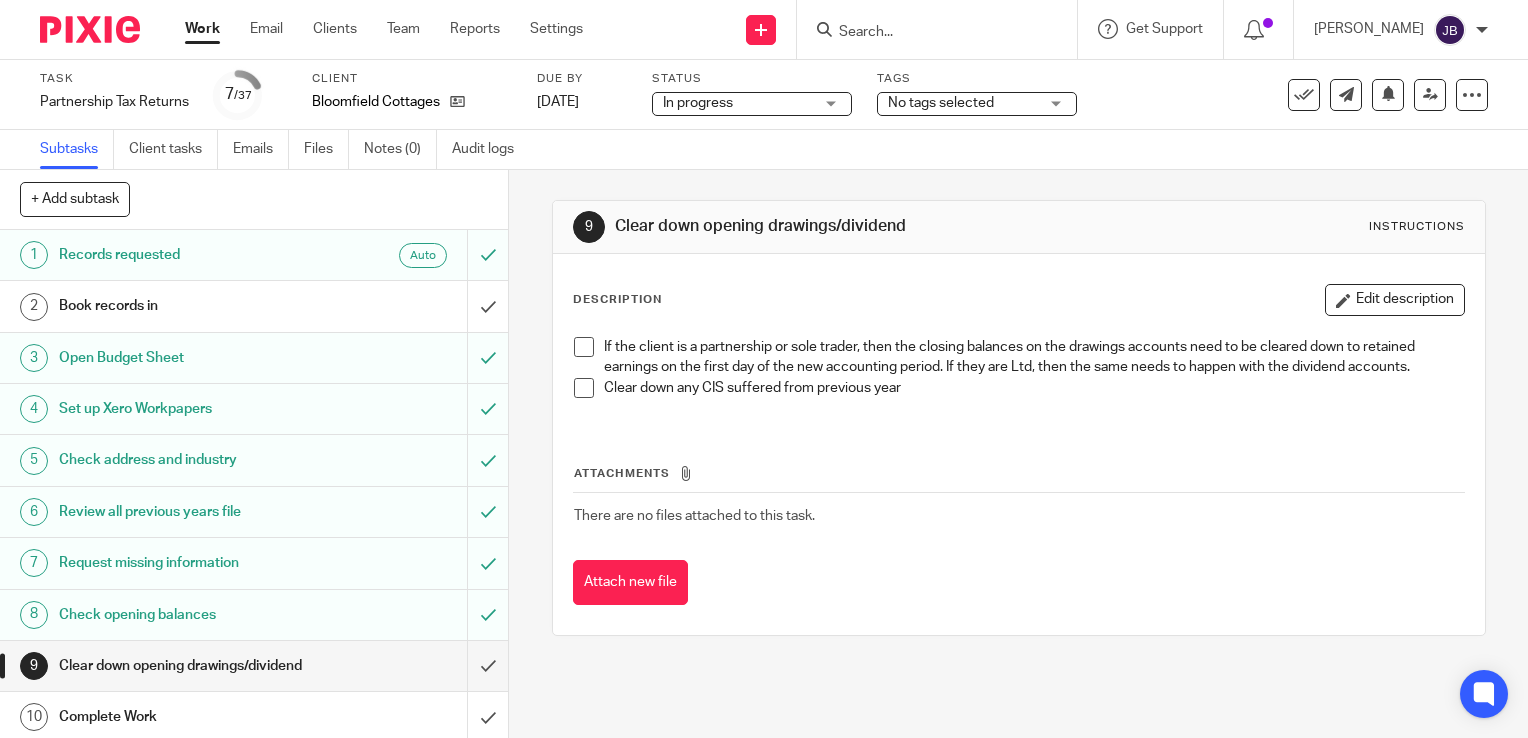 scroll, scrollTop: 0, scrollLeft: 0, axis: both 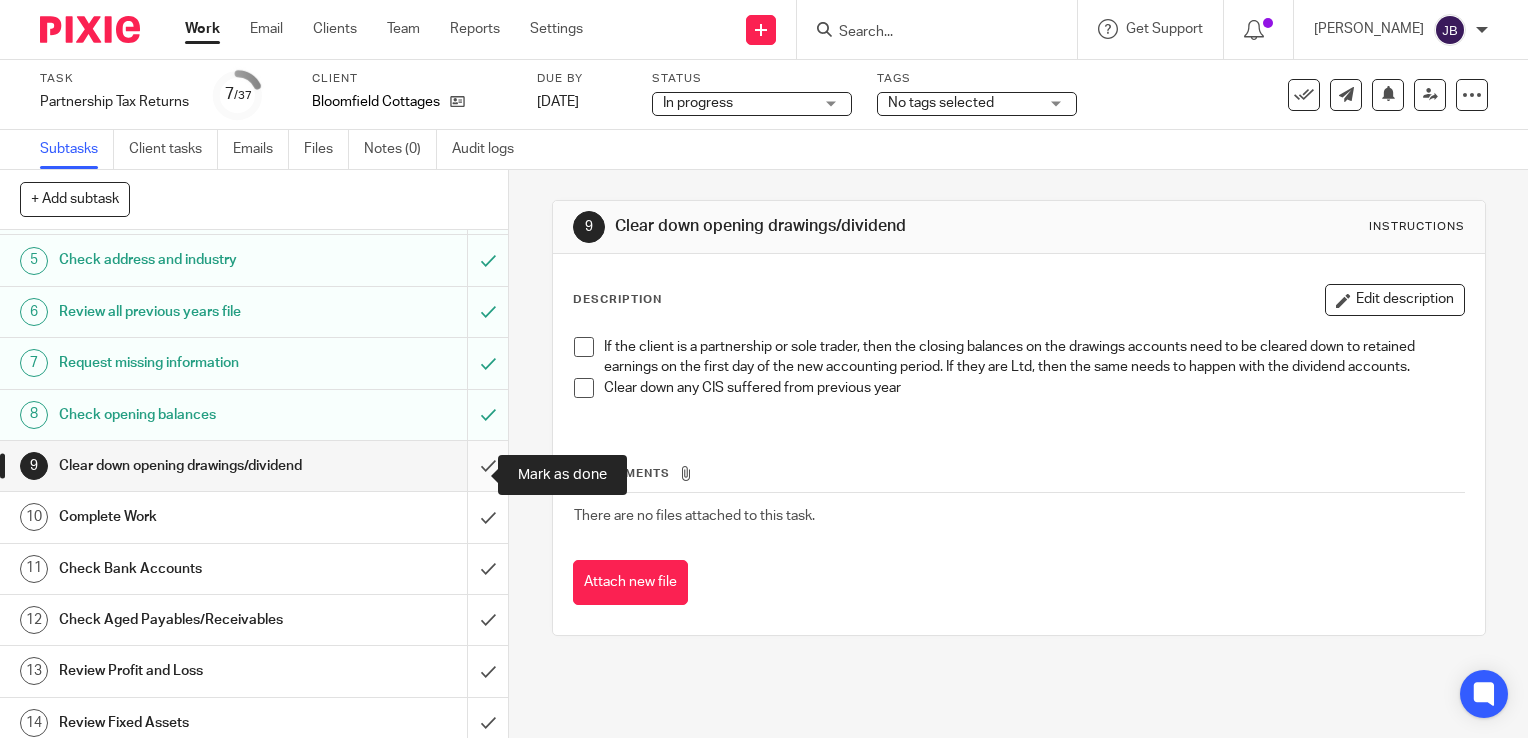 click at bounding box center (254, 466) 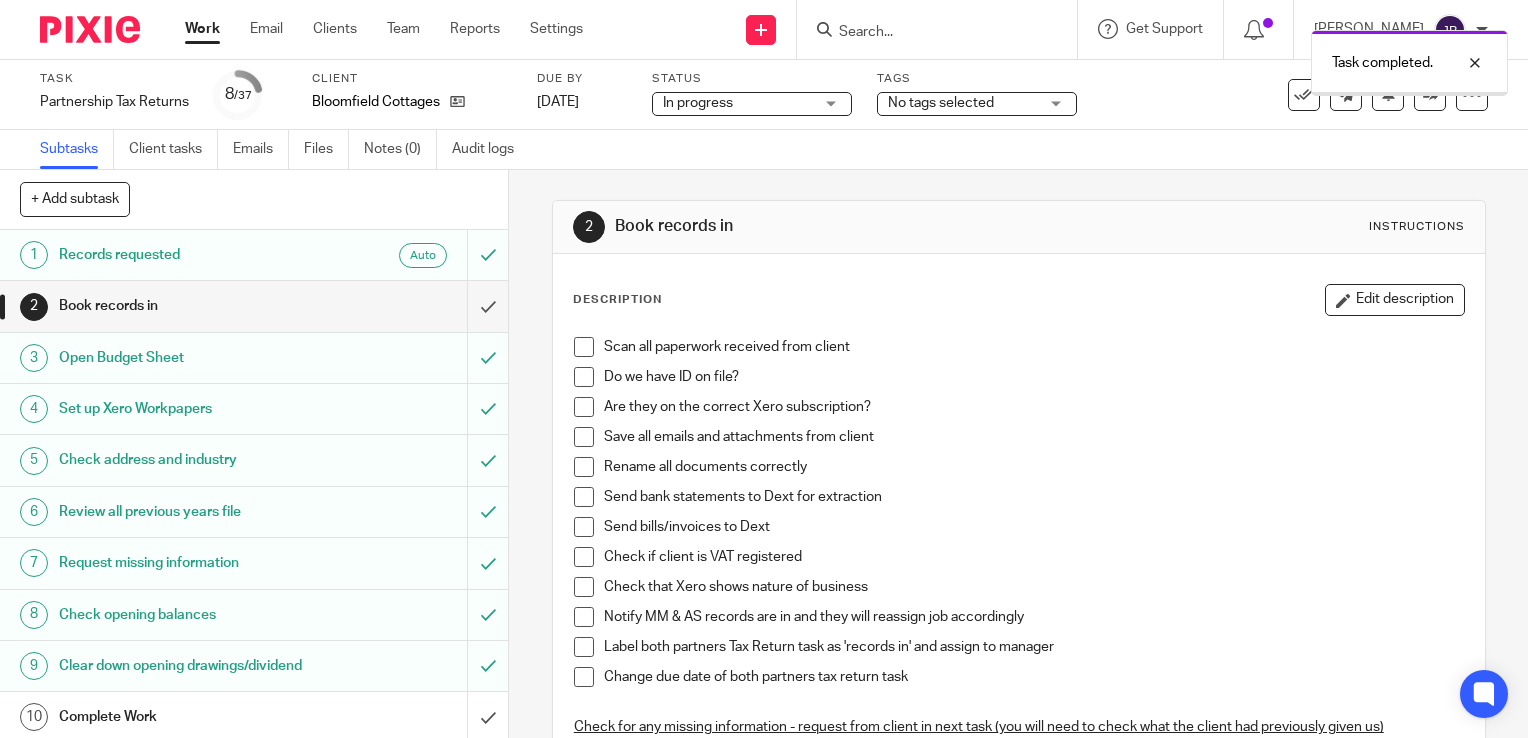 scroll, scrollTop: 0, scrollLeft: 0, axis: both 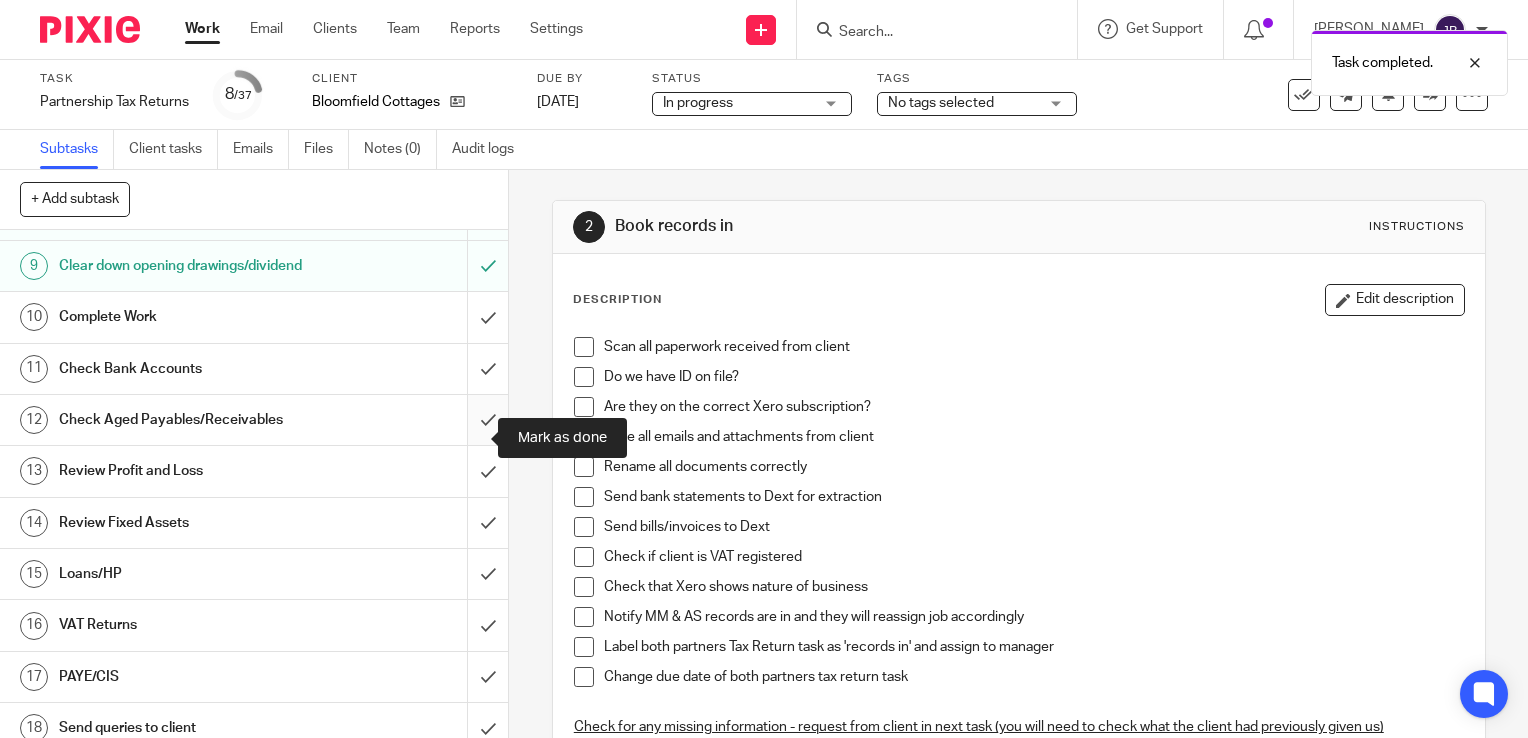 click at bounding box center [254, 420] 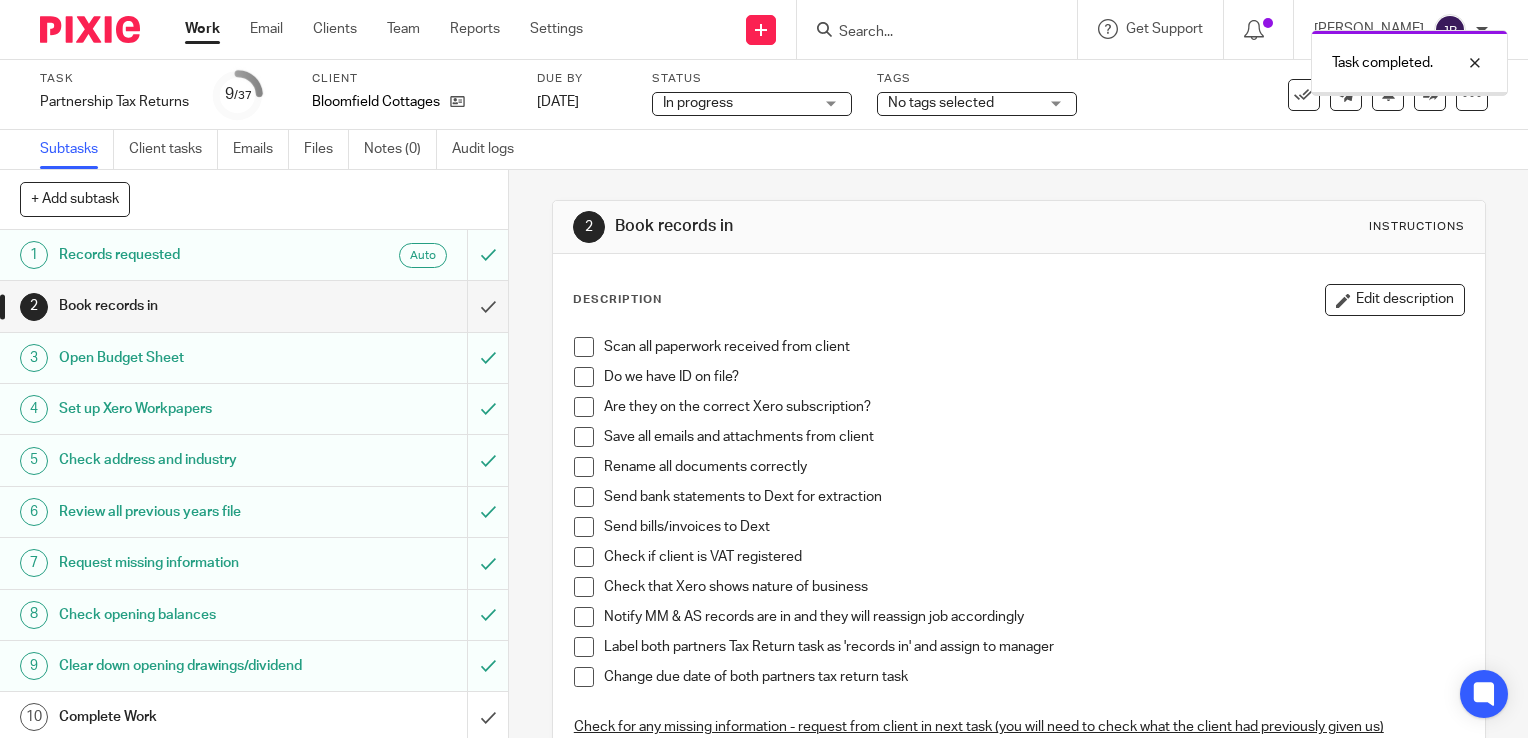 scroll, scrollTop: 0, scrollLeft: 0, axis: both 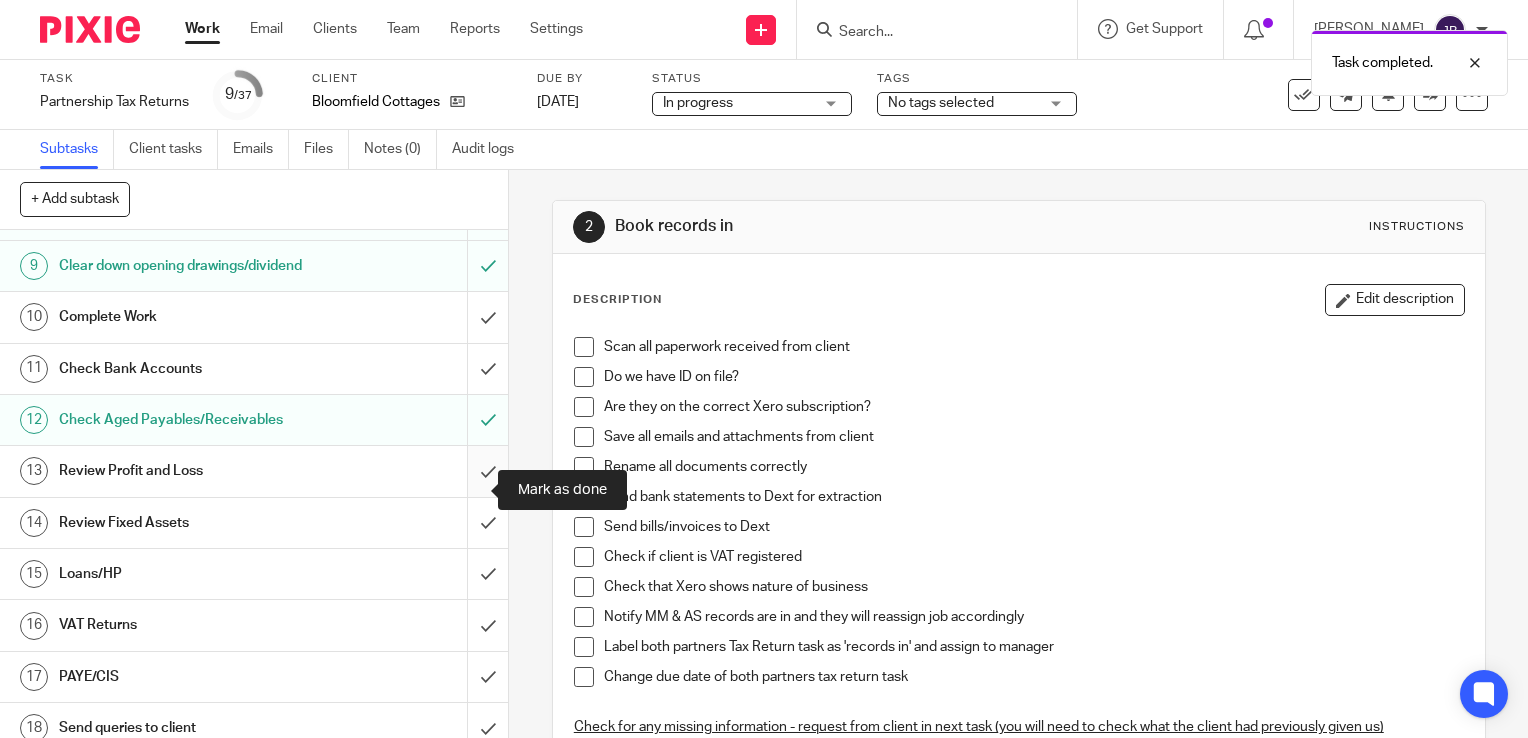 click at bounding box center [254, 471] 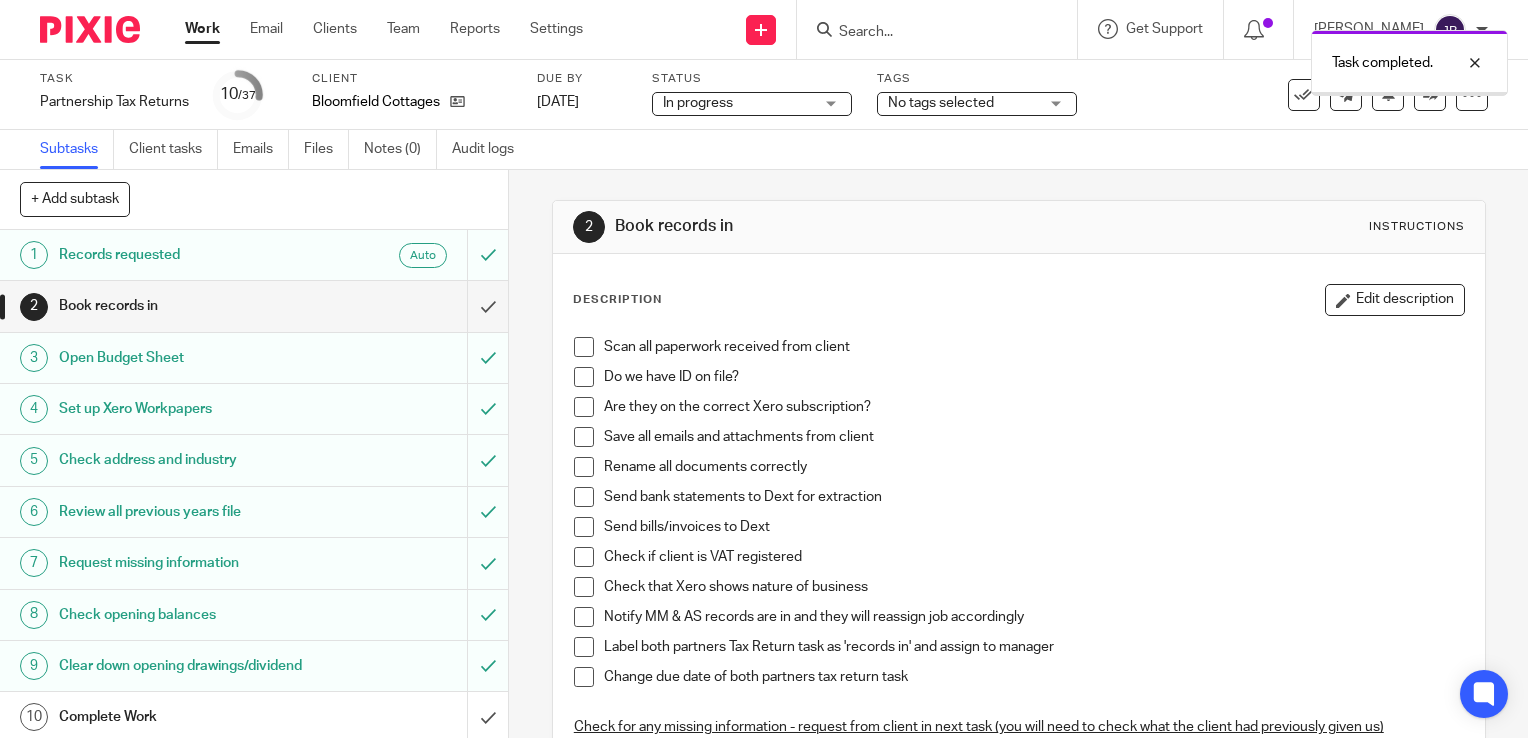 scroll, scrollTop: 0, scrollLeft: 0, axis: both 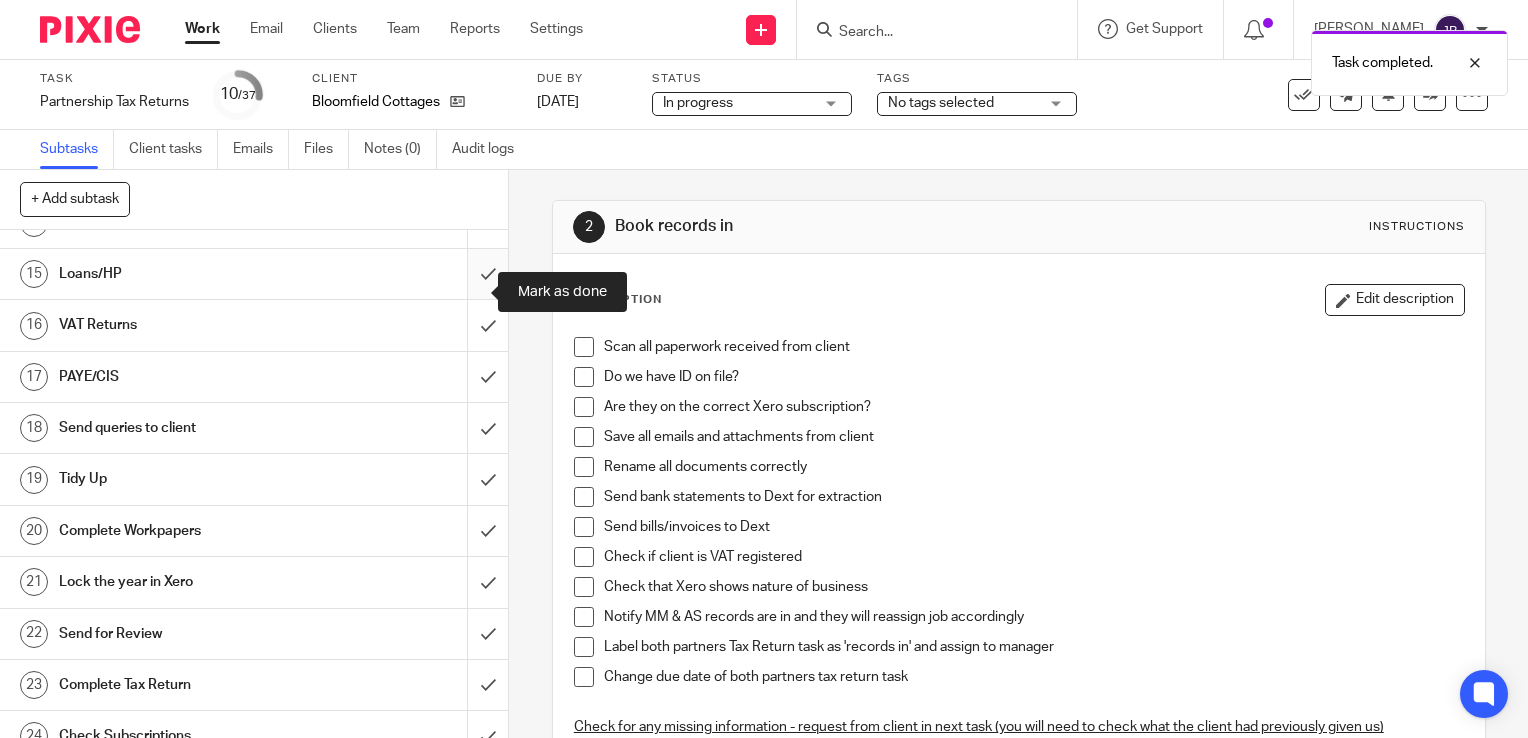 click at bounding box center [254, 274] 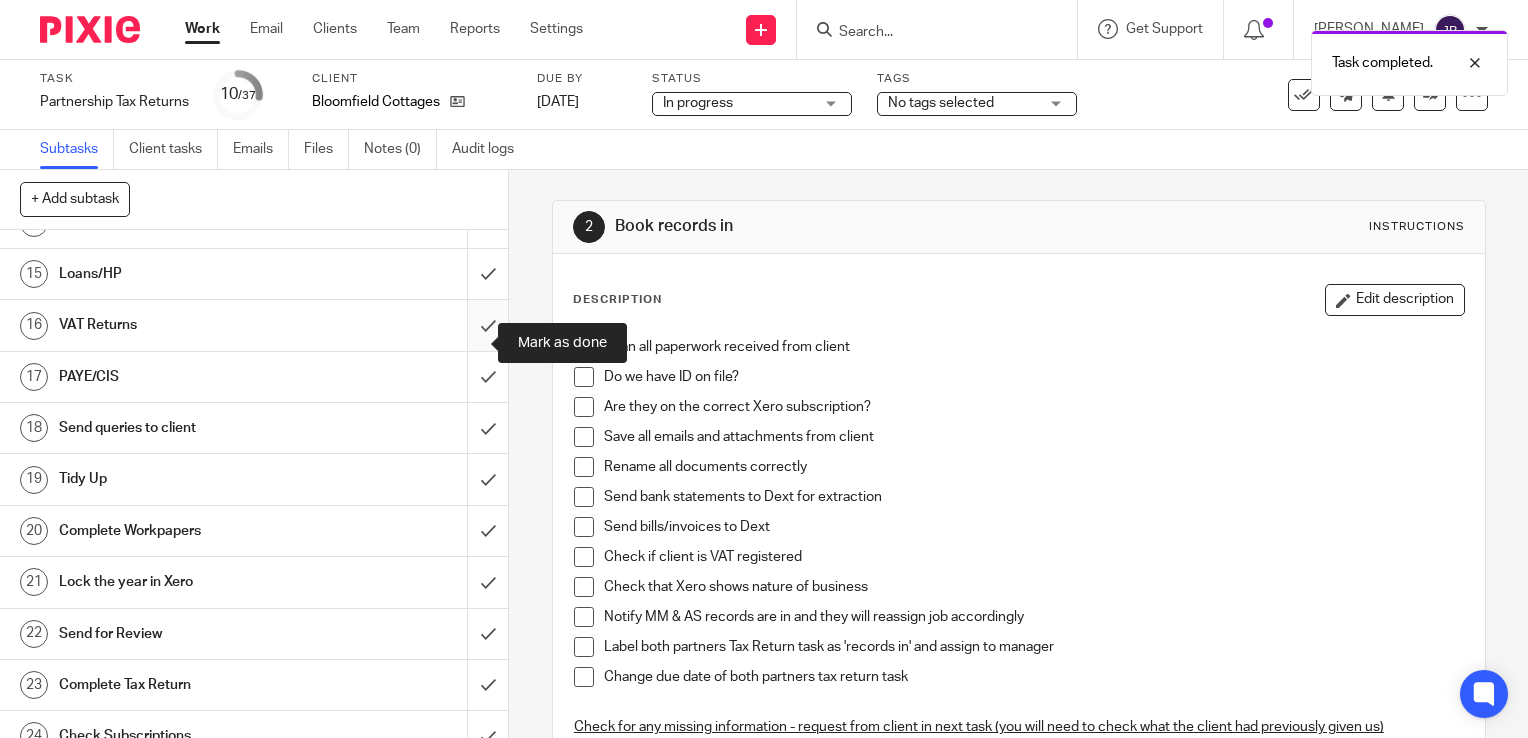 click at bounding box center [254, 325] 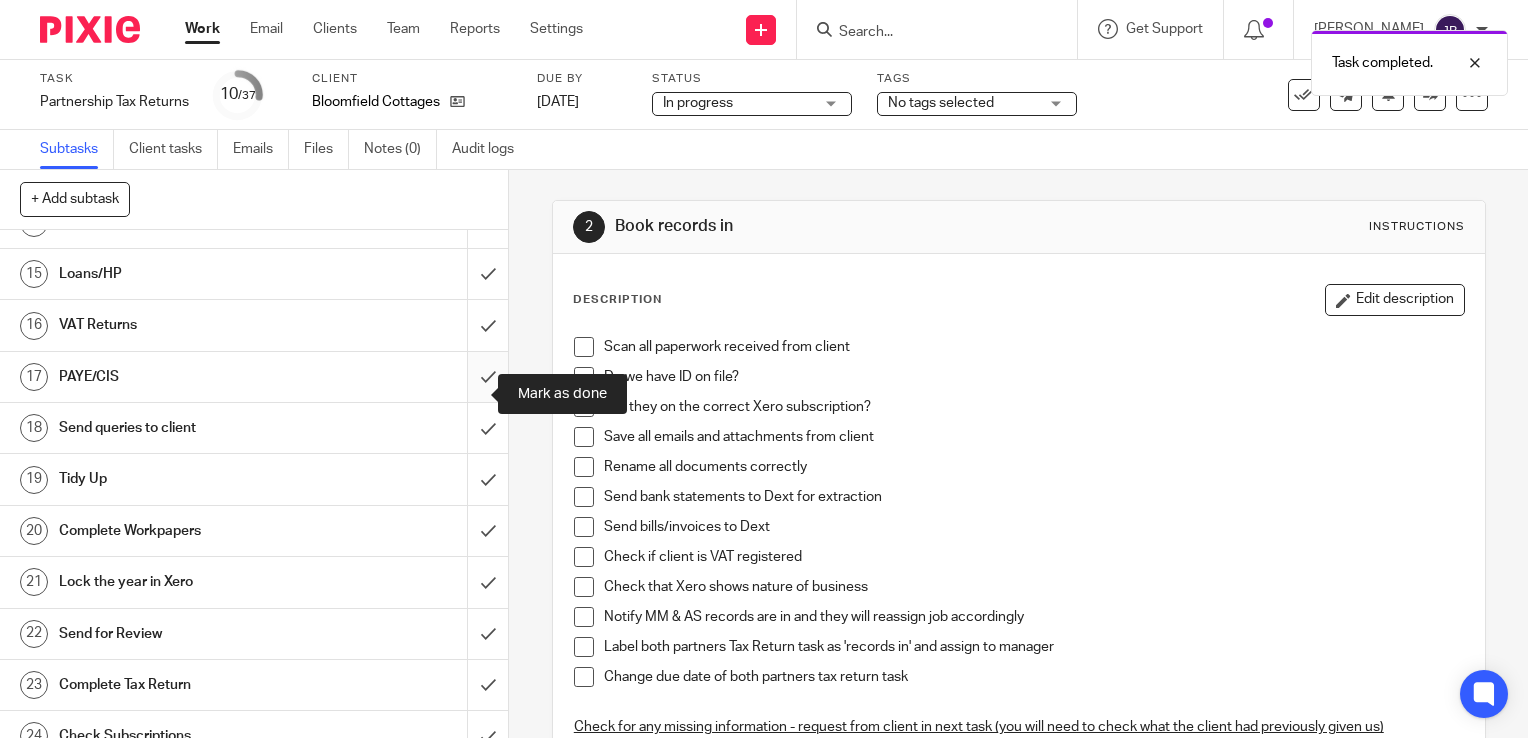 click at bounding box center (254, 377) 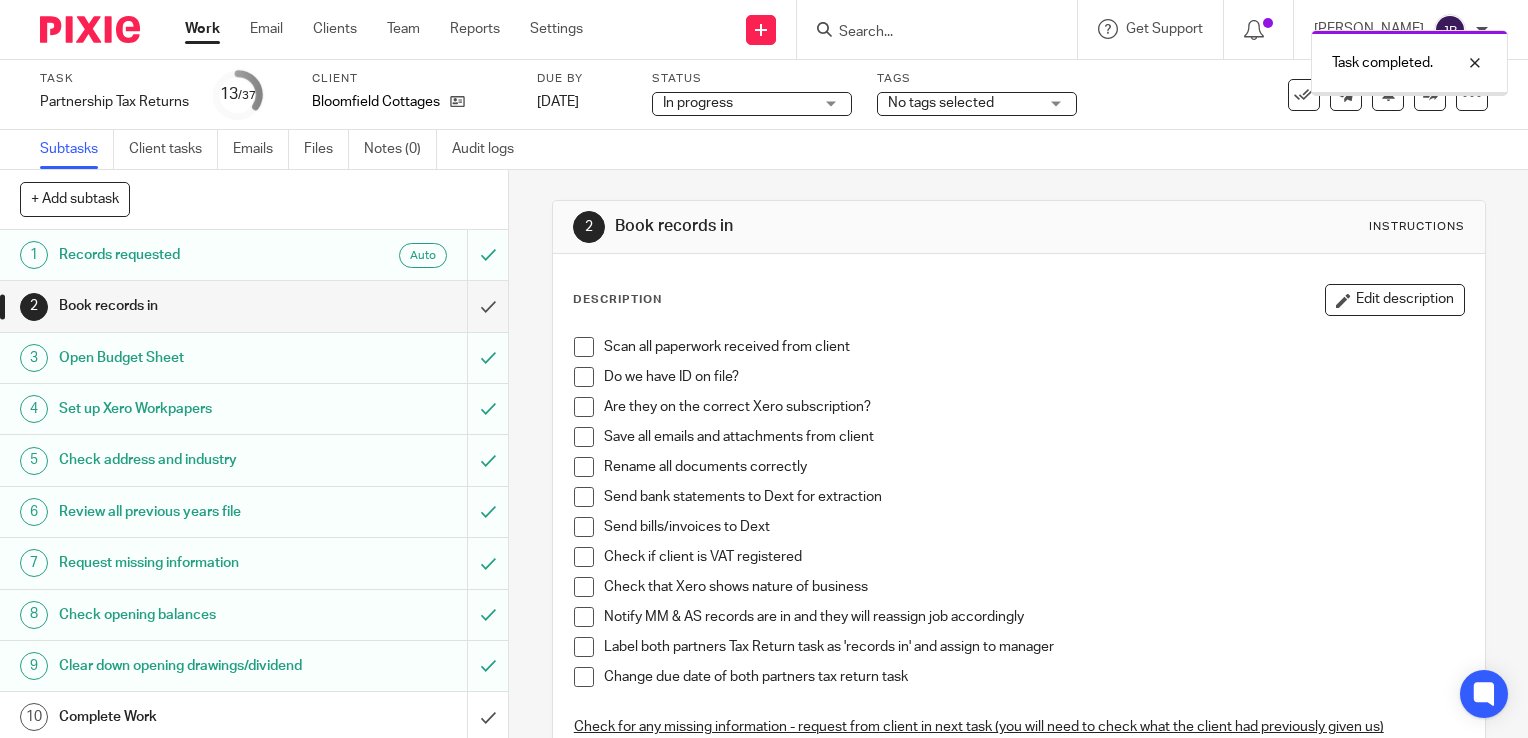 scroll, scrollTop: 0, scrollLeft: 0, axis: both 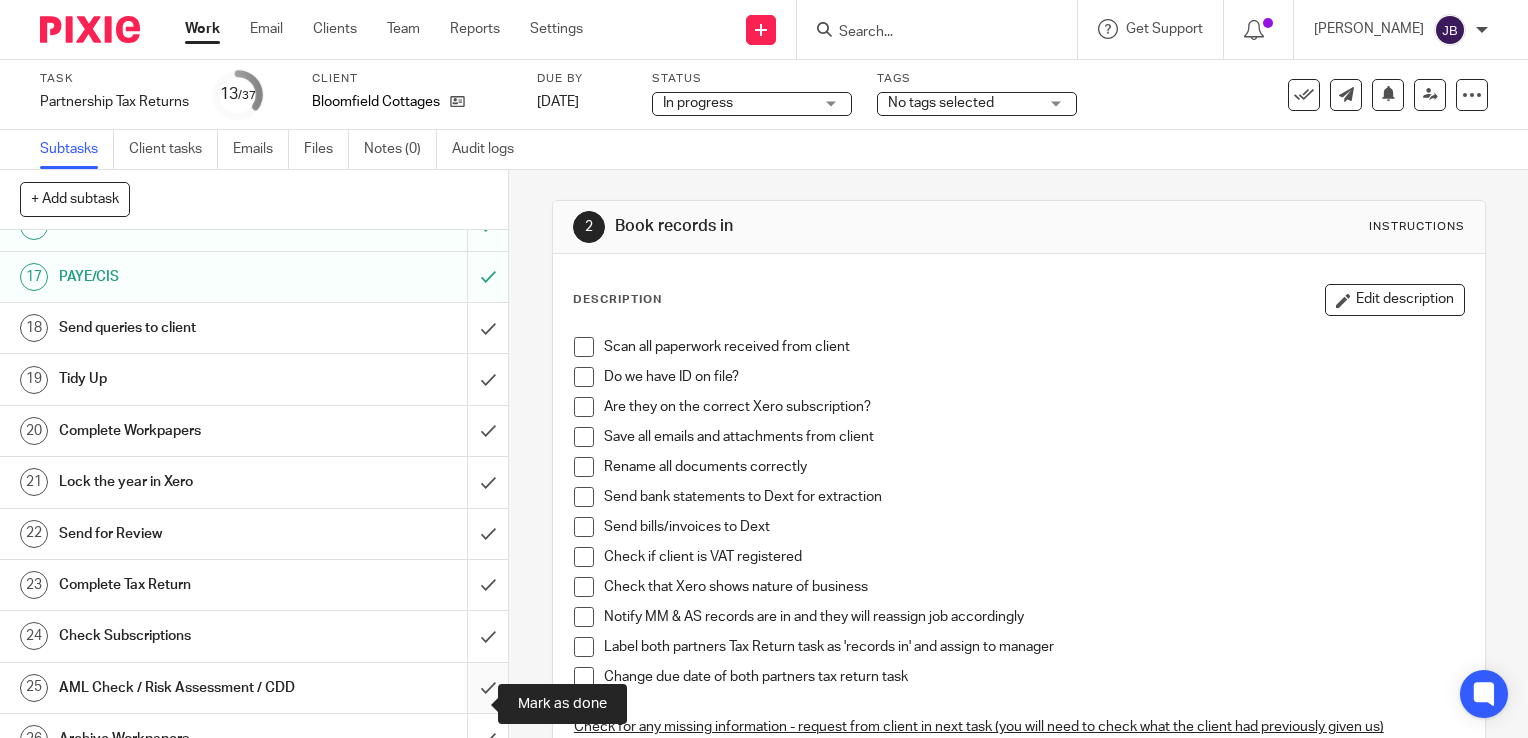 click at bounding box center (254, 688) 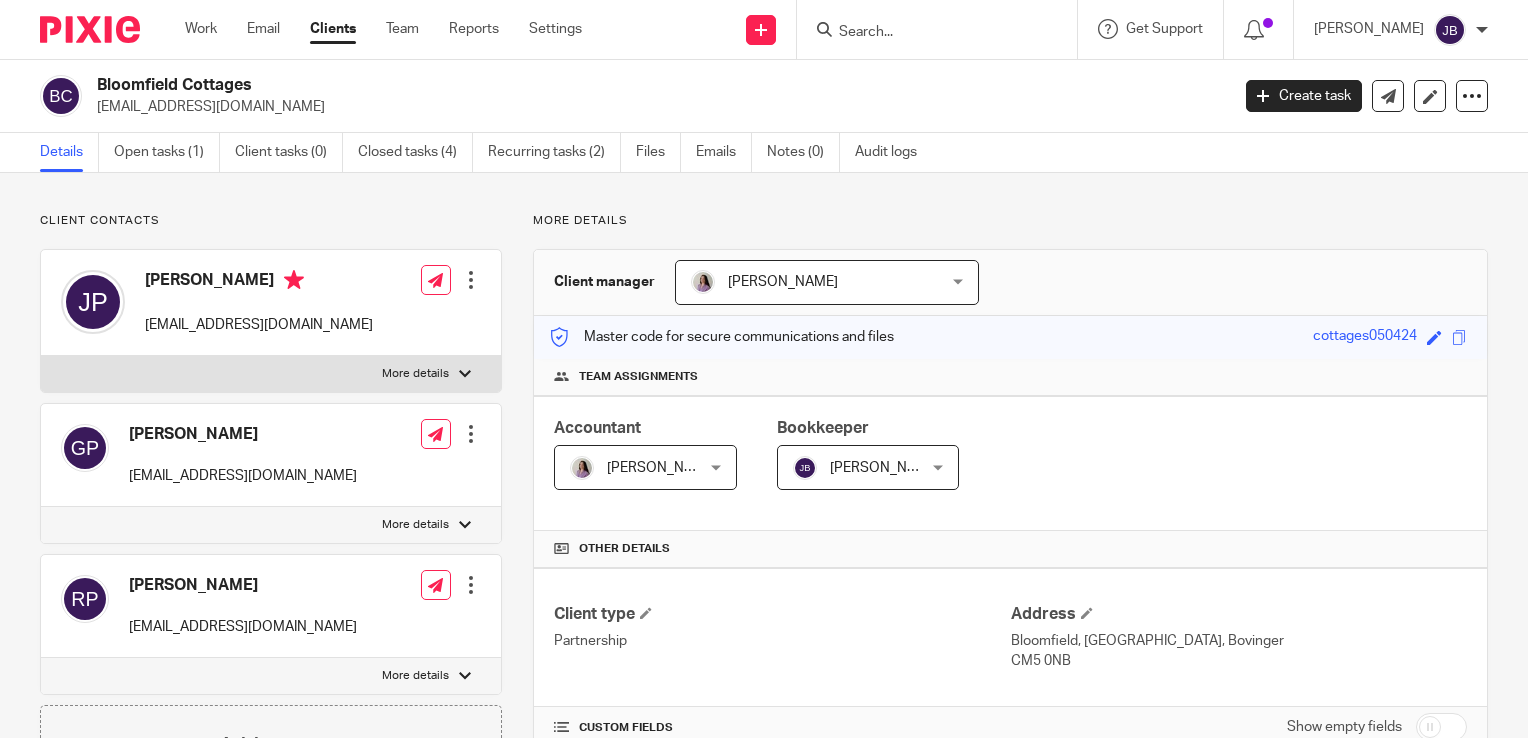 scroll, scrollTop: 0, scrollLeft: 0, axis: both 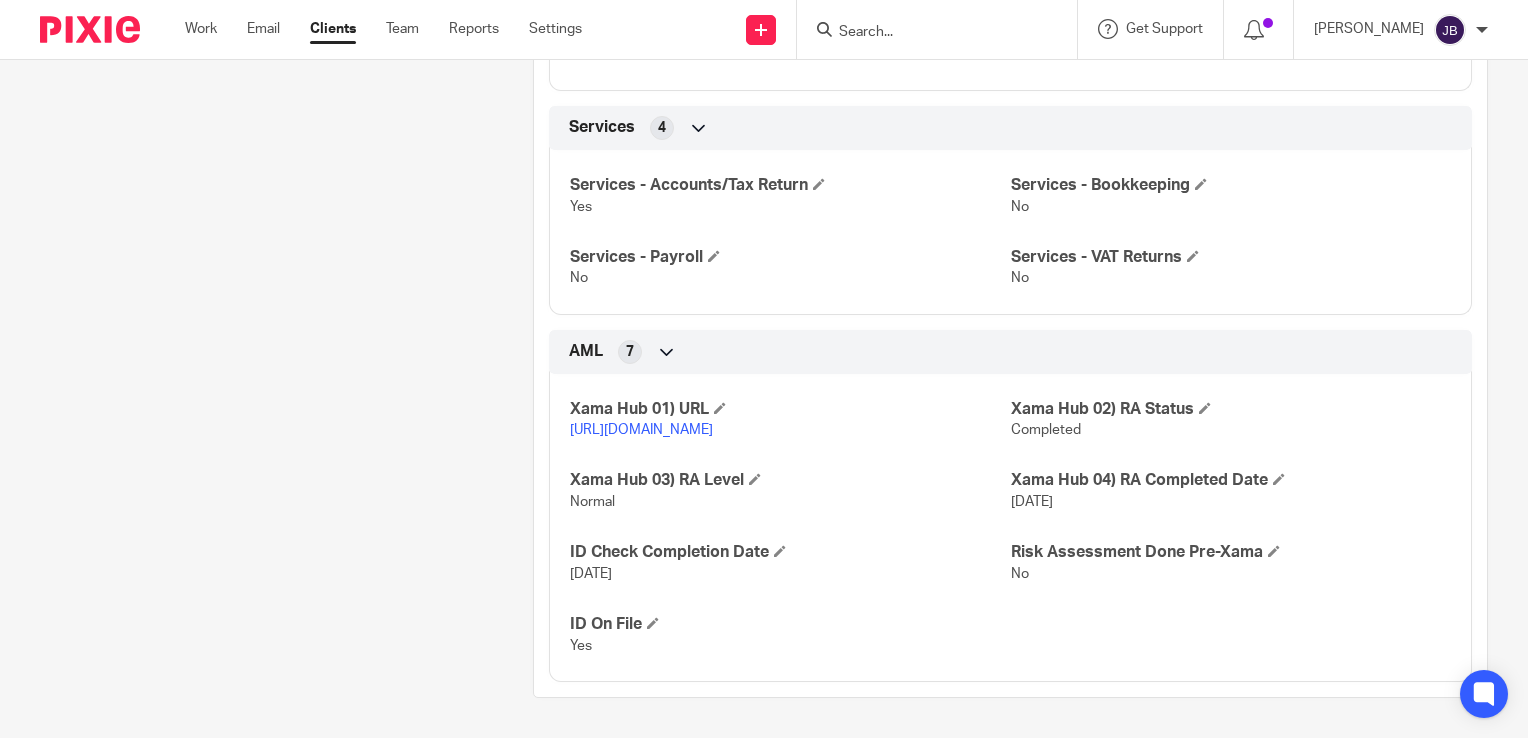 click on "[URL][DOMAIN_NAME]" at bounding box center [641, 430] 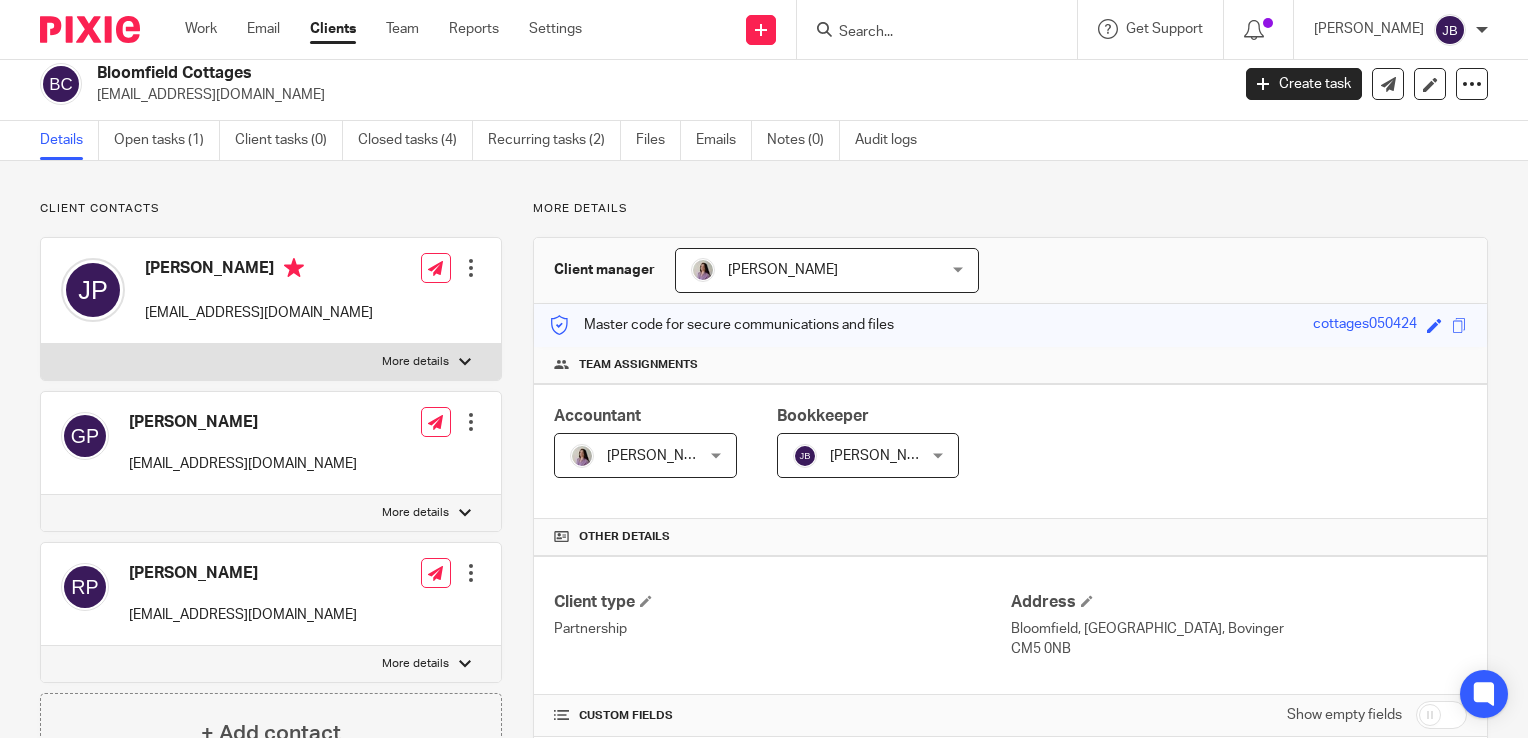 scroll, scrollTop: 0, scrollLeft: 0, axis: both 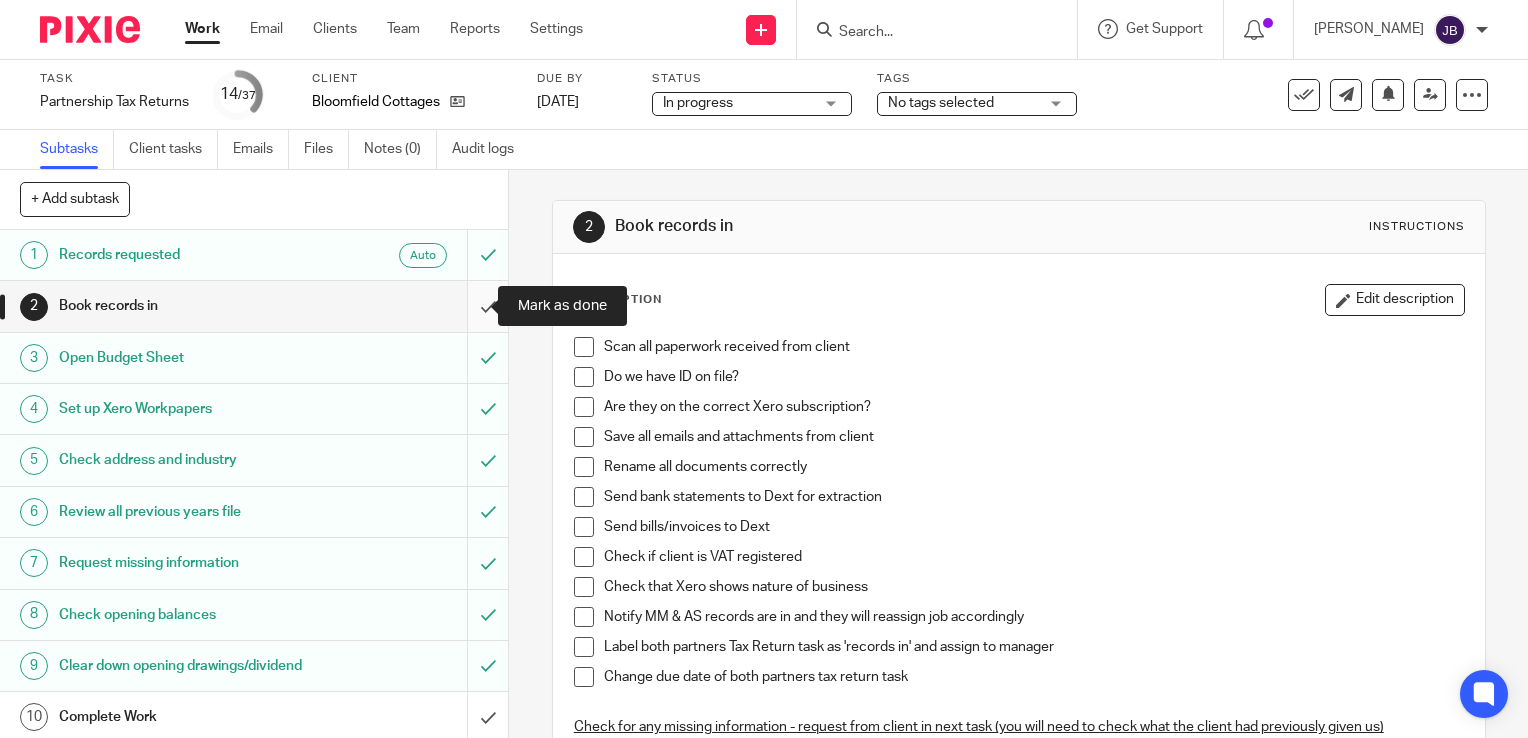 click at bounding box center [254, 306] 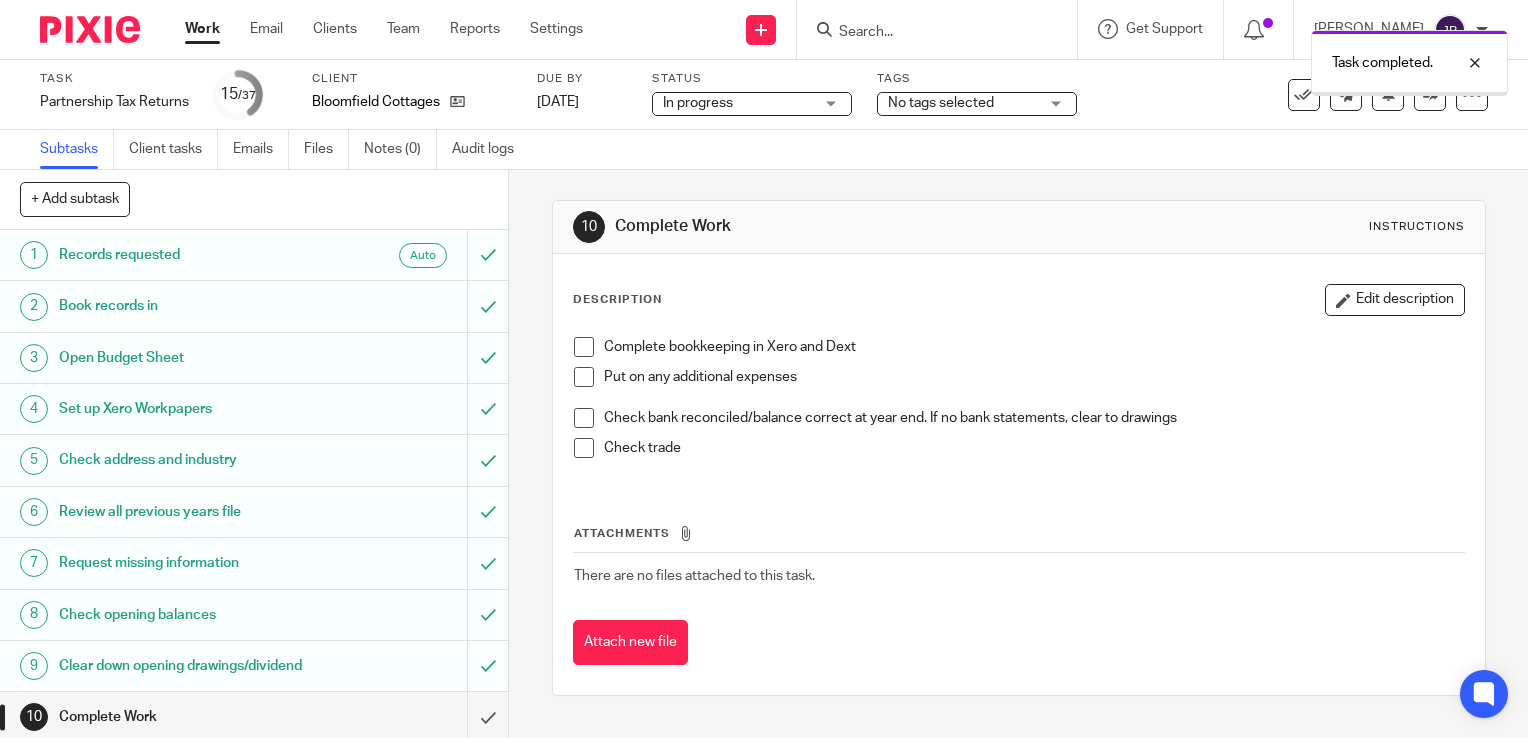 scroll, scrollTop: 0, scrollLeft: 0, axis: both 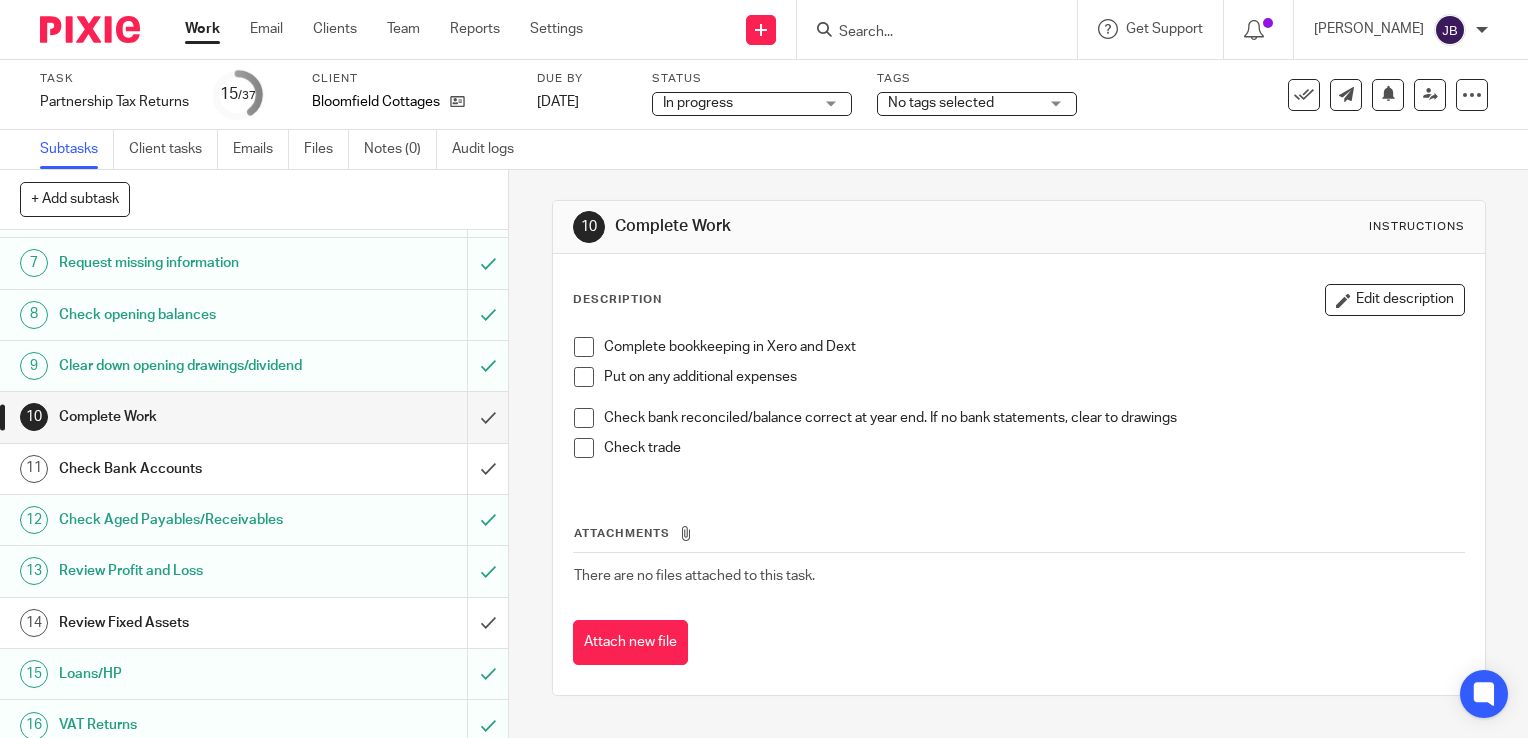 click on "Work" at bounding box center (202, 29) 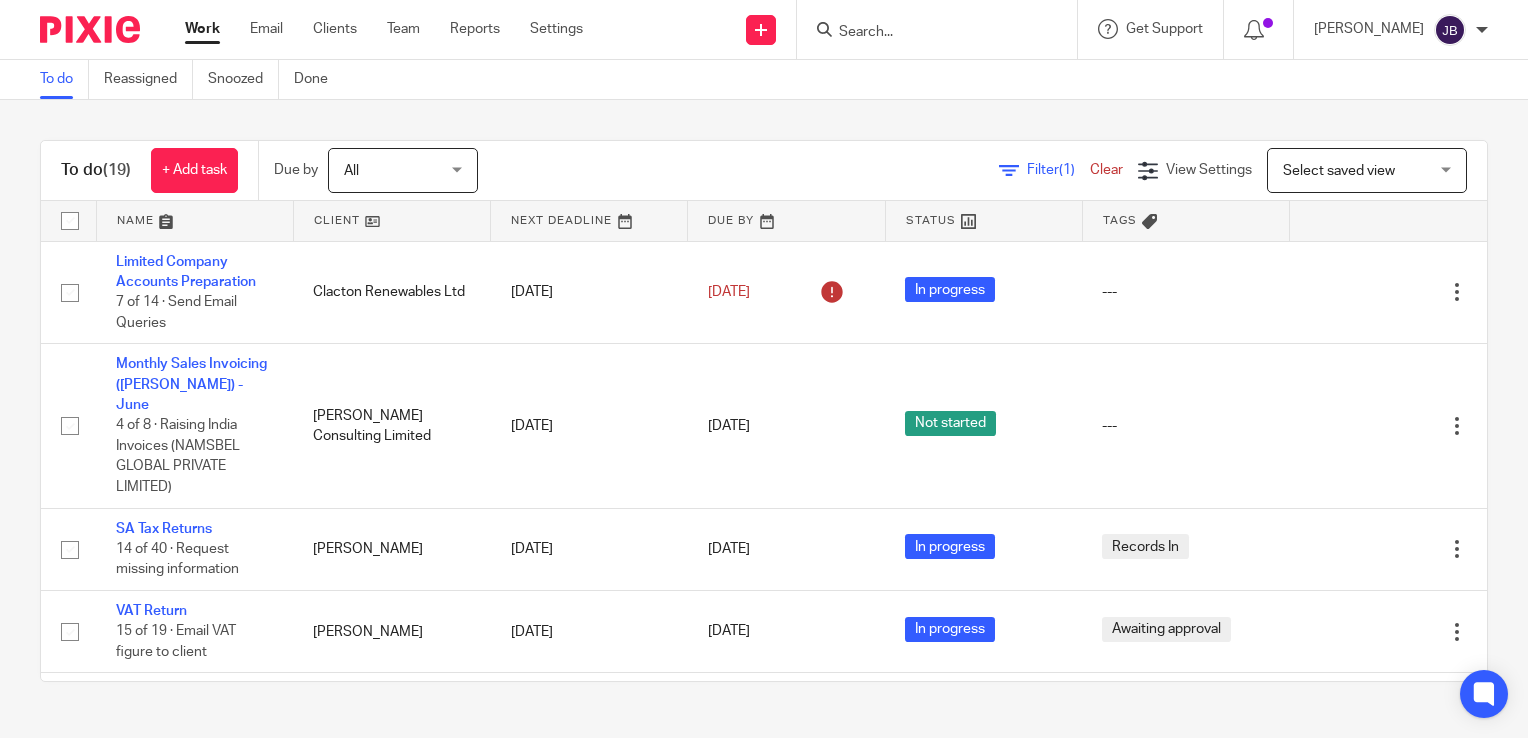 scroll, scrollTop: 0, scrollLeft: 0, axis: both 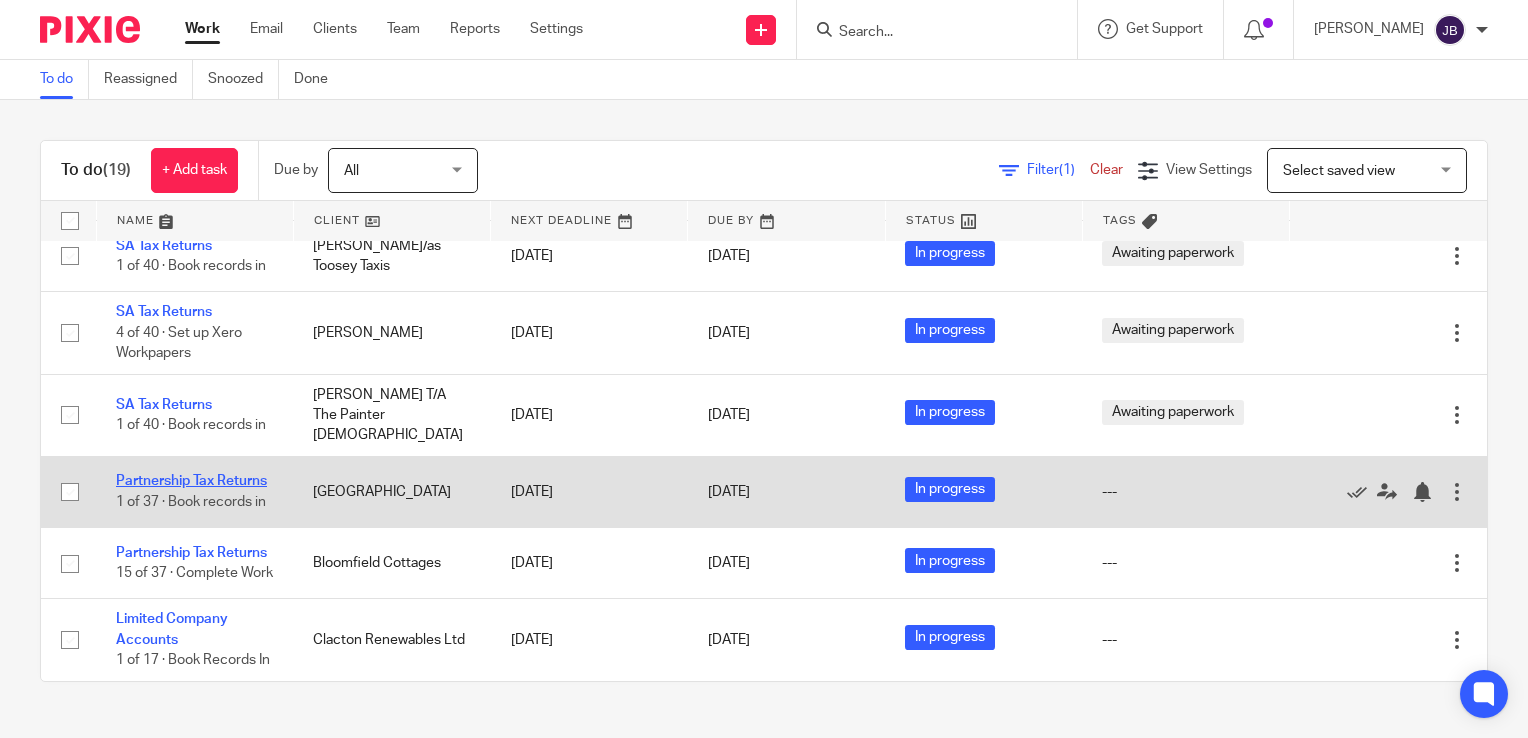 click on "Partnership Tax Returns" at bounding box center [191, 481] 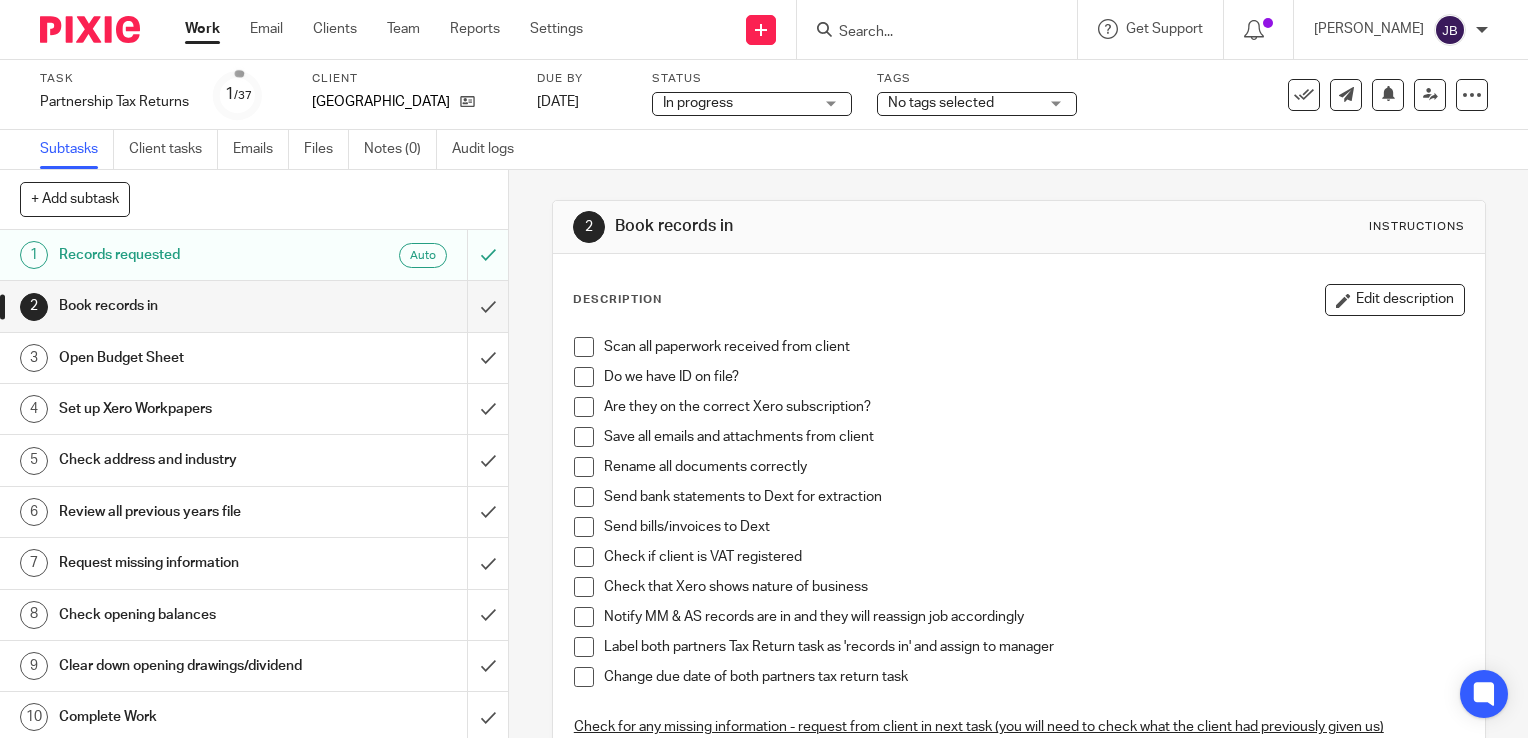scroll, scrollTop: 0, scrollLeft: 0, axis: both 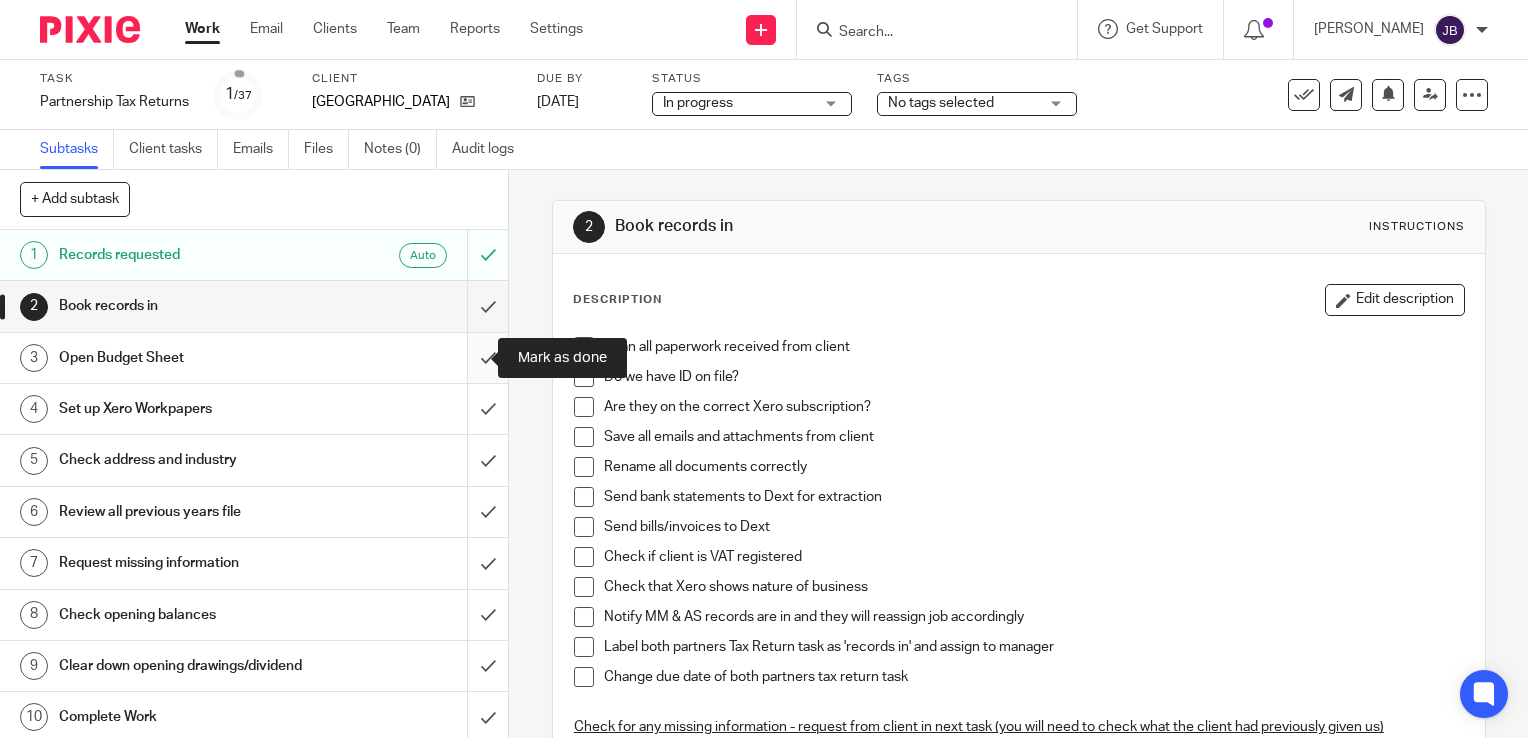 click at bounding box center (254, 358) 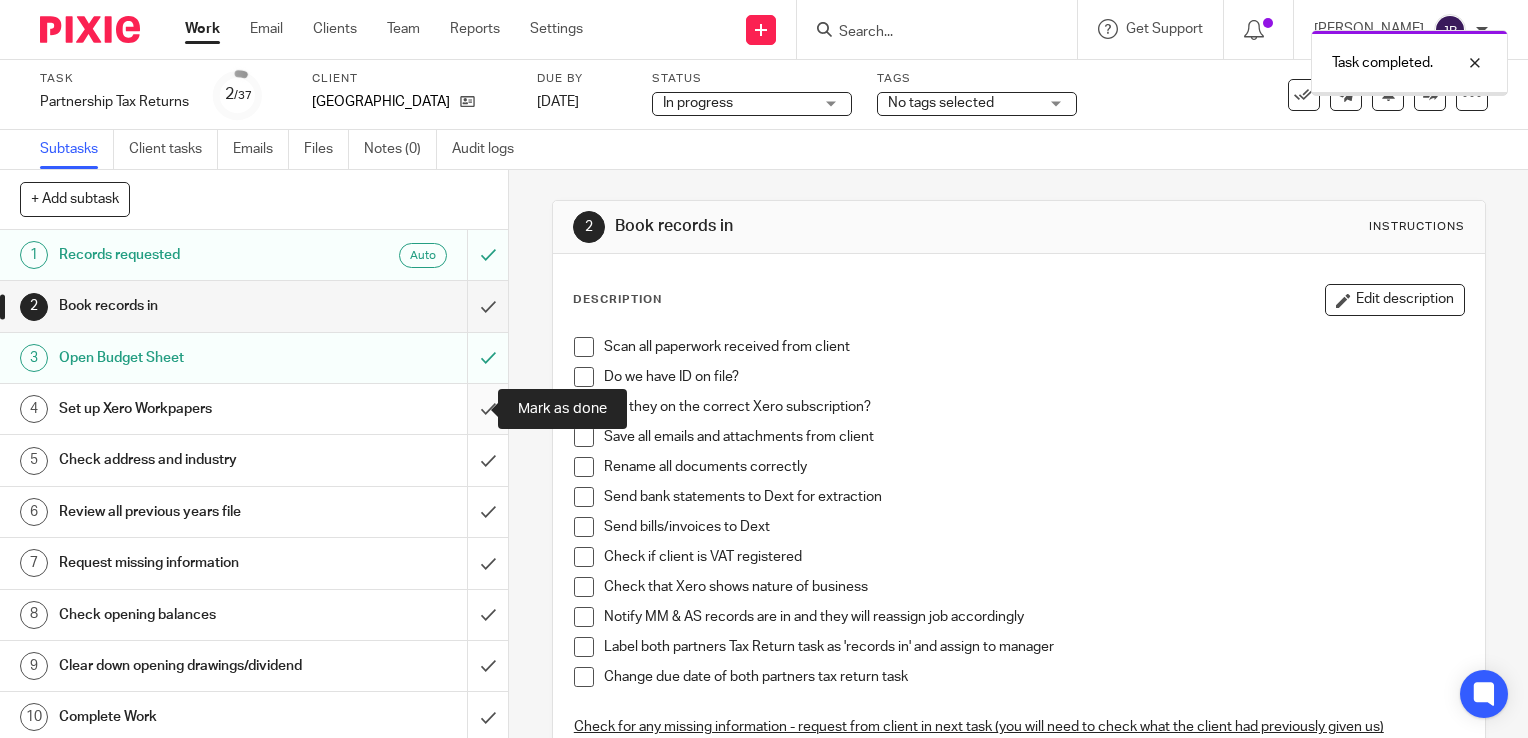 scroll, scrollTop: 0, scrollLeft: 0, axis: both 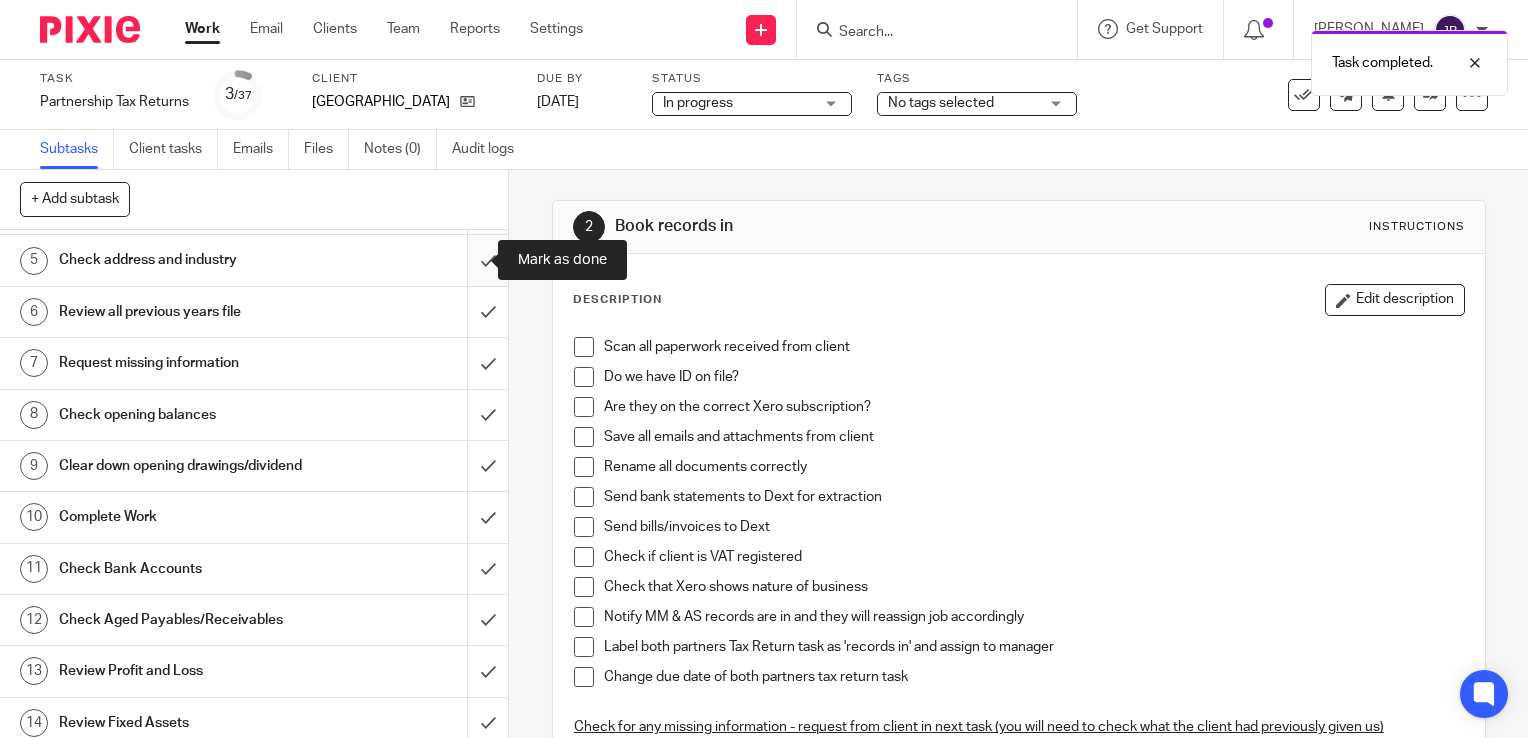 click at bounding box center (254, 260) 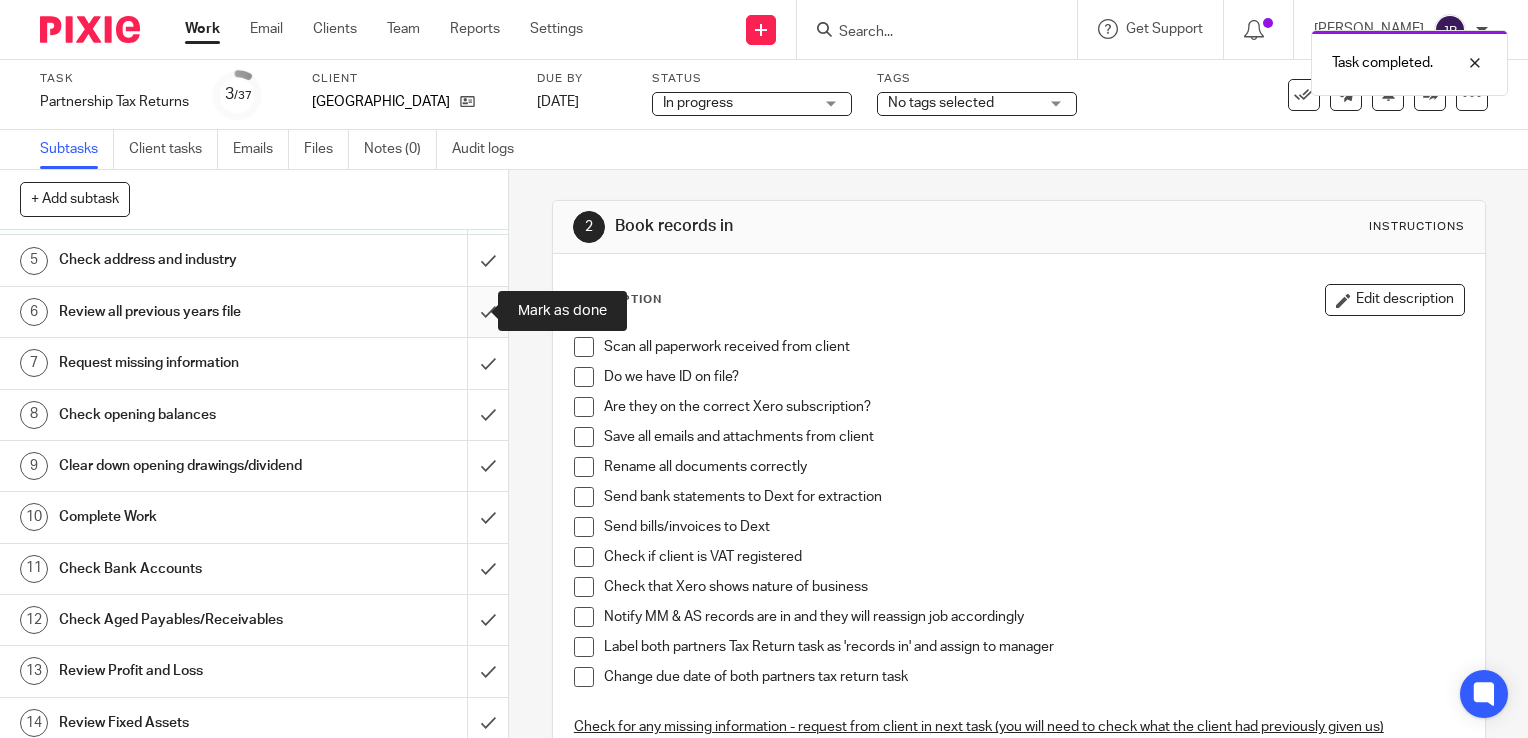click at bounding box center [254, 312] 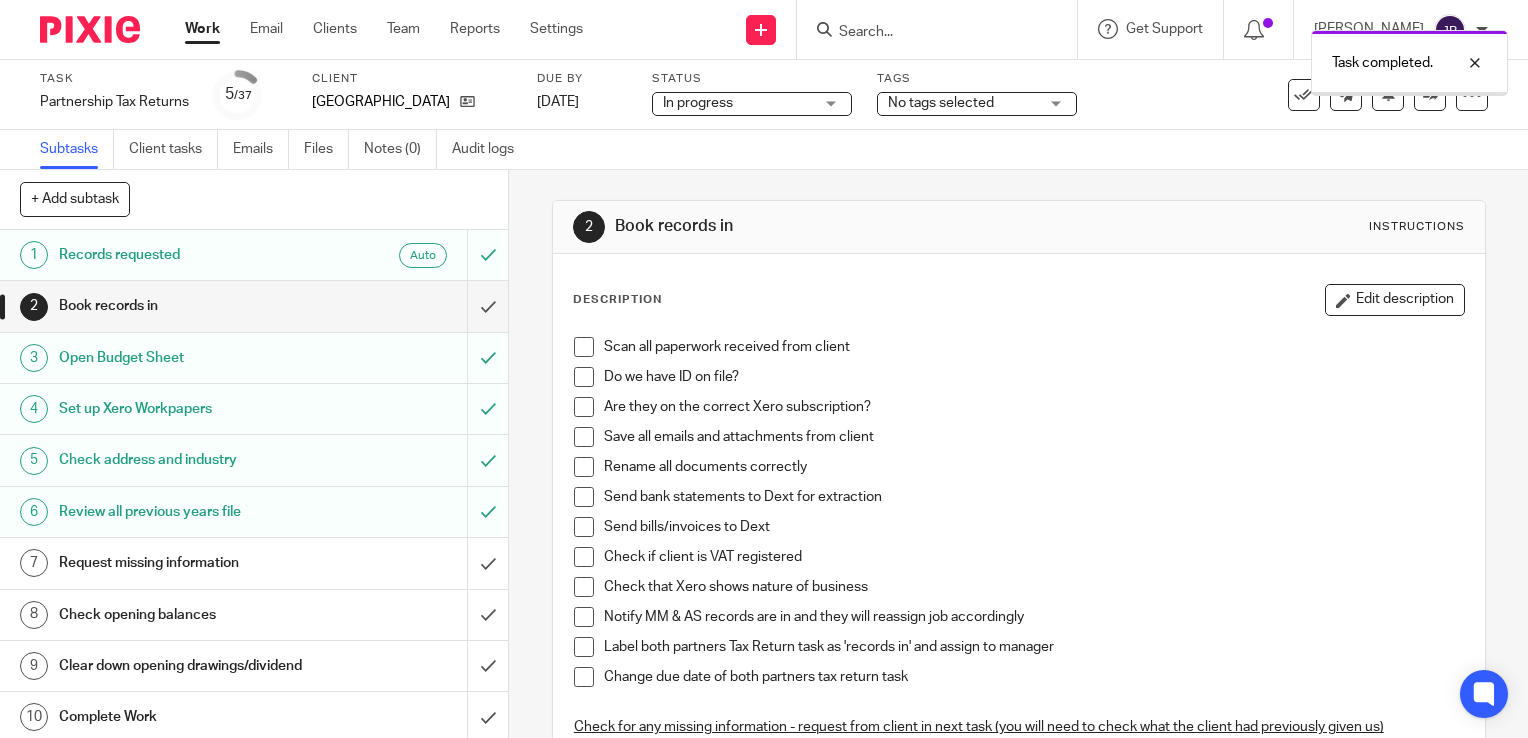 scroll, scrollTop: 0, scrollLeft: 0, axis: both 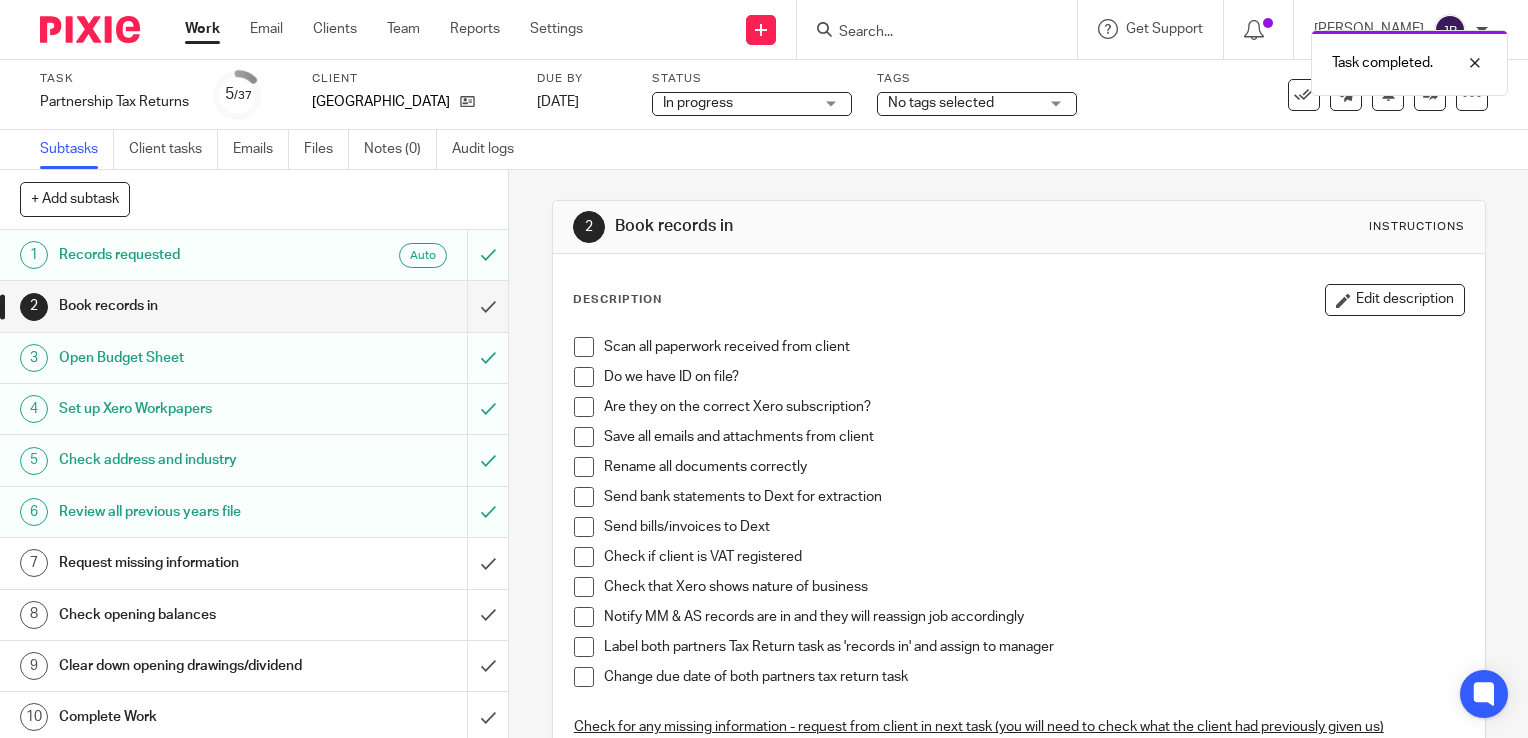 click on "Work" at bounding box center (202, 29) 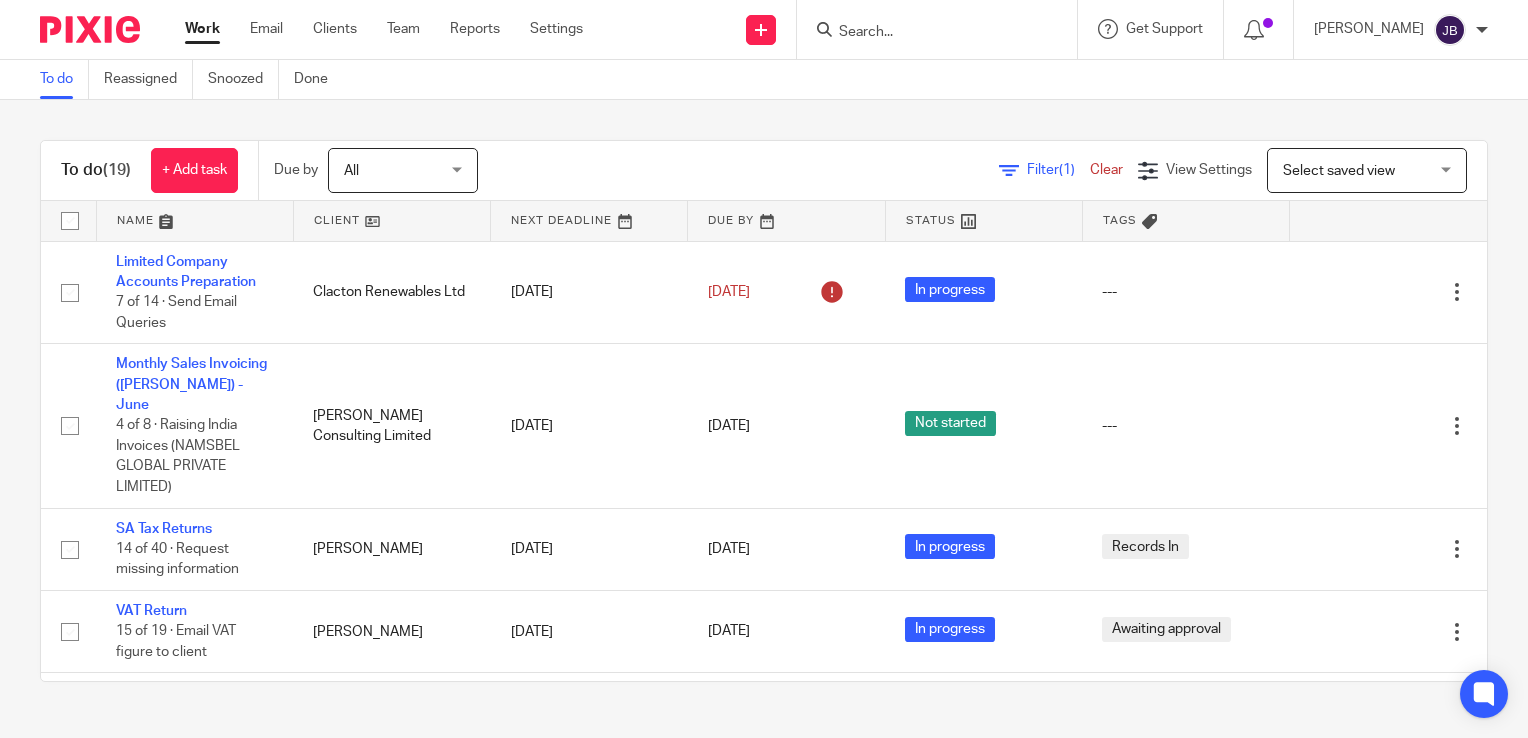scroll, scrollTop: 0, scrollLeft: 0, axis: both 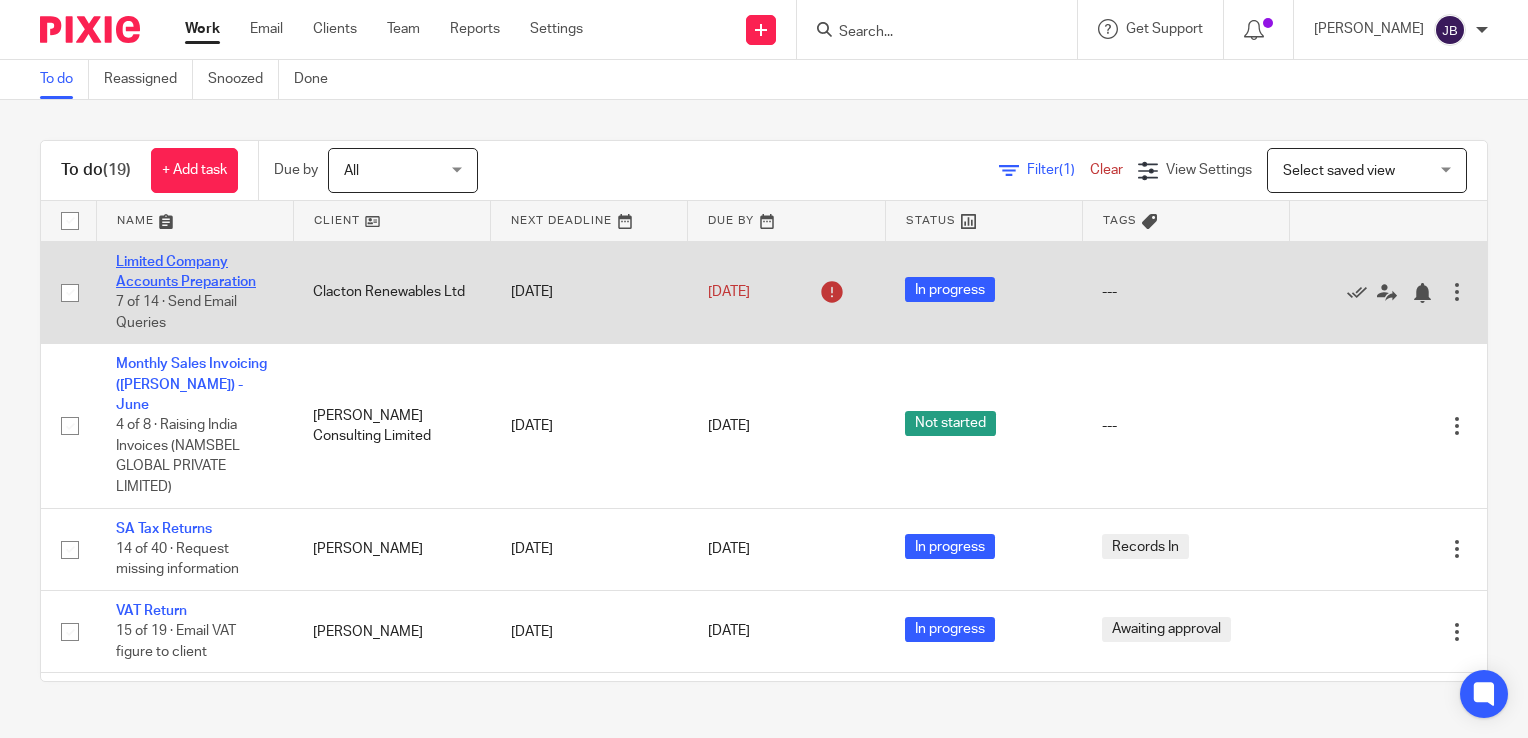 click on "Limited Company Accounts Preparation" at bounding box center [186, 272] 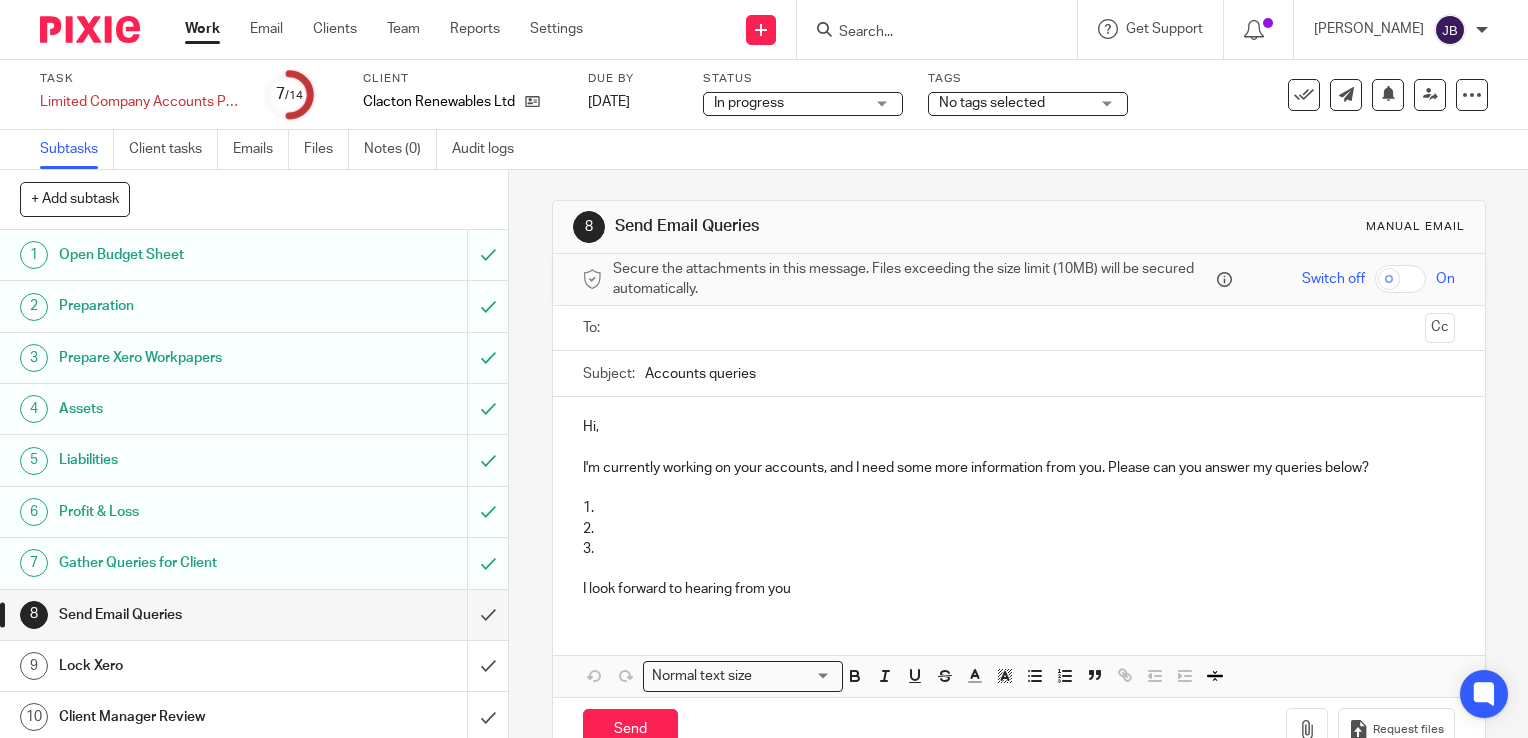 scroll, scrollTop: 0, scrollLeft: 0, axis: both 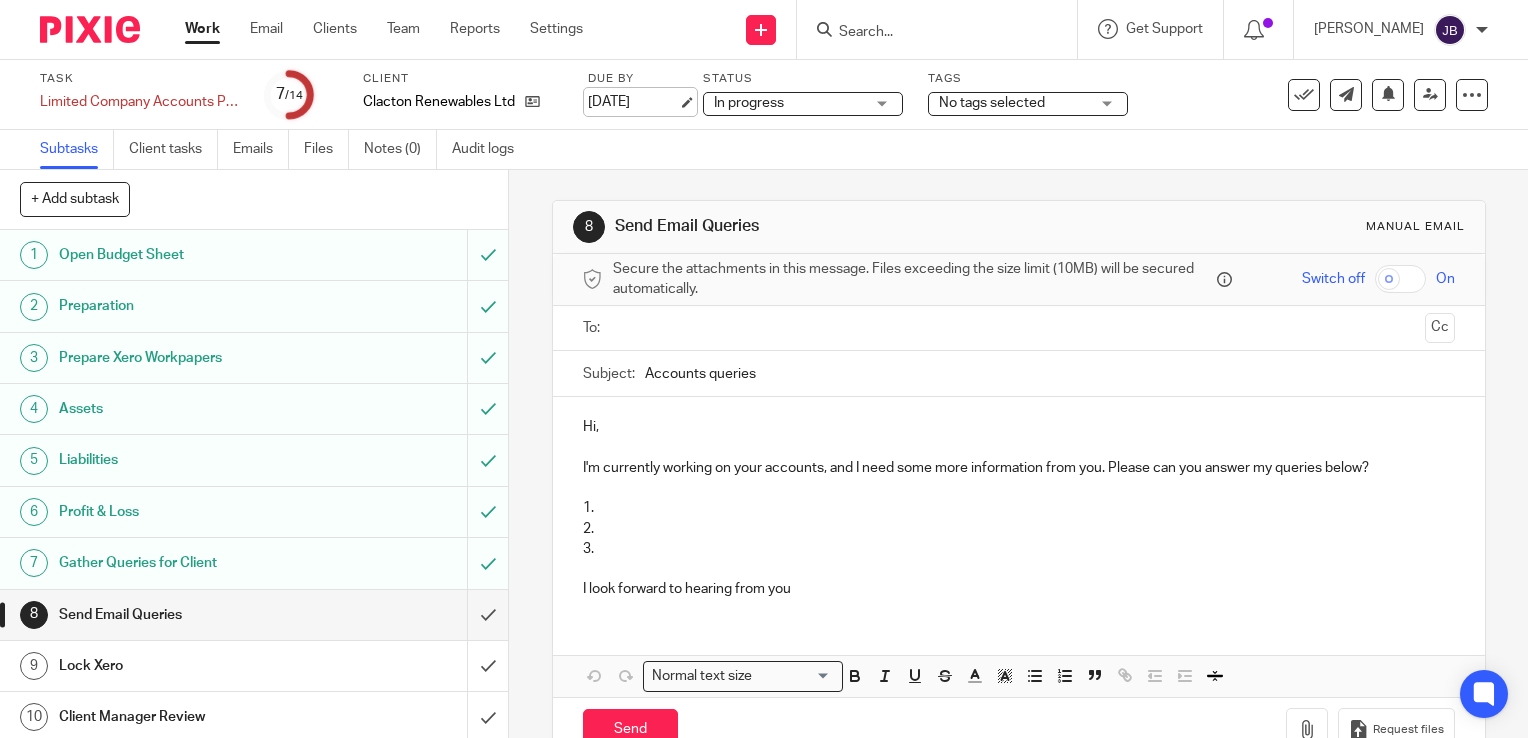 click on "11 Jun 2025" at bounding box center (633, 102) 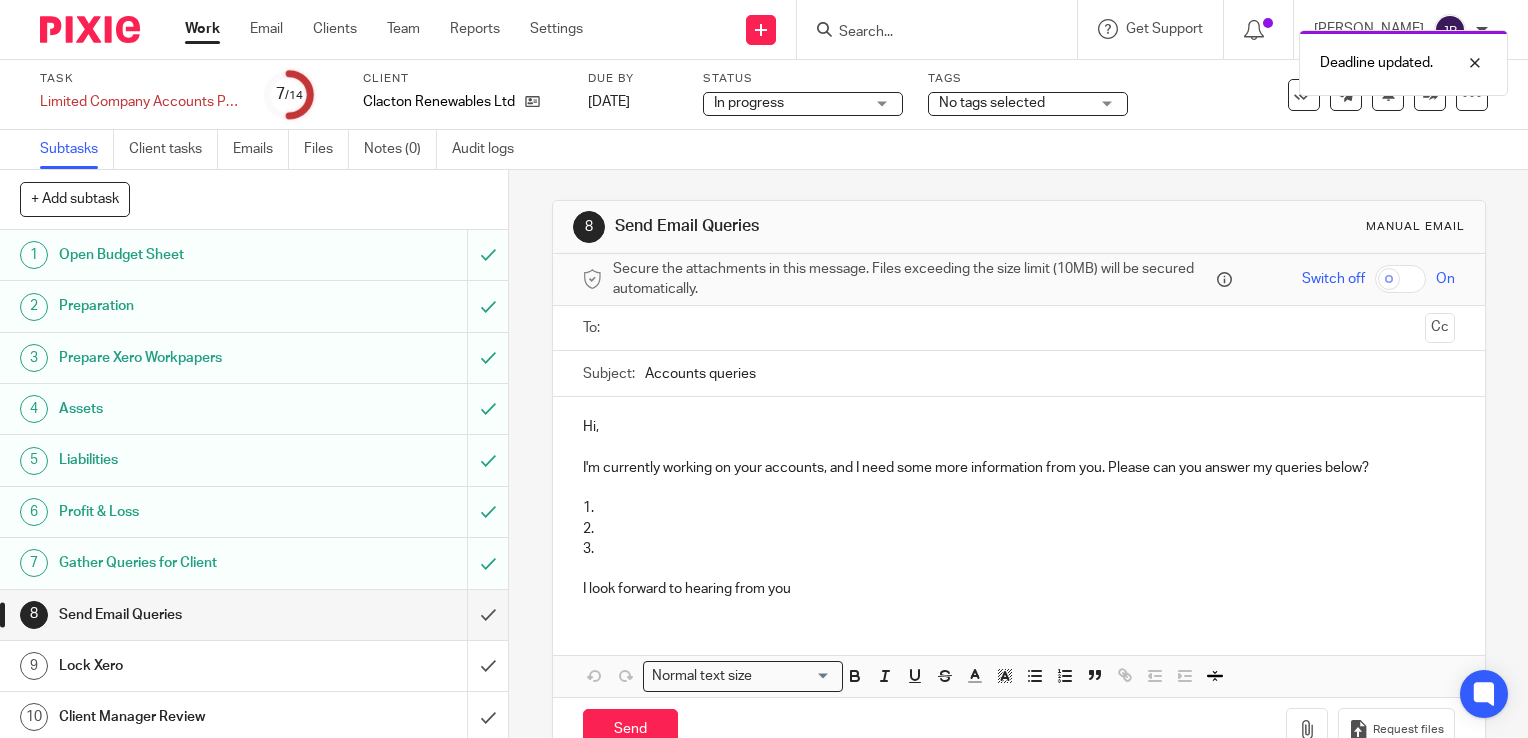 click on "Work" at bounding box center (202, 29) 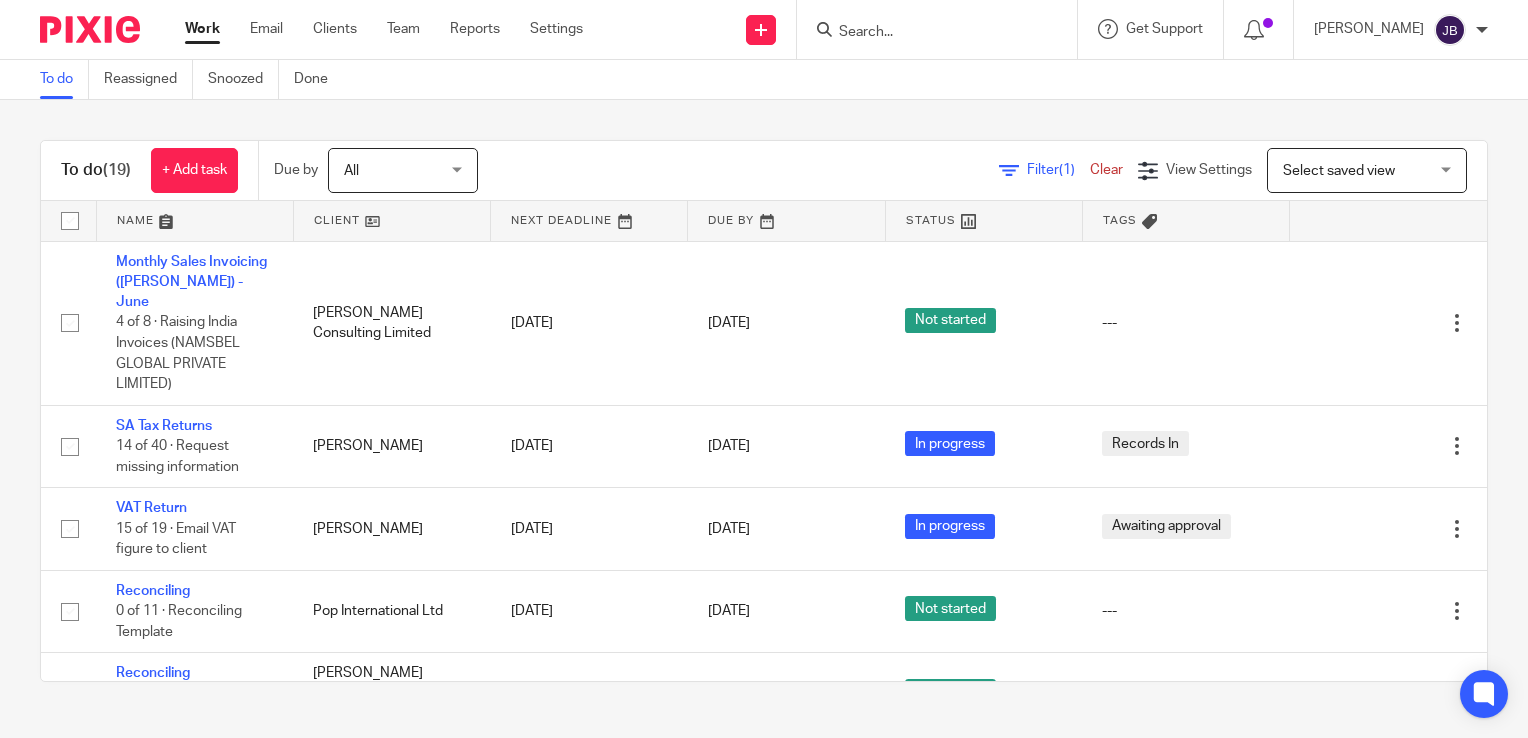 scroll, scrollTop: 0, scrollLeft: 0, axis: both 